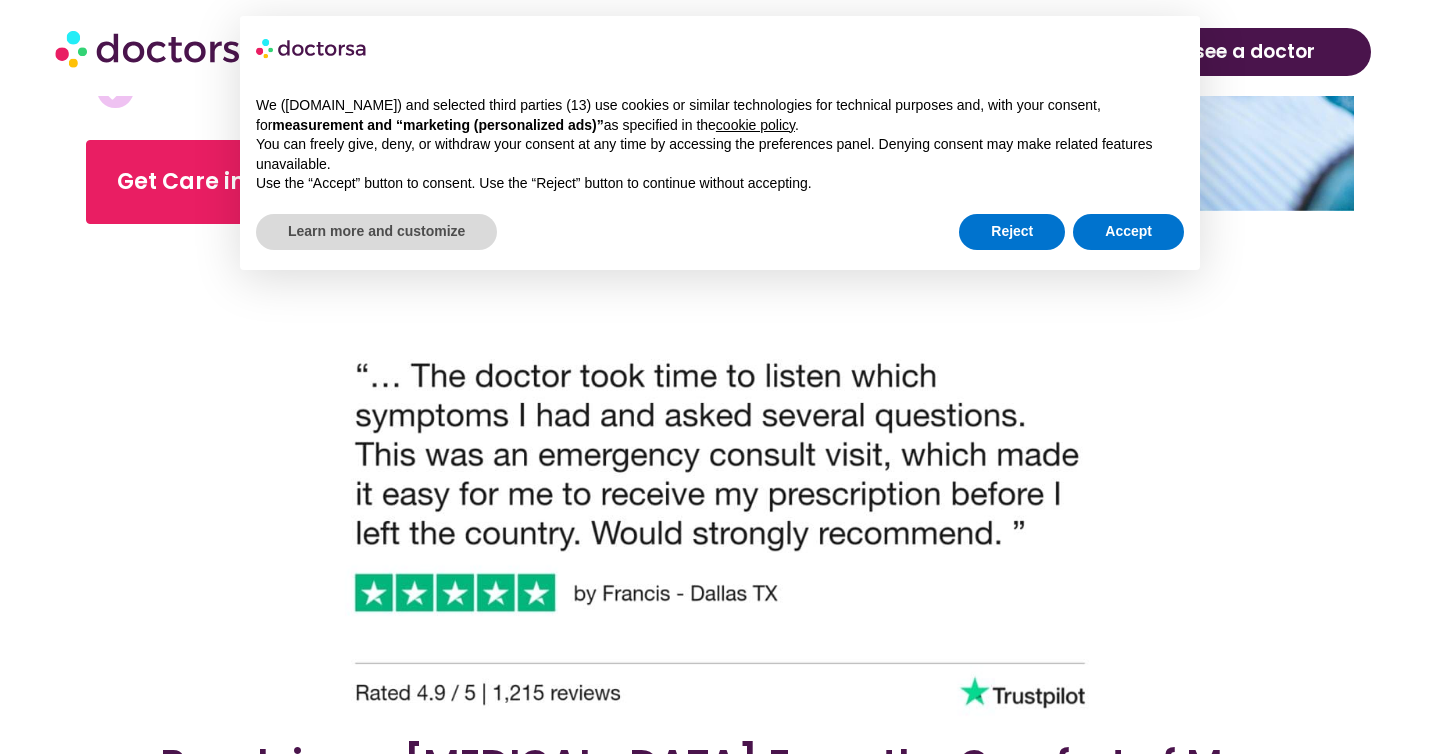 scroll, scrollTop: 933, scrollLeft: 0, axis: vertical 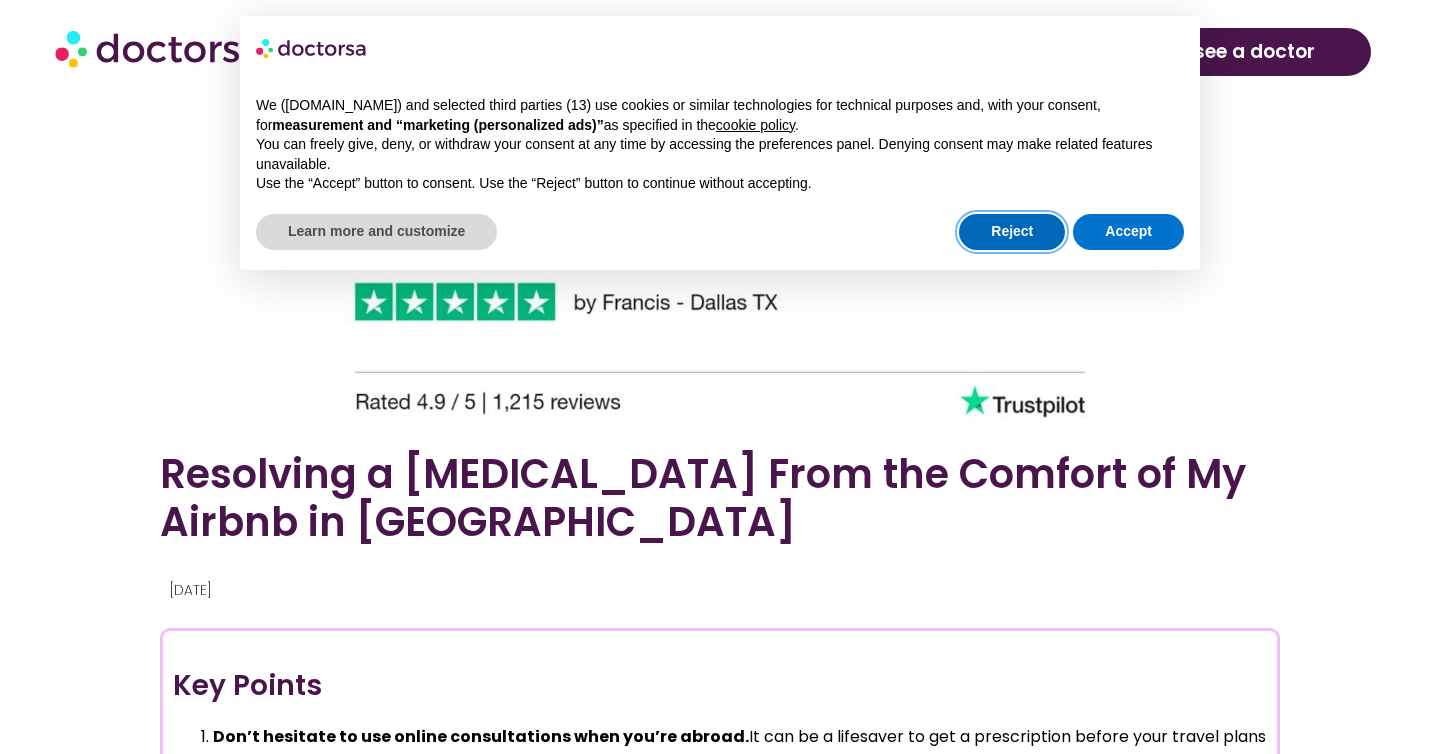 click on "Reject" at bounding box center [1012, 232] 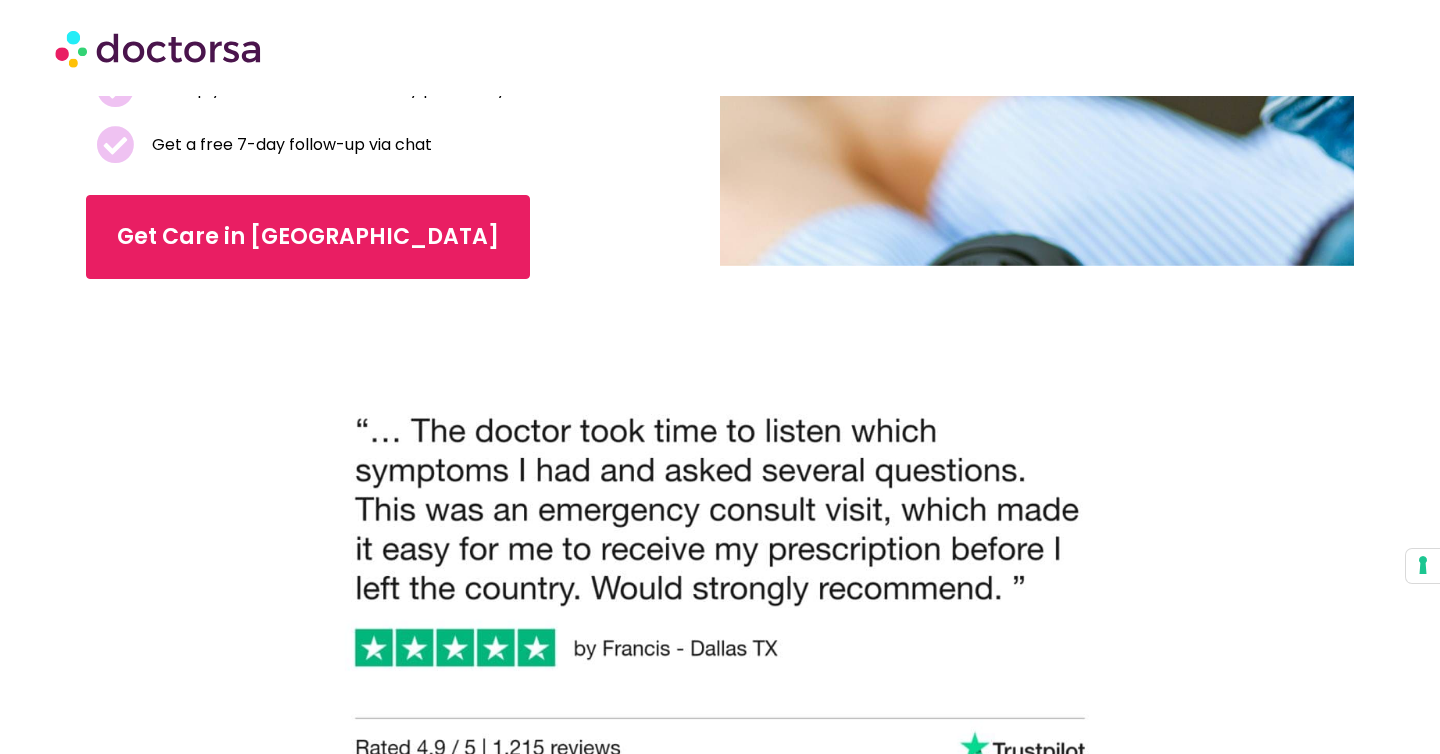 scroll, scrollTop: 641, scrollLeft: 0, axis: vertical 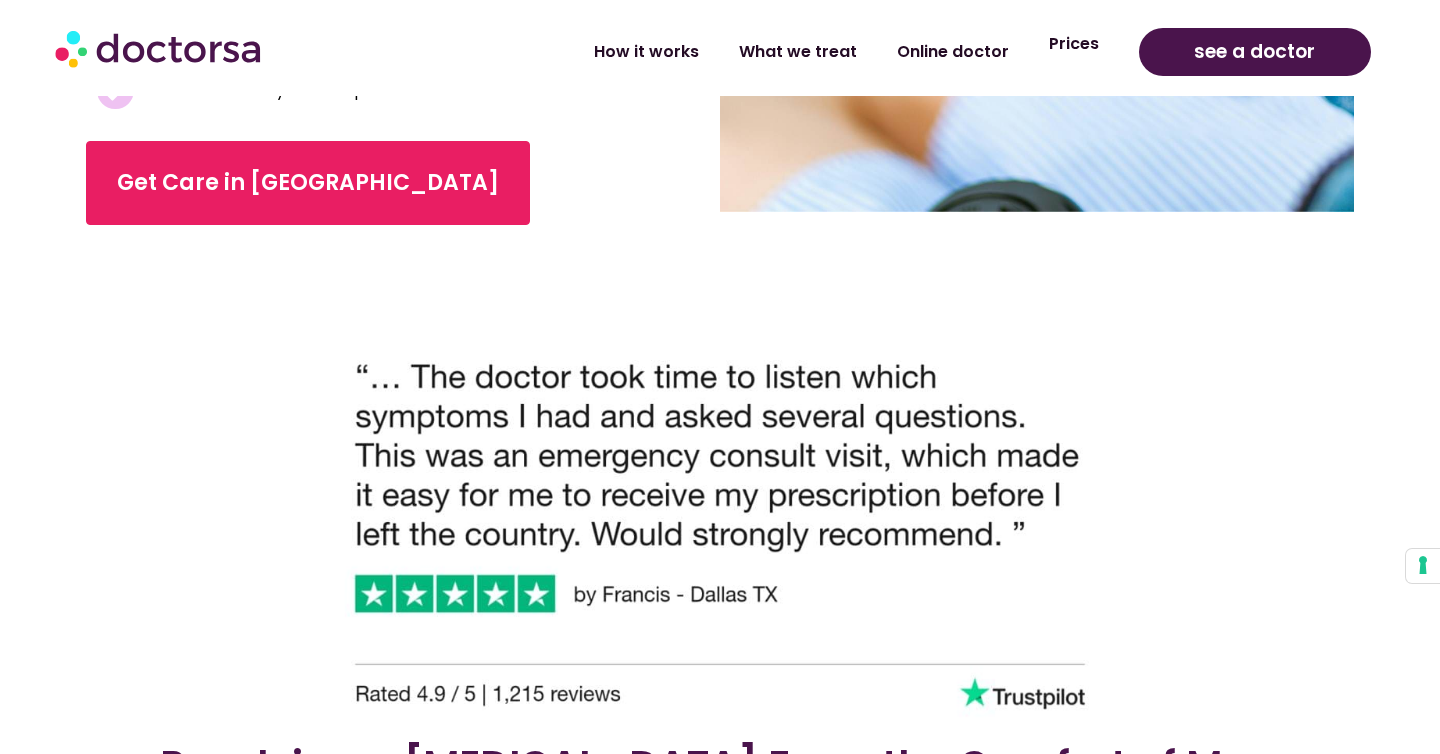 click on "Prices" 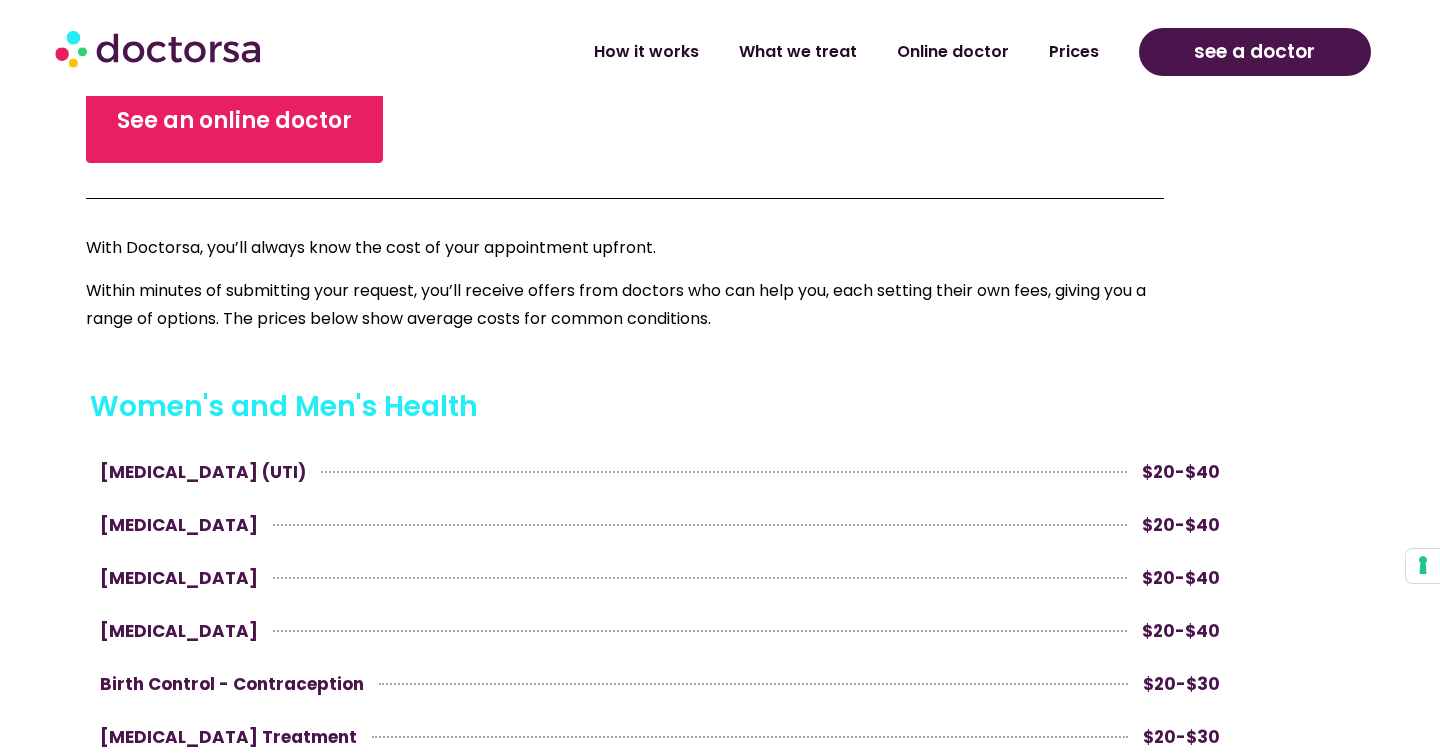 scroll, scrollTop: 735, scrollLeft: 0, axis: vertical 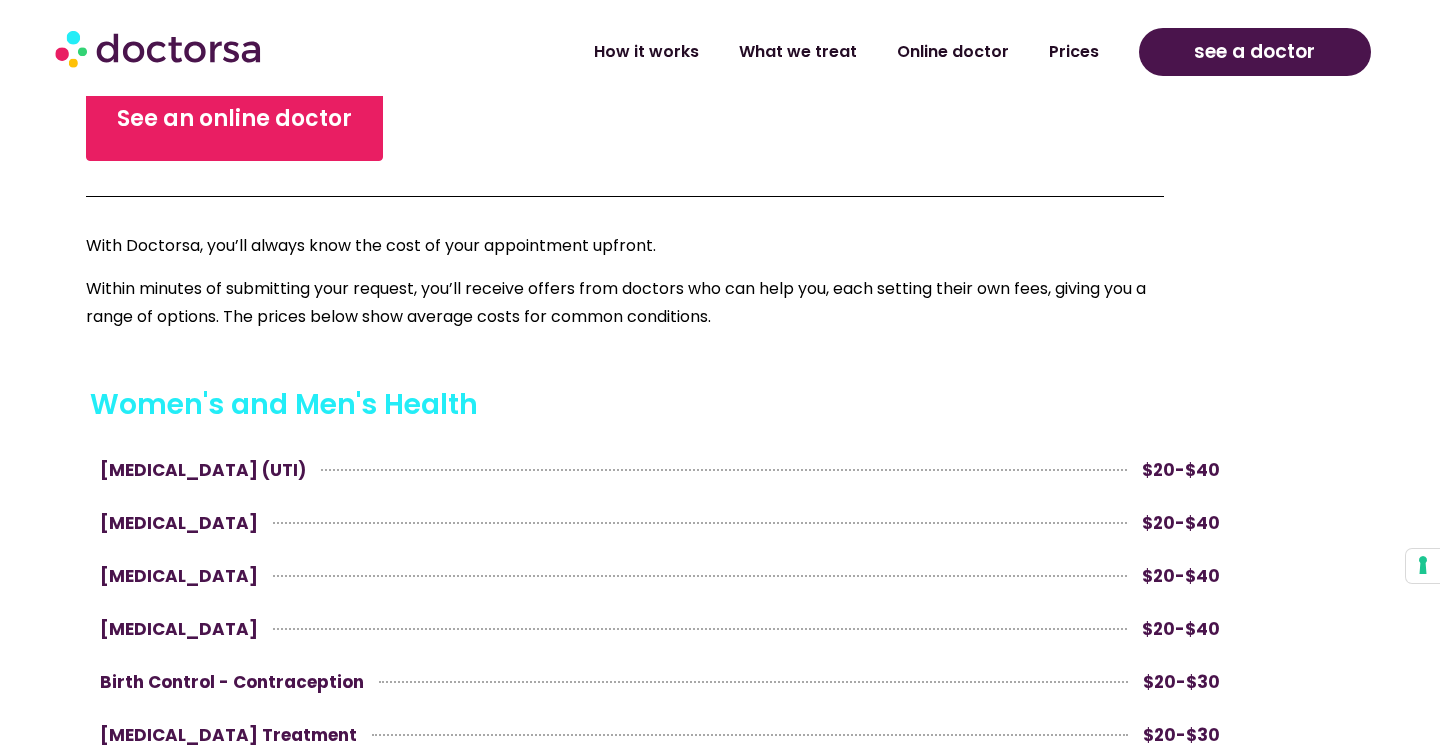 click at bounding box center [660, 523] 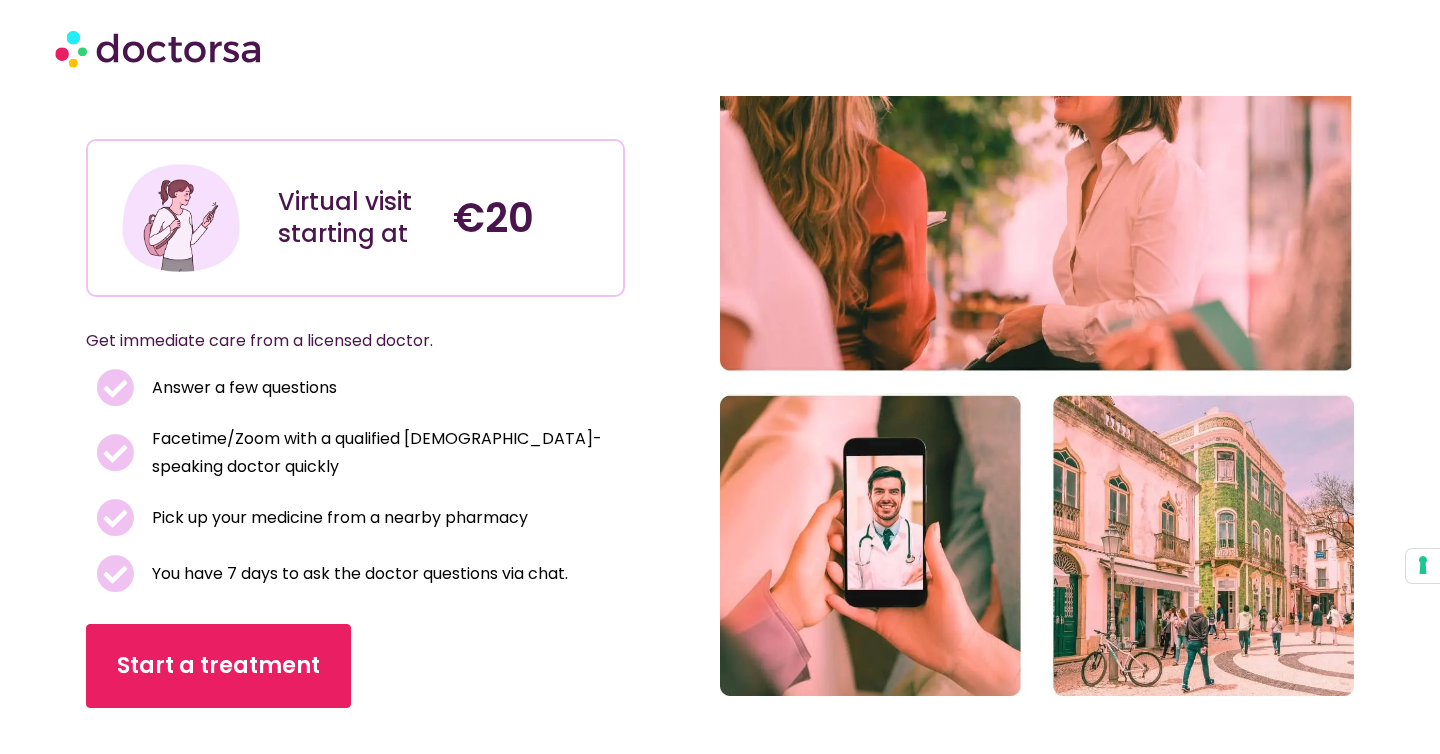 scroll, scrollTop: 169, scrollLeft: 0, axis: vertical 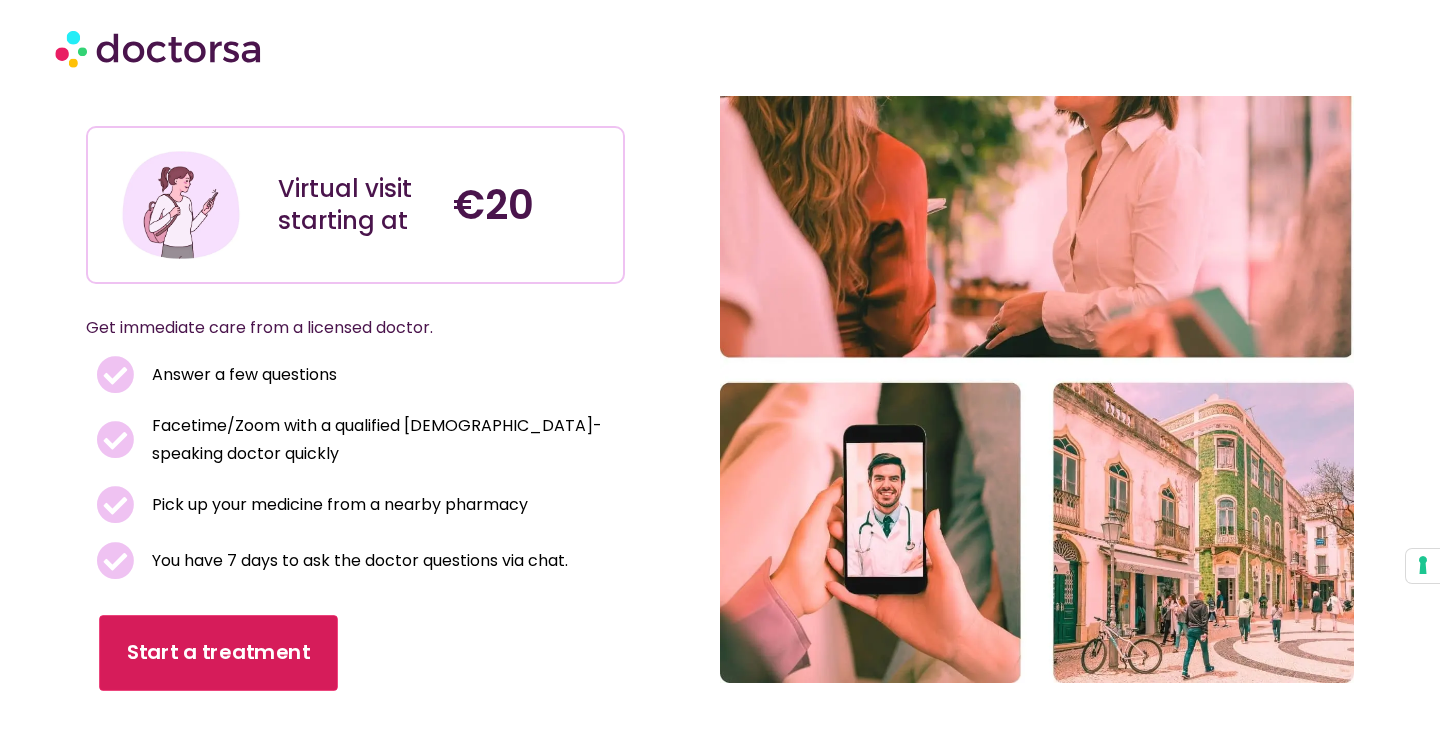 click on "Start a treatment" at bounding box center (219, 652) 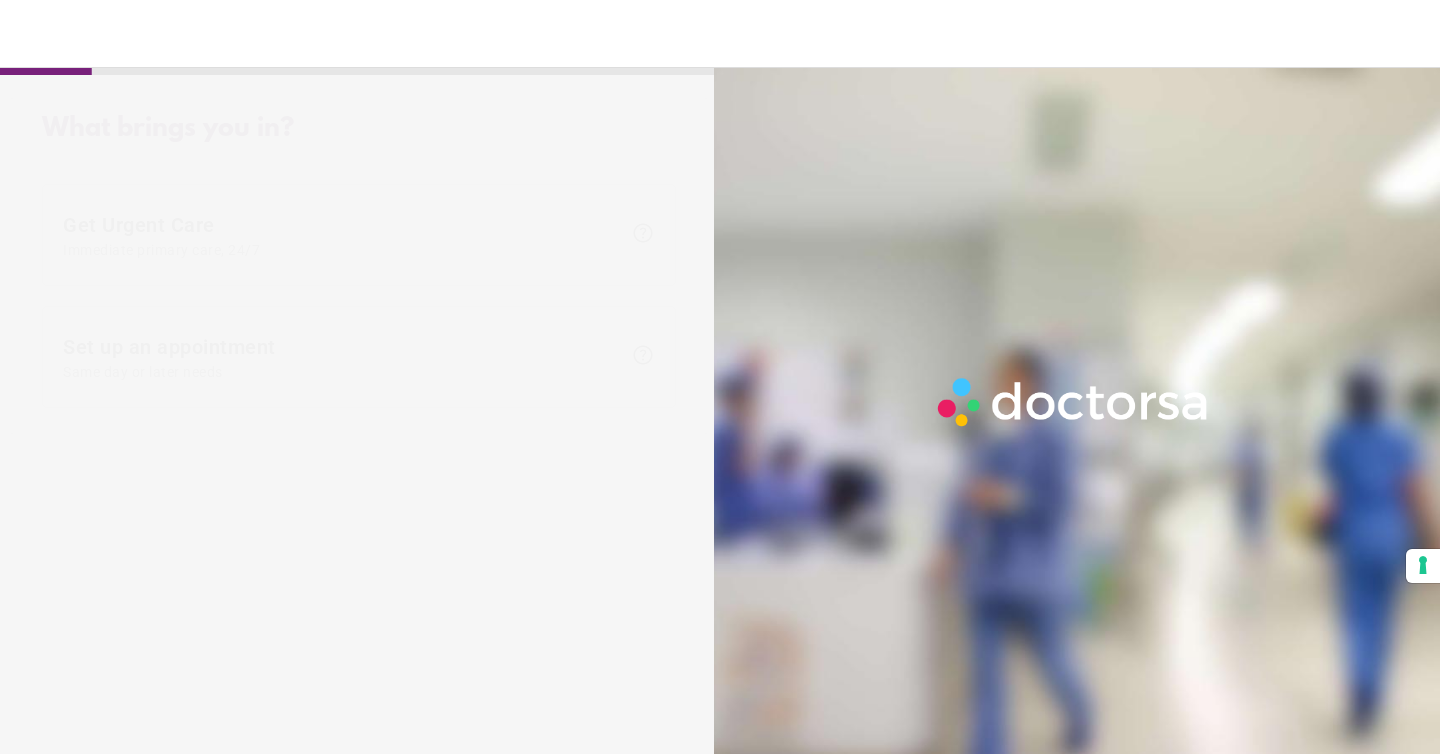 scroll, scrollTop: 0, scrollLeft: 0, axis: both 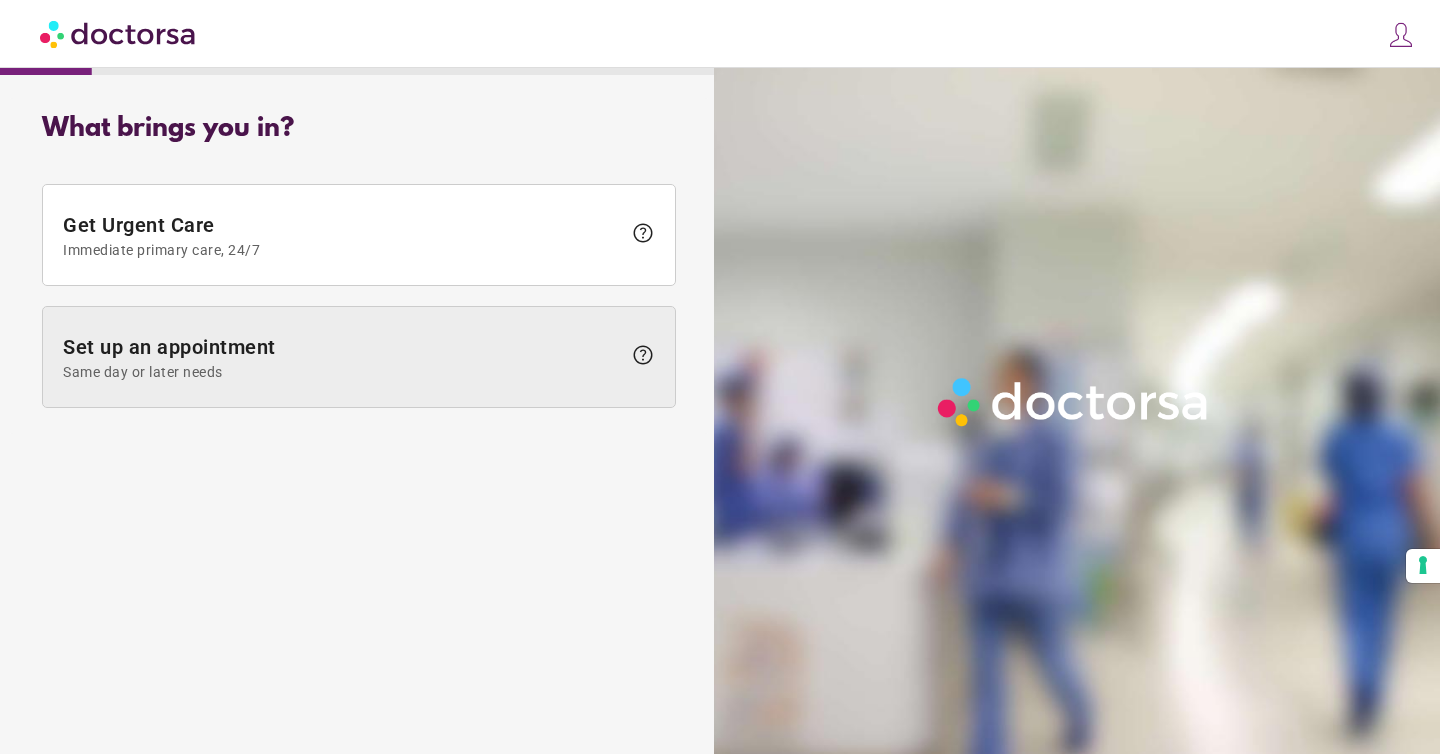 click on "Same day or later needs" at bounding box center (342, 372) 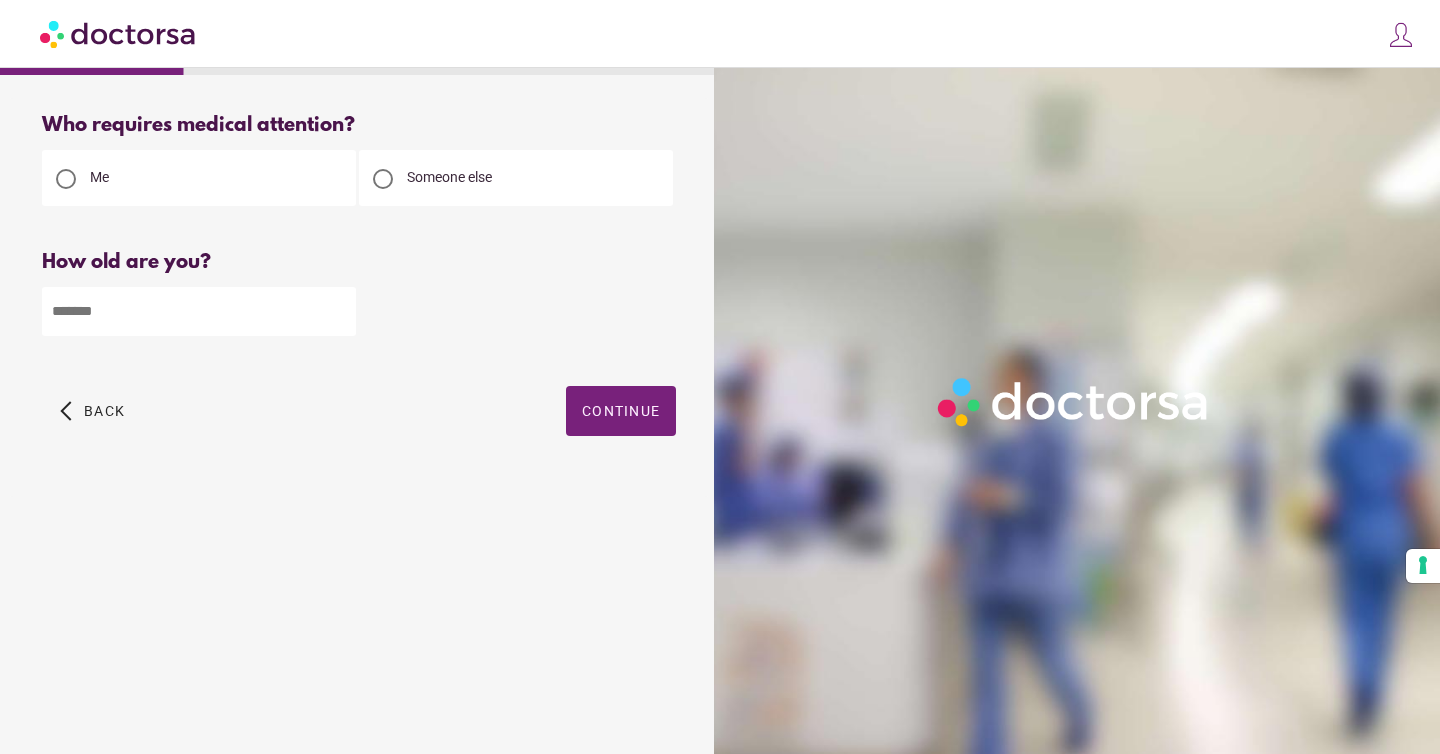 click at bounding box center (199, 311) 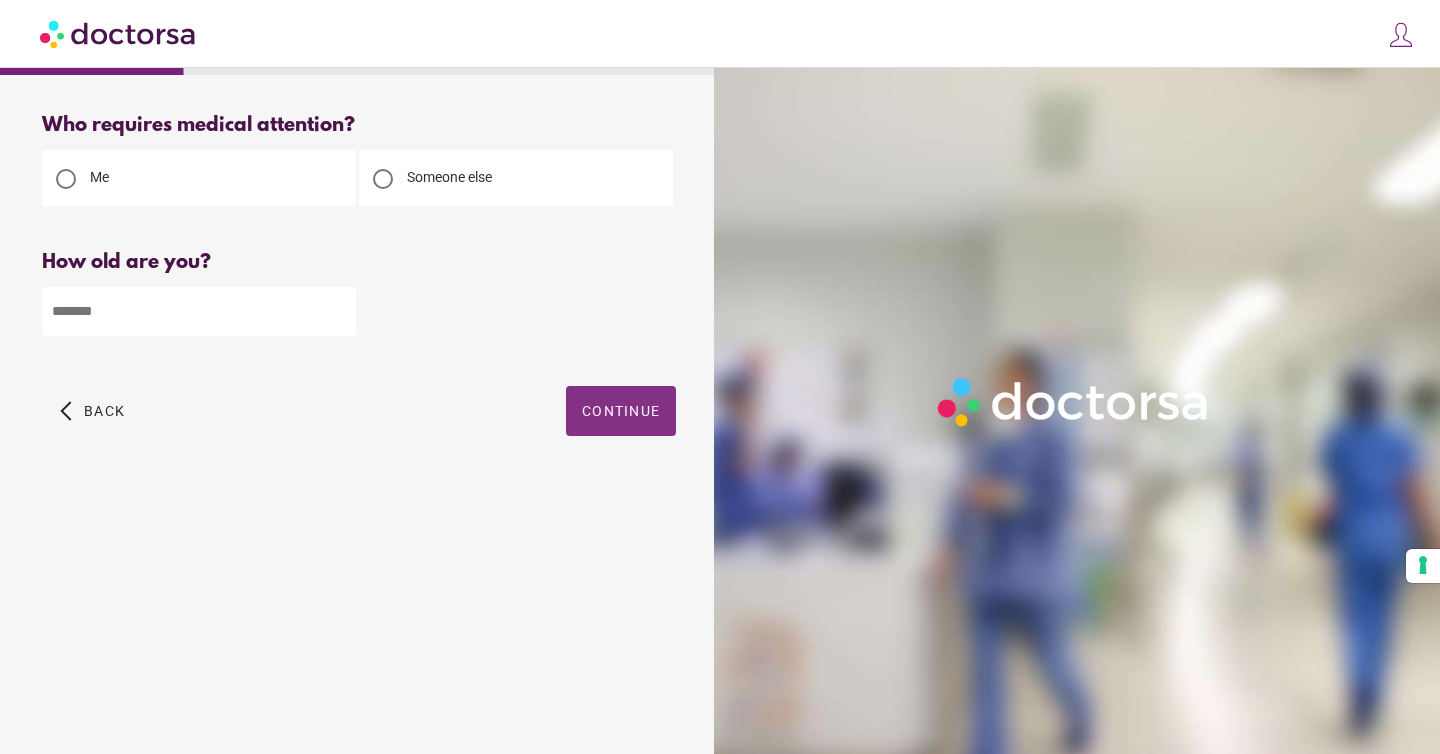 type on "**" 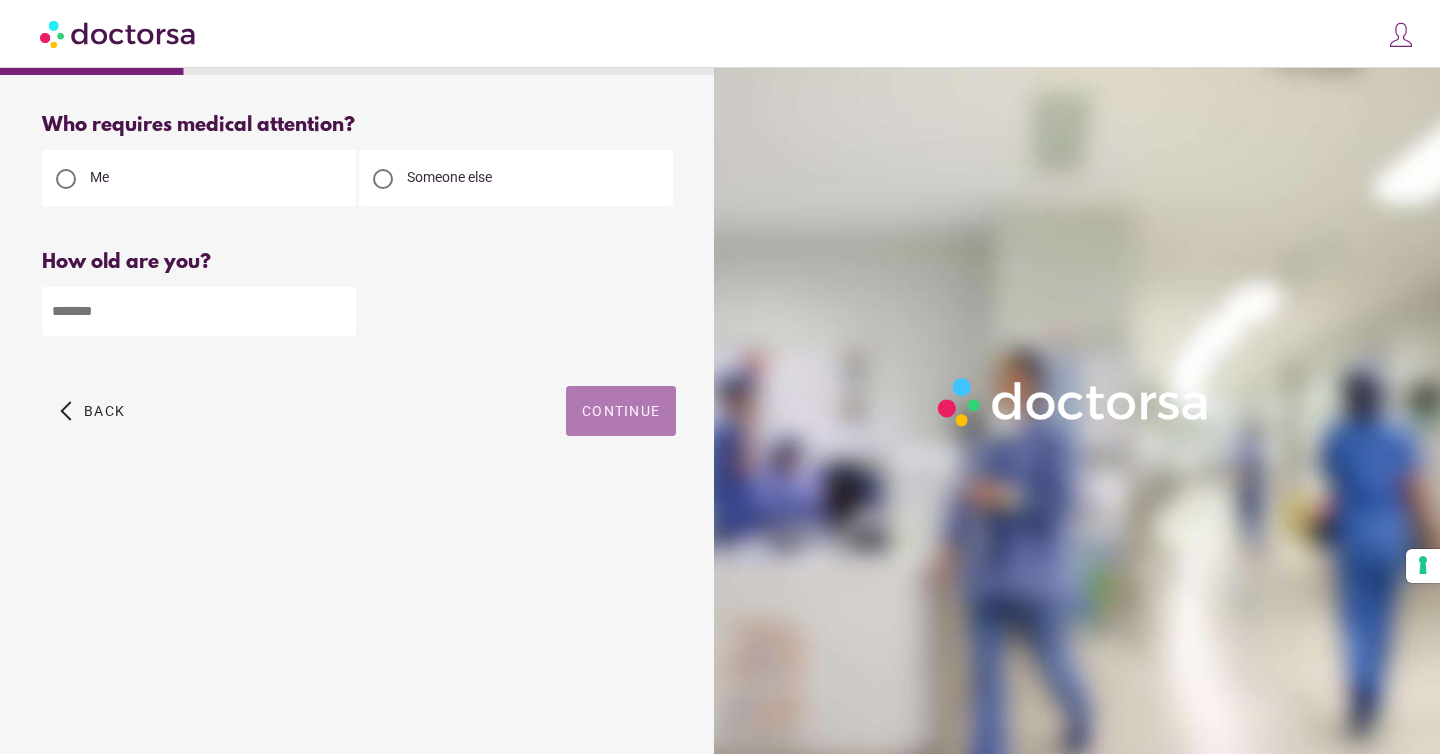click at bounding box center (621, 411) 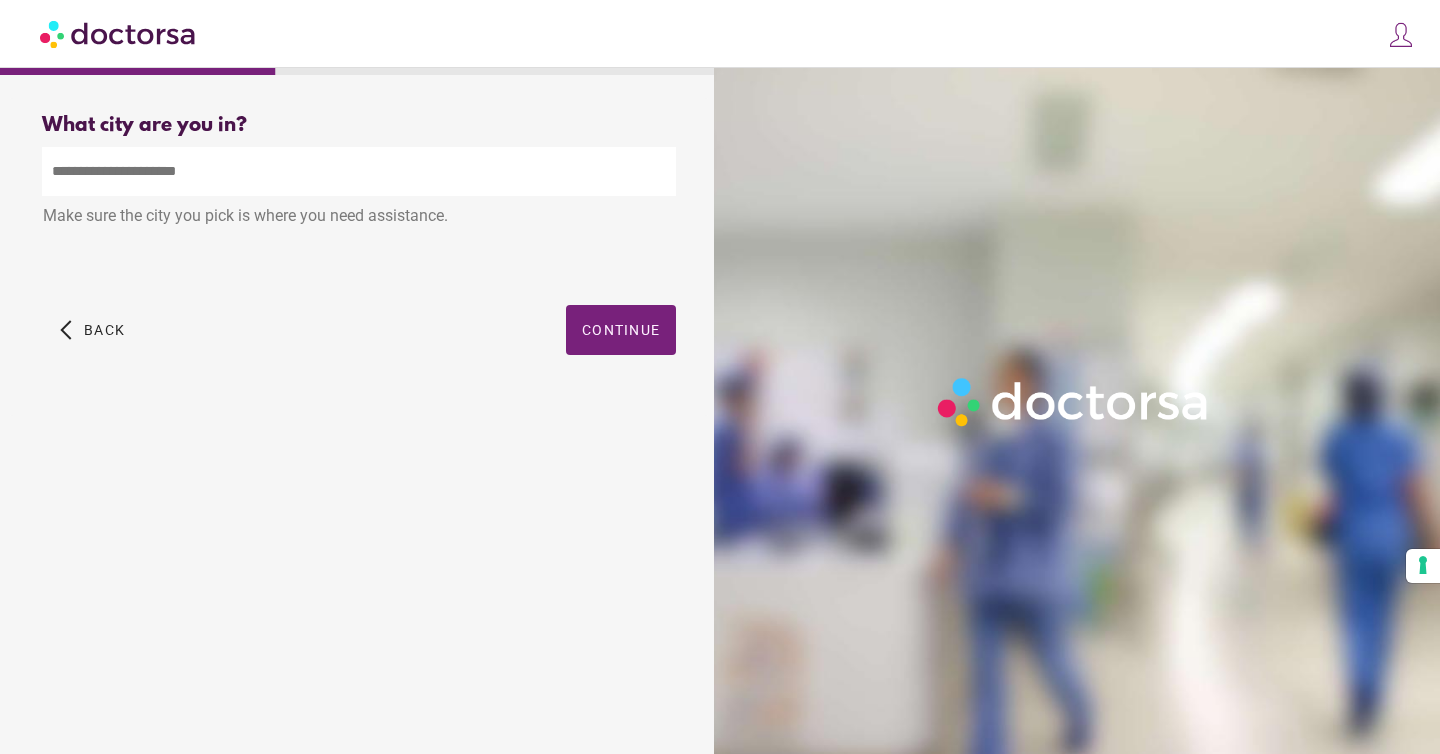 click at bounding box center [359, 171] 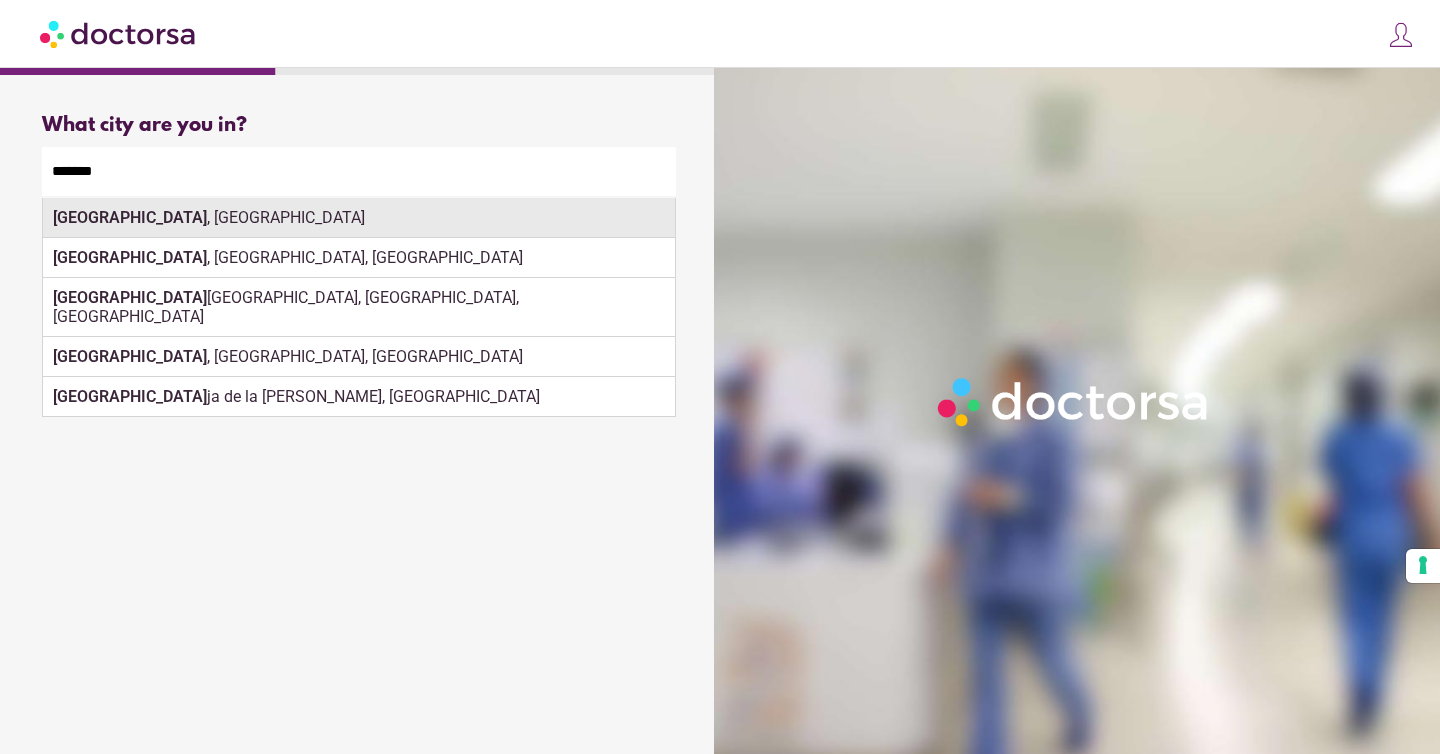 click on "Seville , Spain" at bounding box center (359, 218) 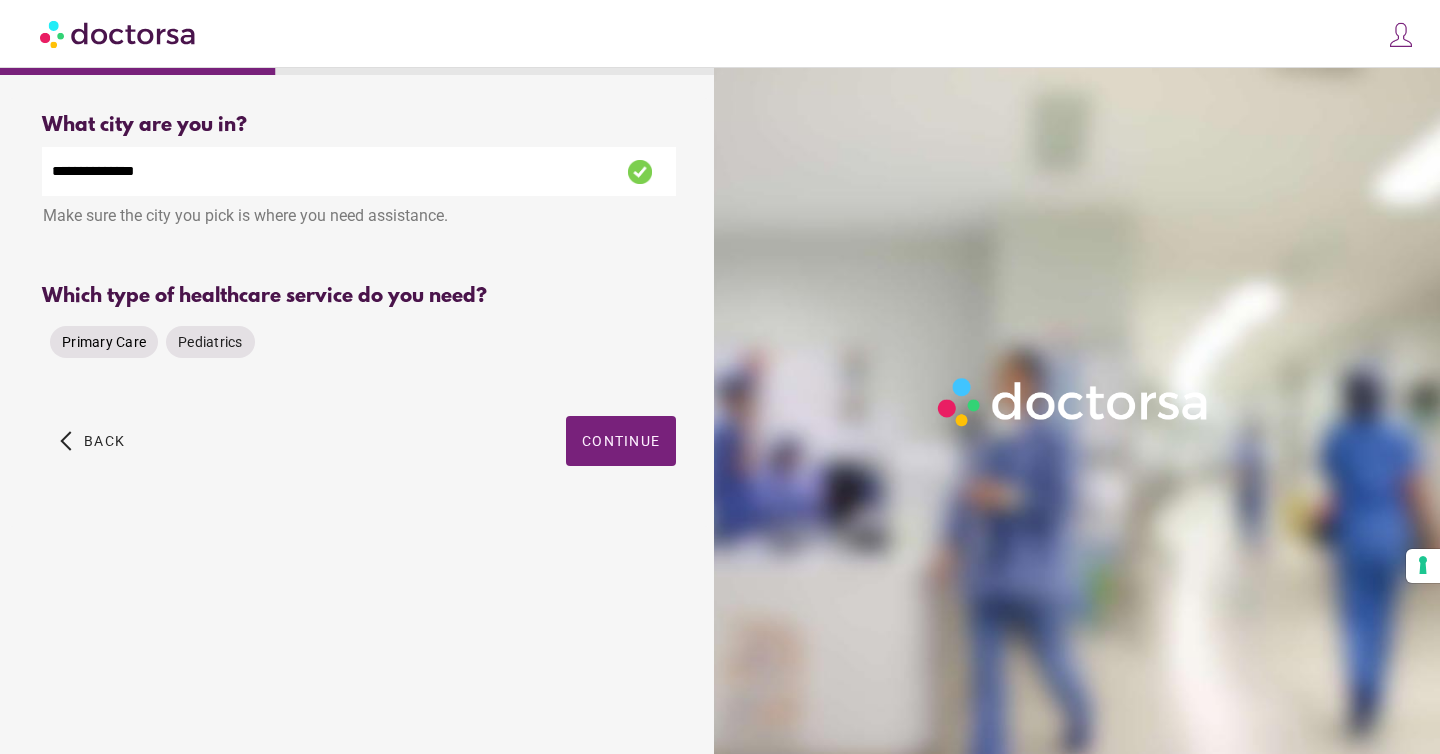click on "Primary Care" at bounding box center (104, 342) 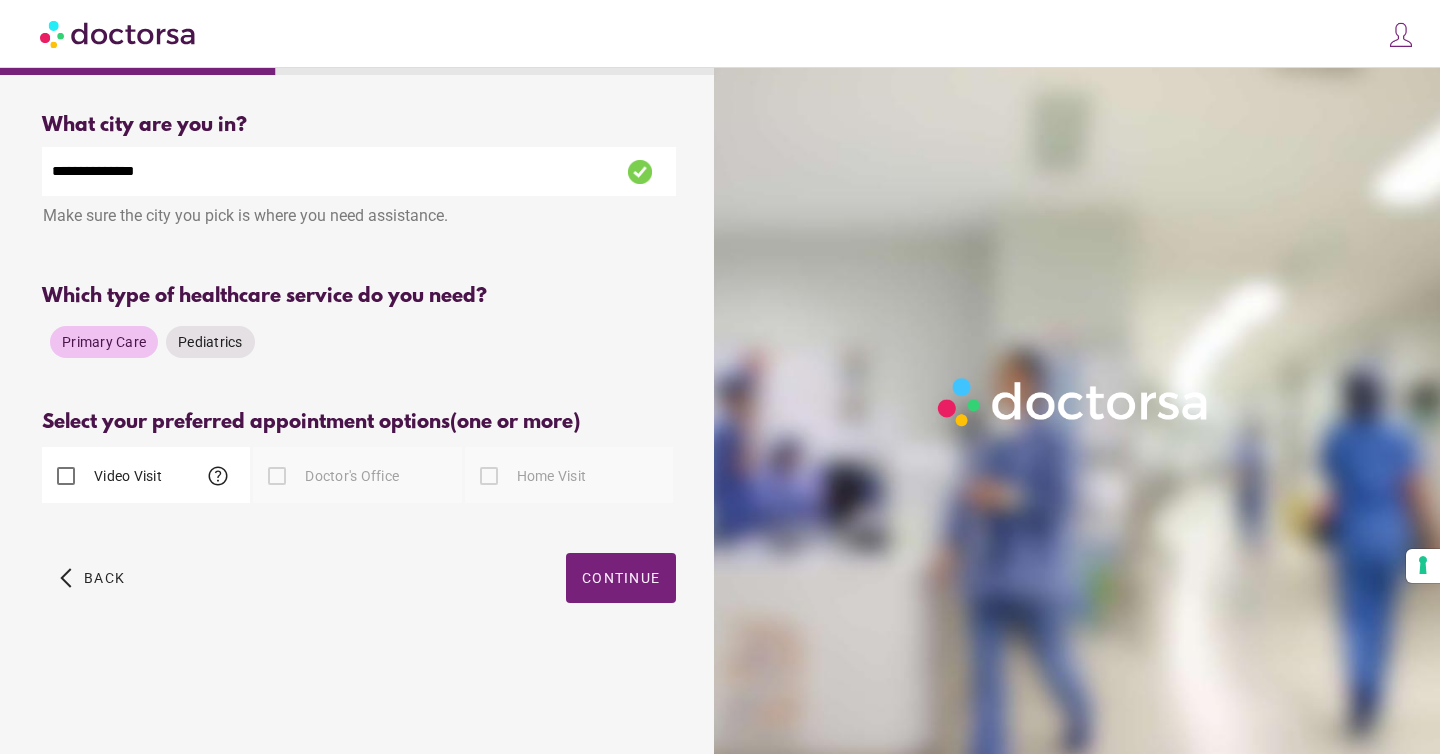 click at bounding box center (277, 476) 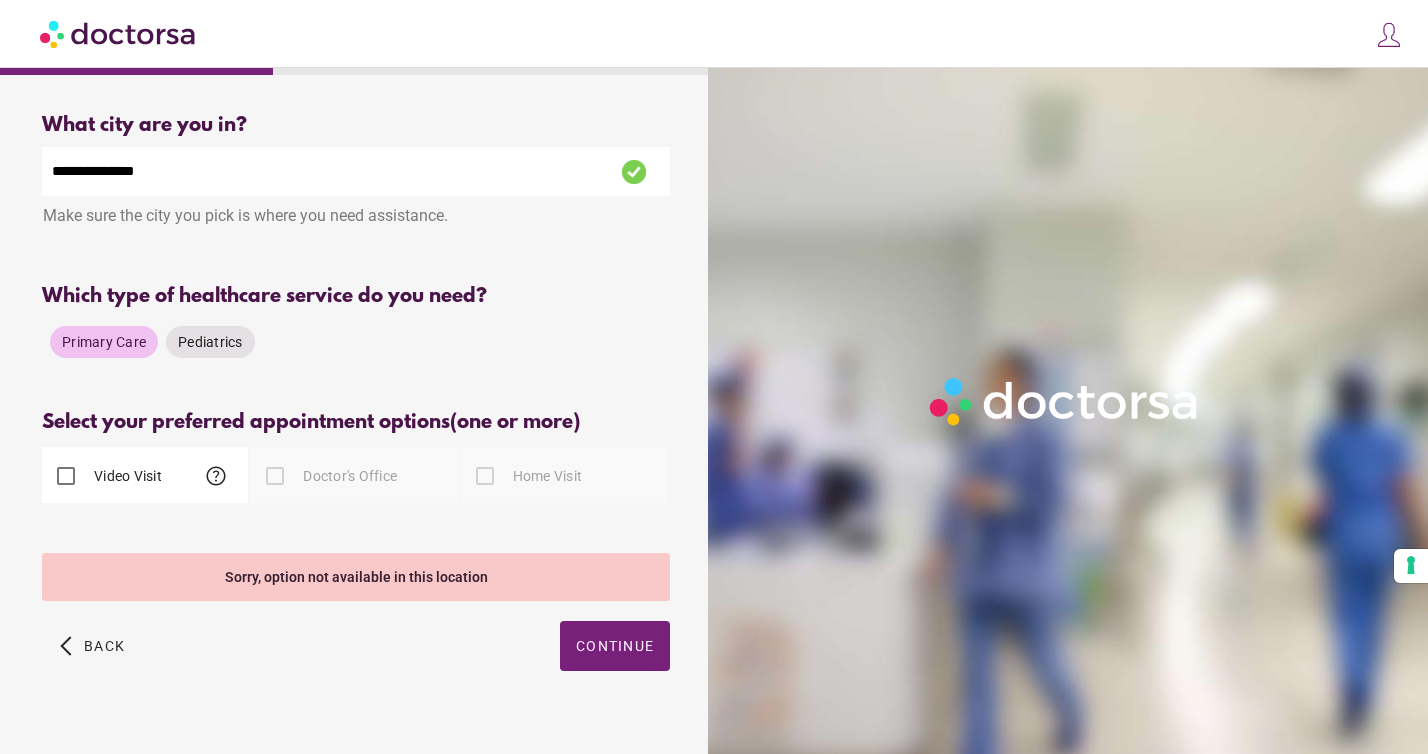 click on "Video Visit" at bounding box center (126, 476) 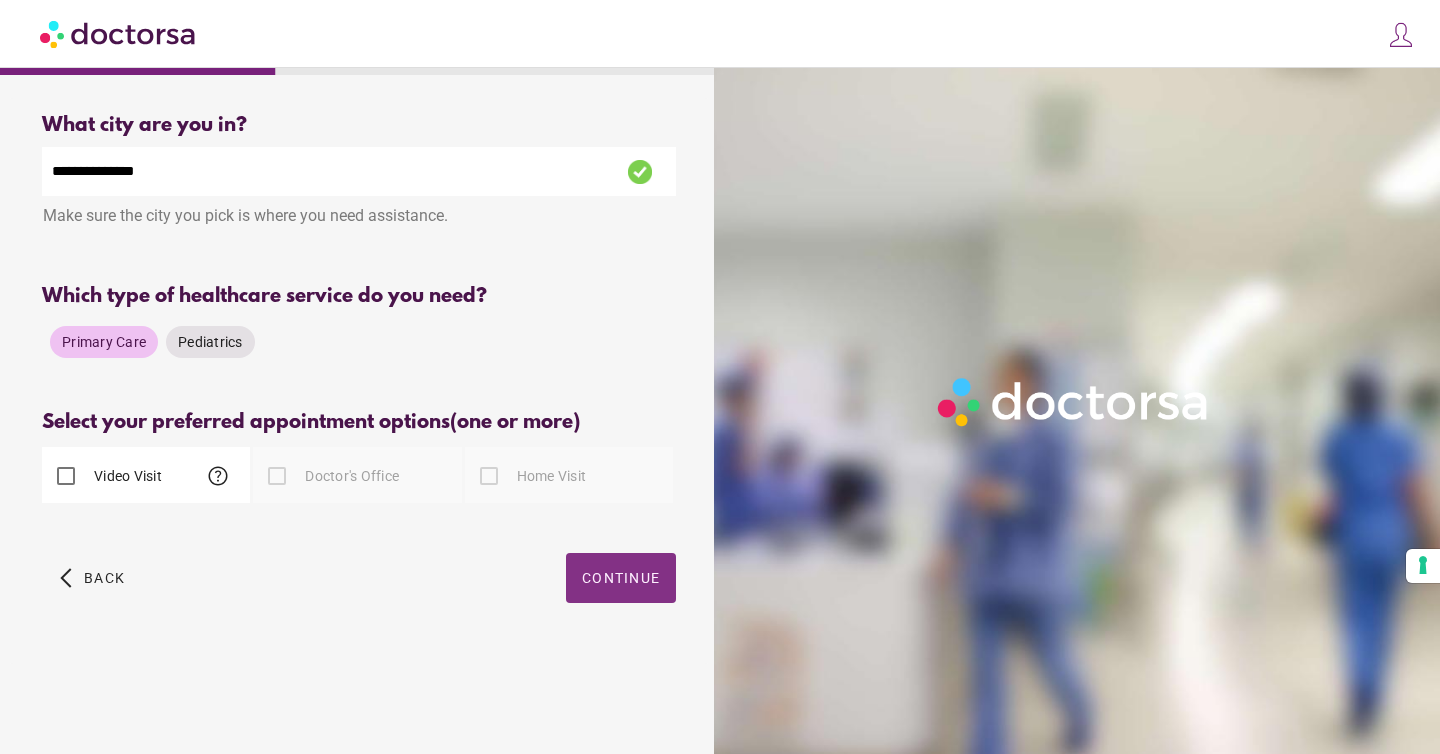 click on "Continue" at bounding box center (621, 578) 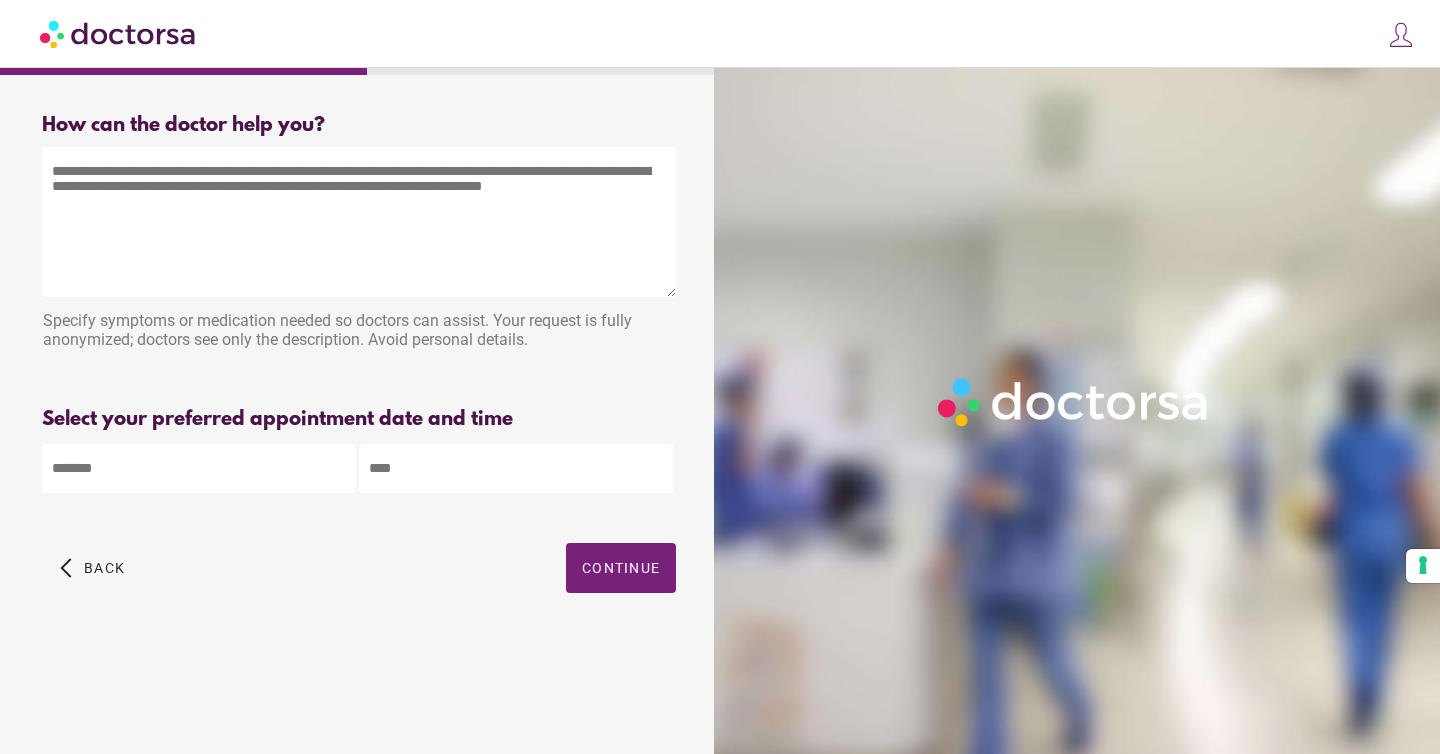 click at bounding box center [359, 222] 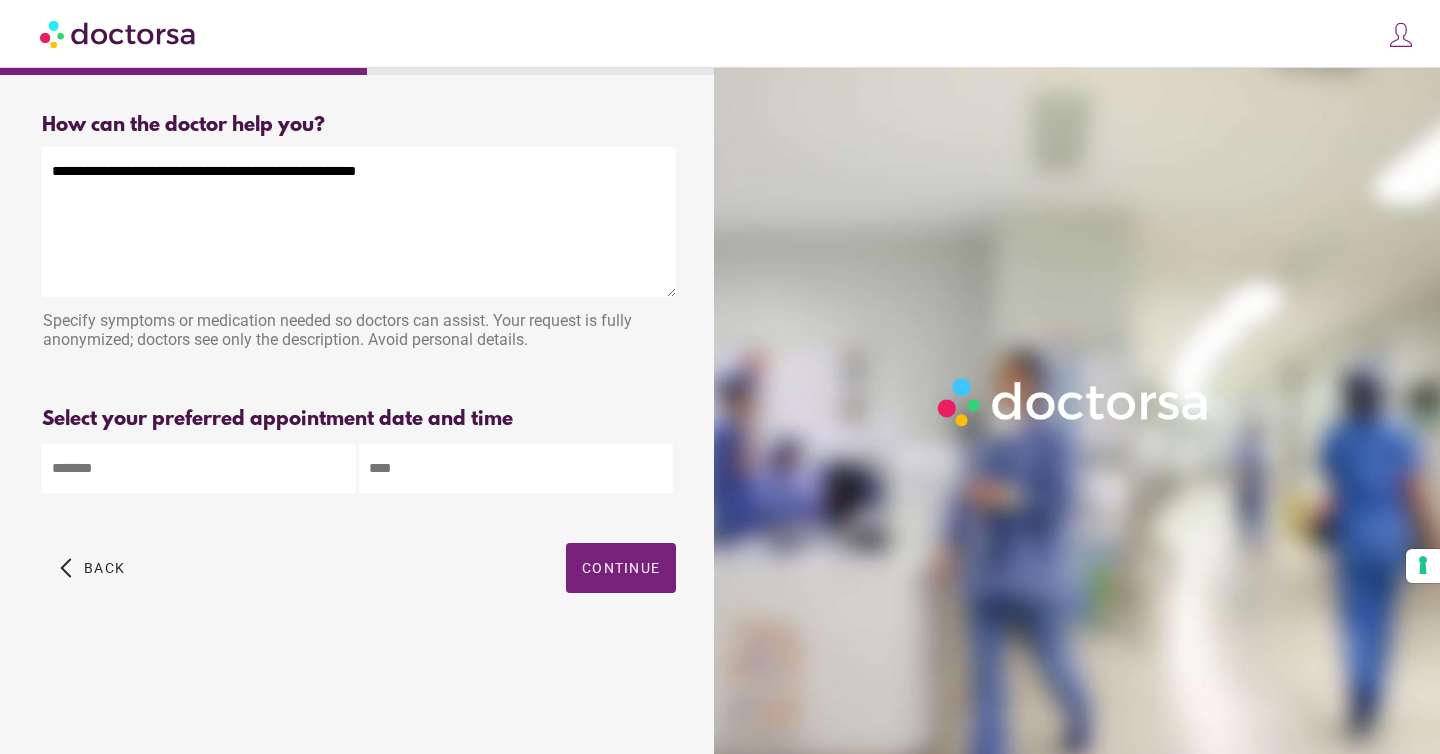 type on "**********" 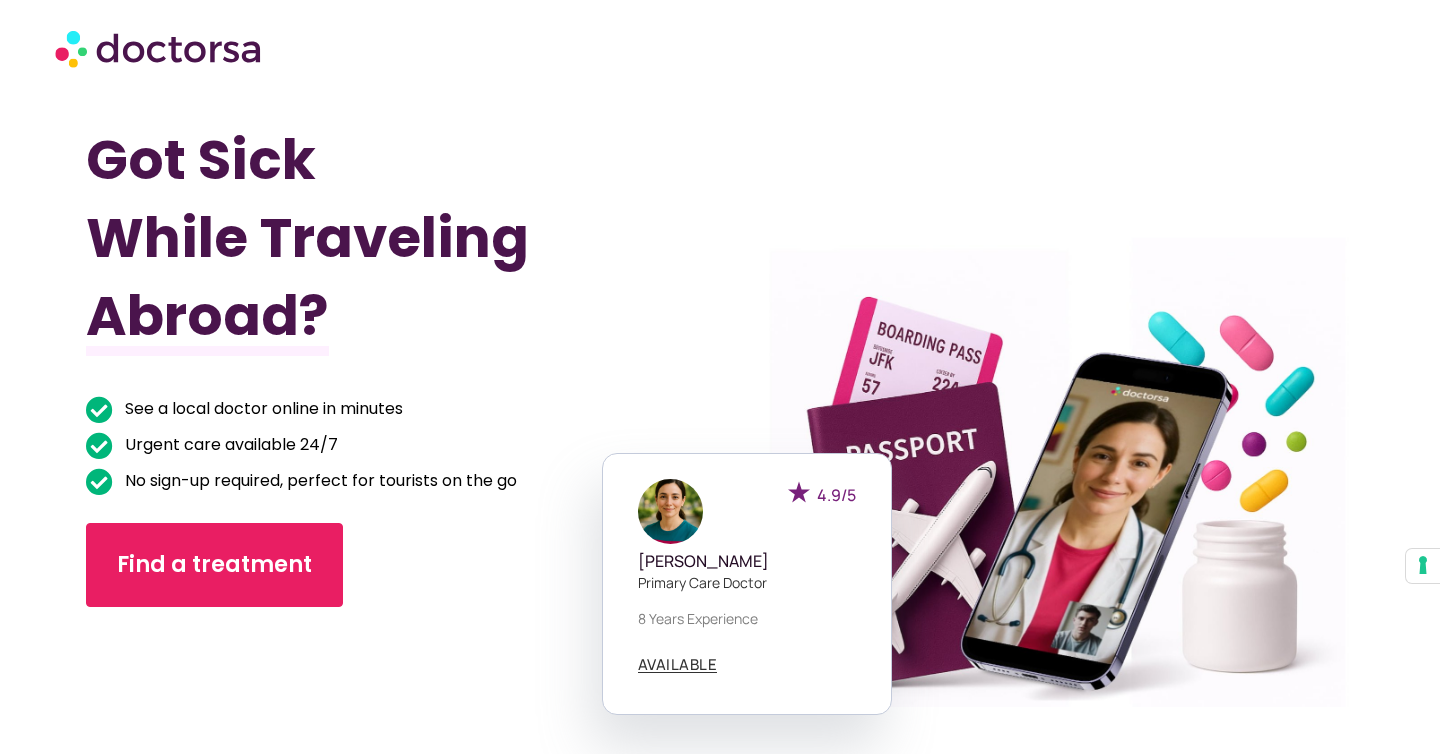 scroll, scrollTop: 0, scrollLeft: 0, axis: both 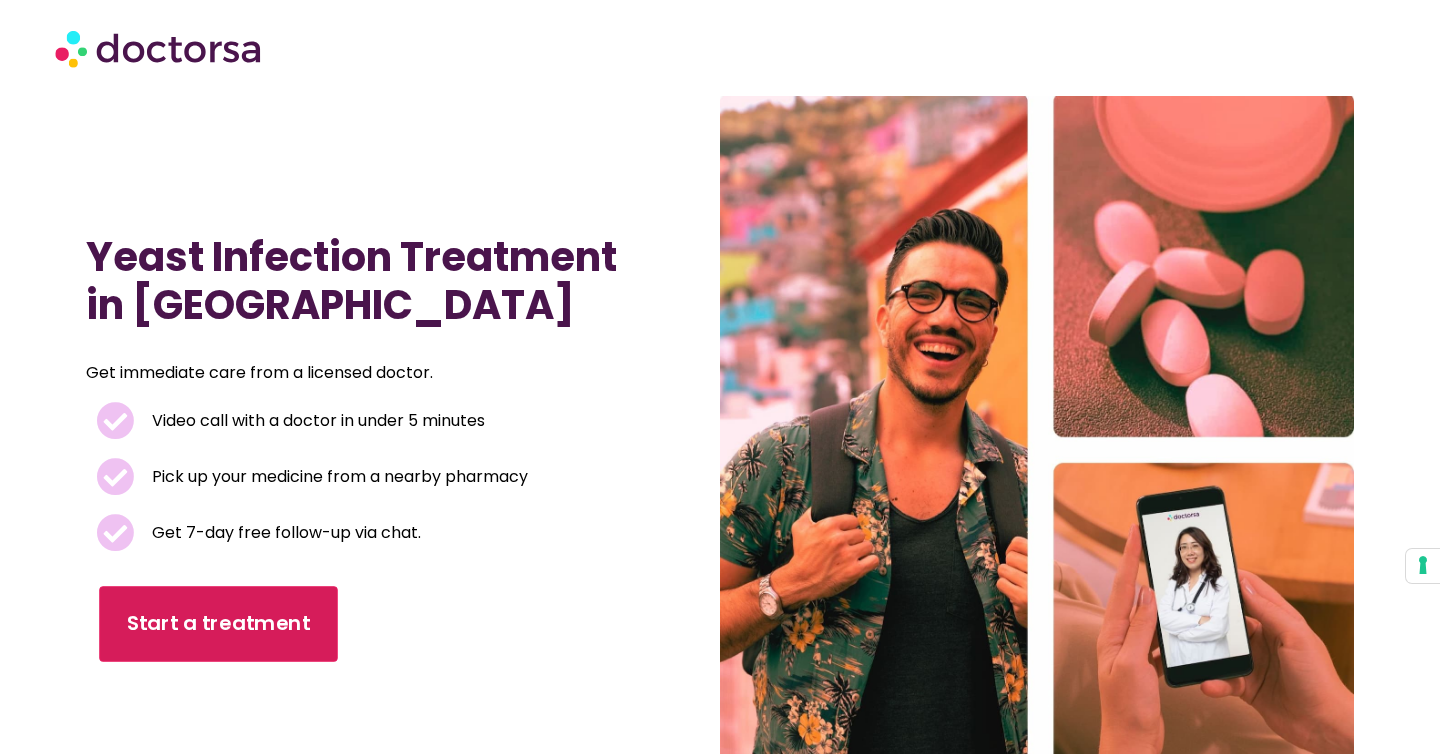 click on "Start a treatment" at bounding box center [219, 625] 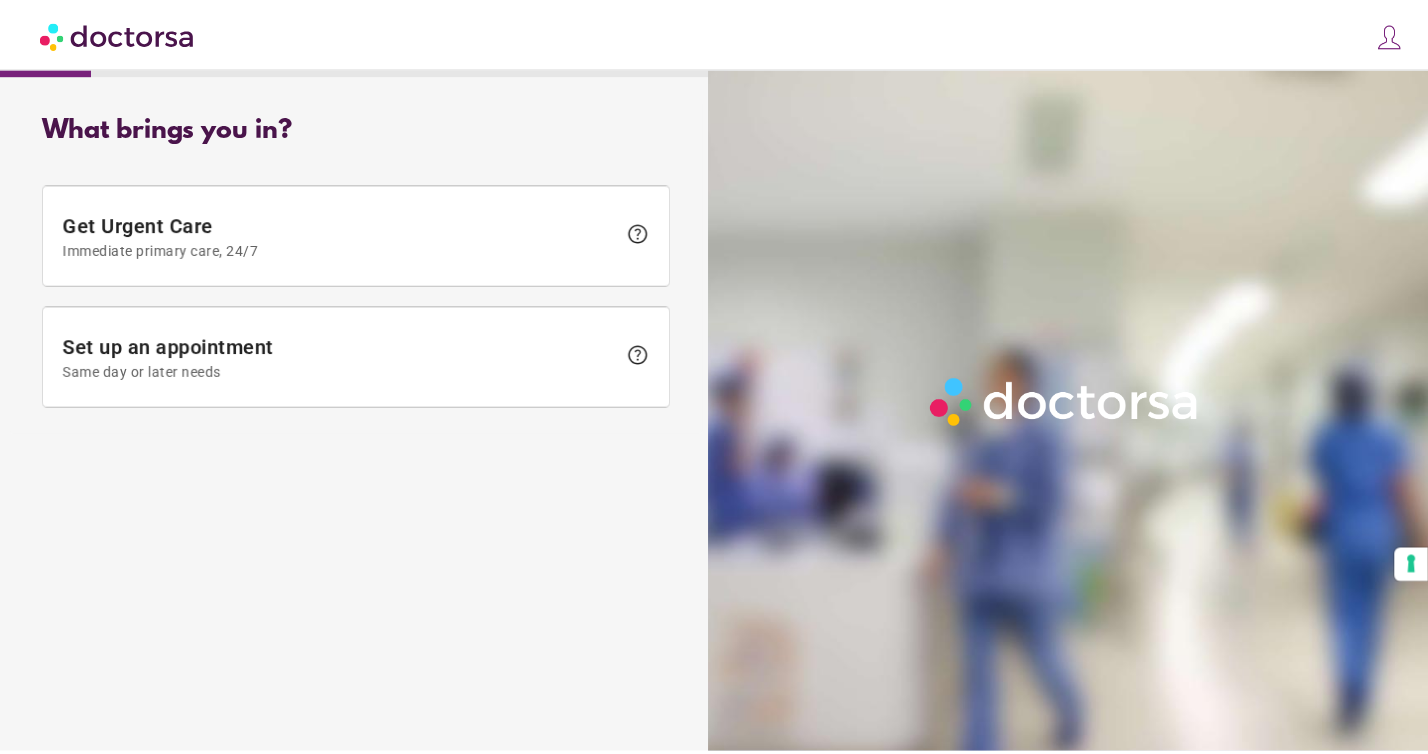 scroll, scrollTop: 0, scrollLeft: 0, axis: both 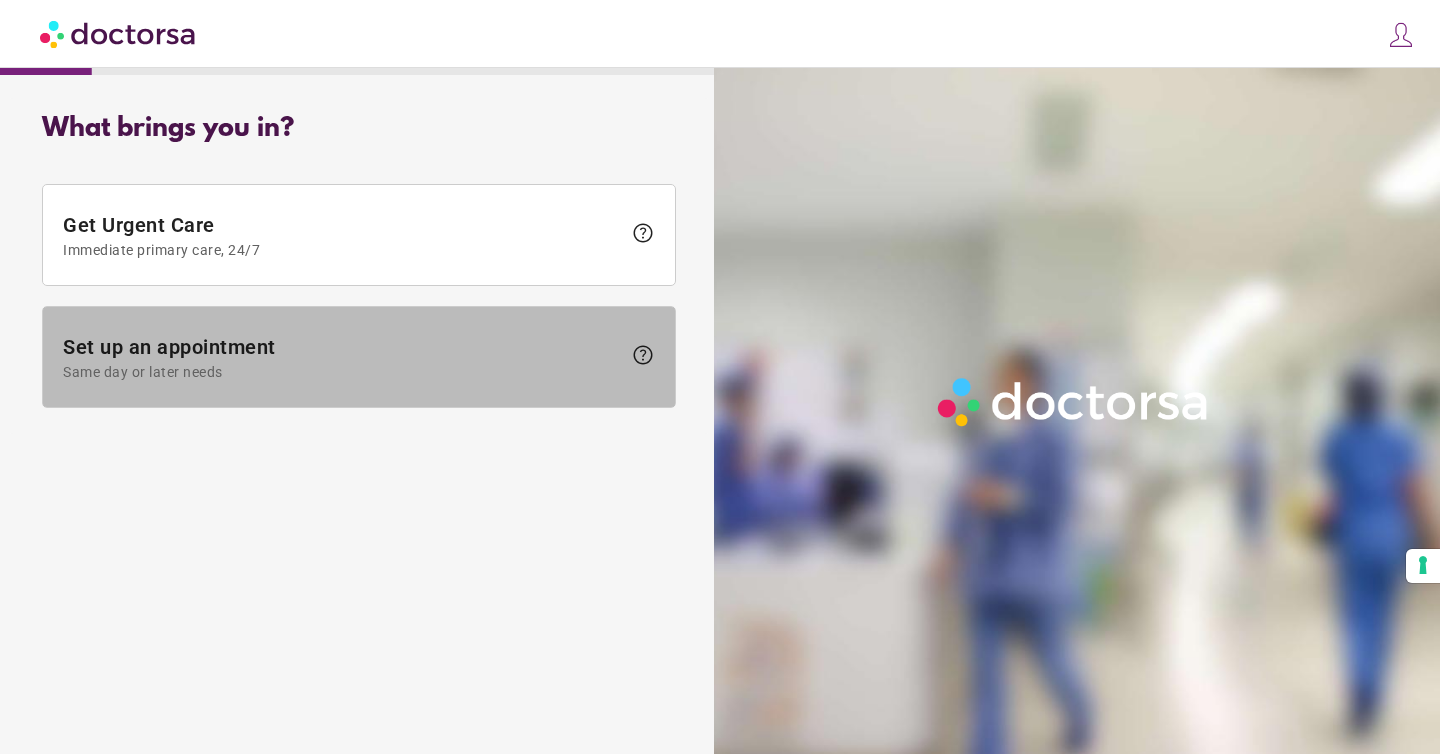 click on "Set up an appointment
Same day or later needs" at bounding box center [342, 357] 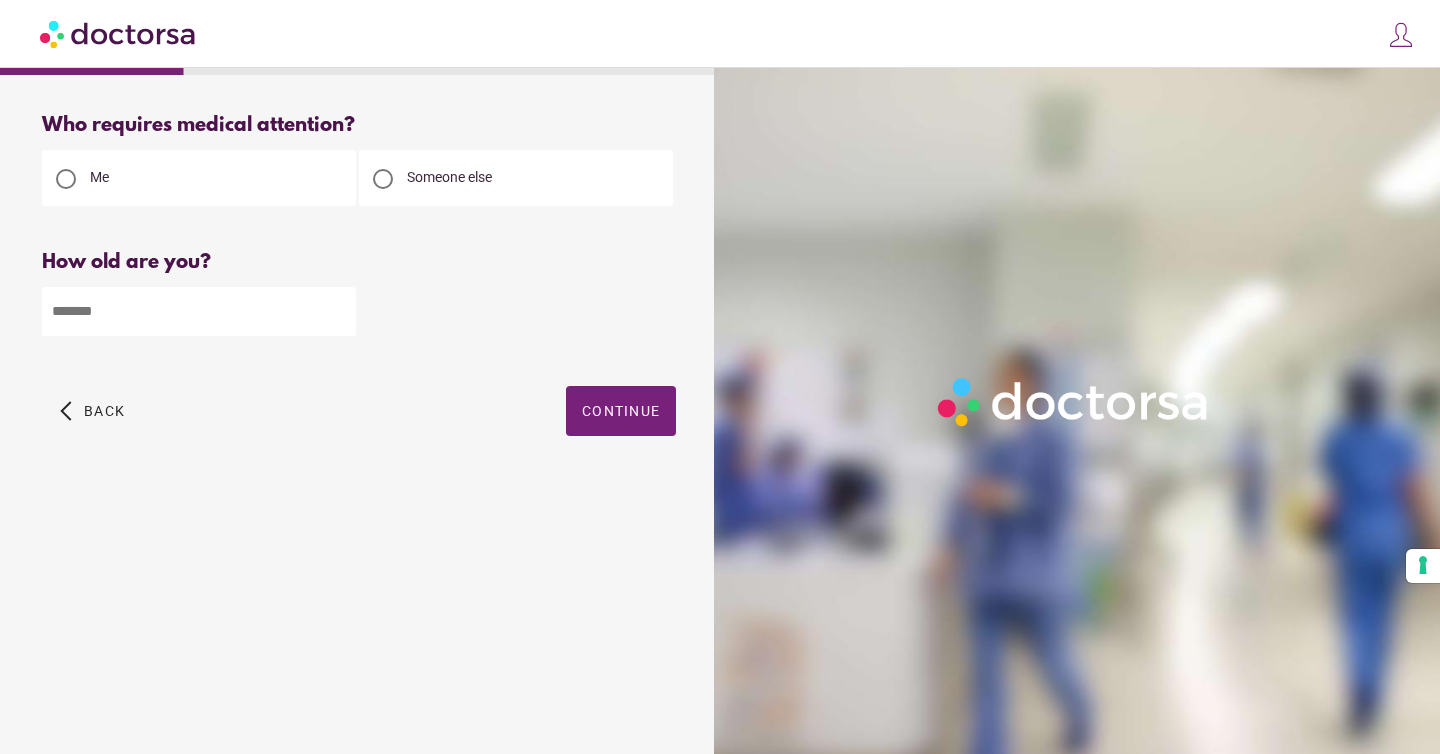 click at bounding box center (199, 311) 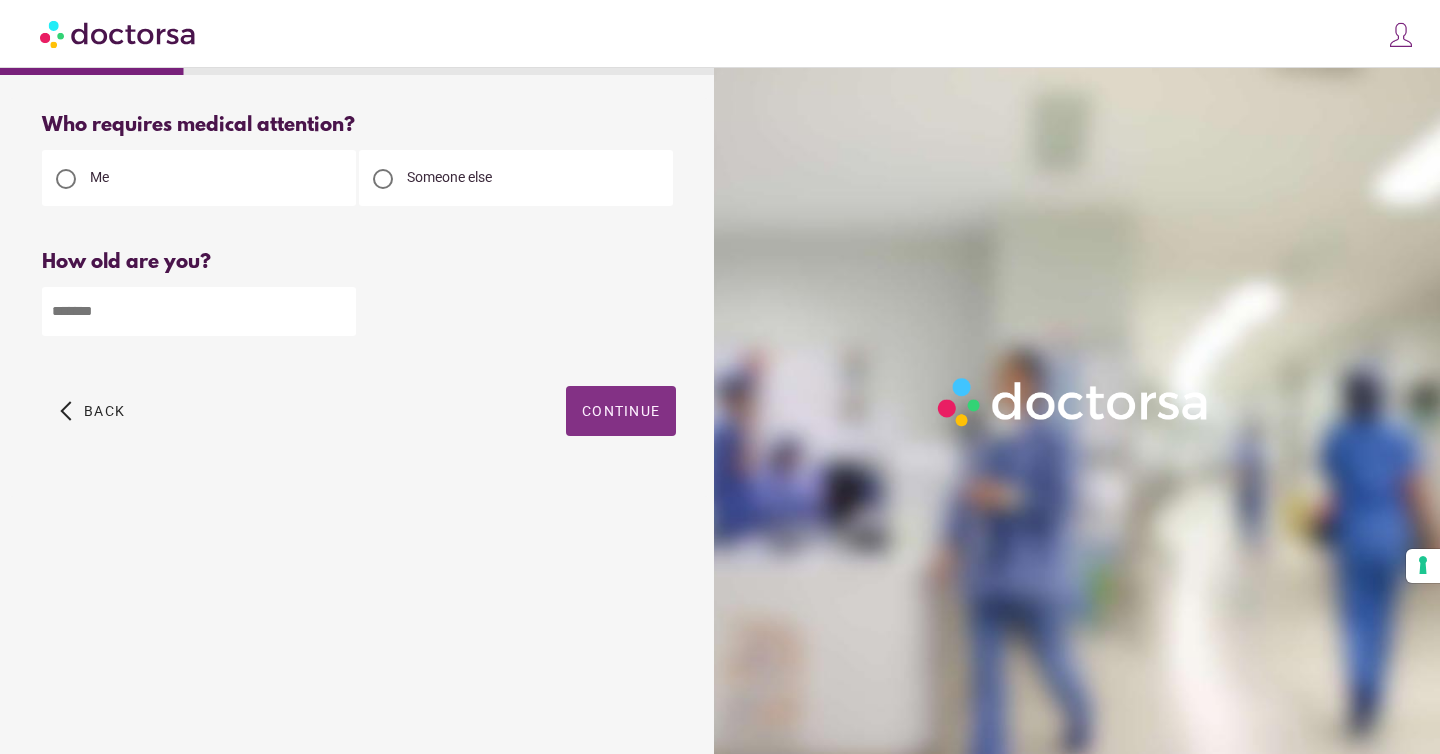 type on "**" 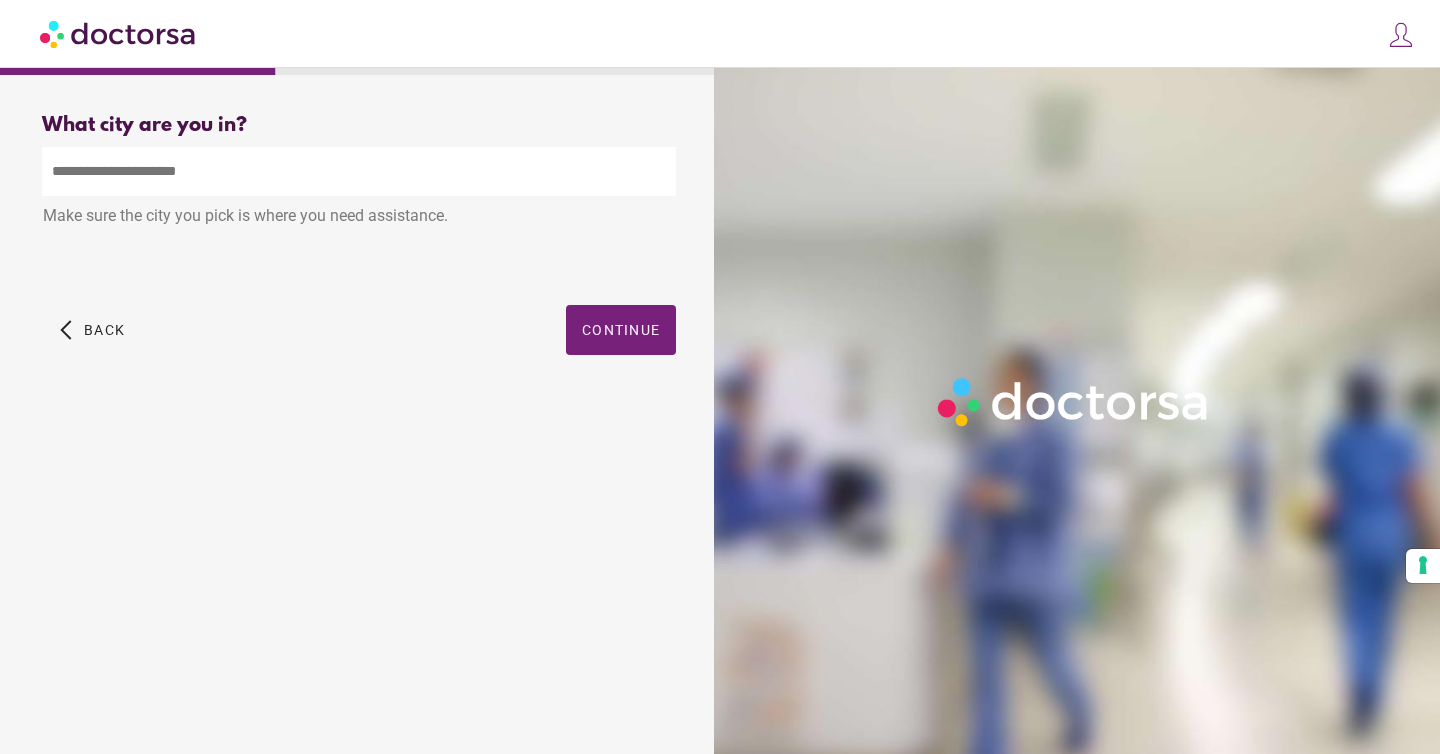click at bounding box center (359, 171) 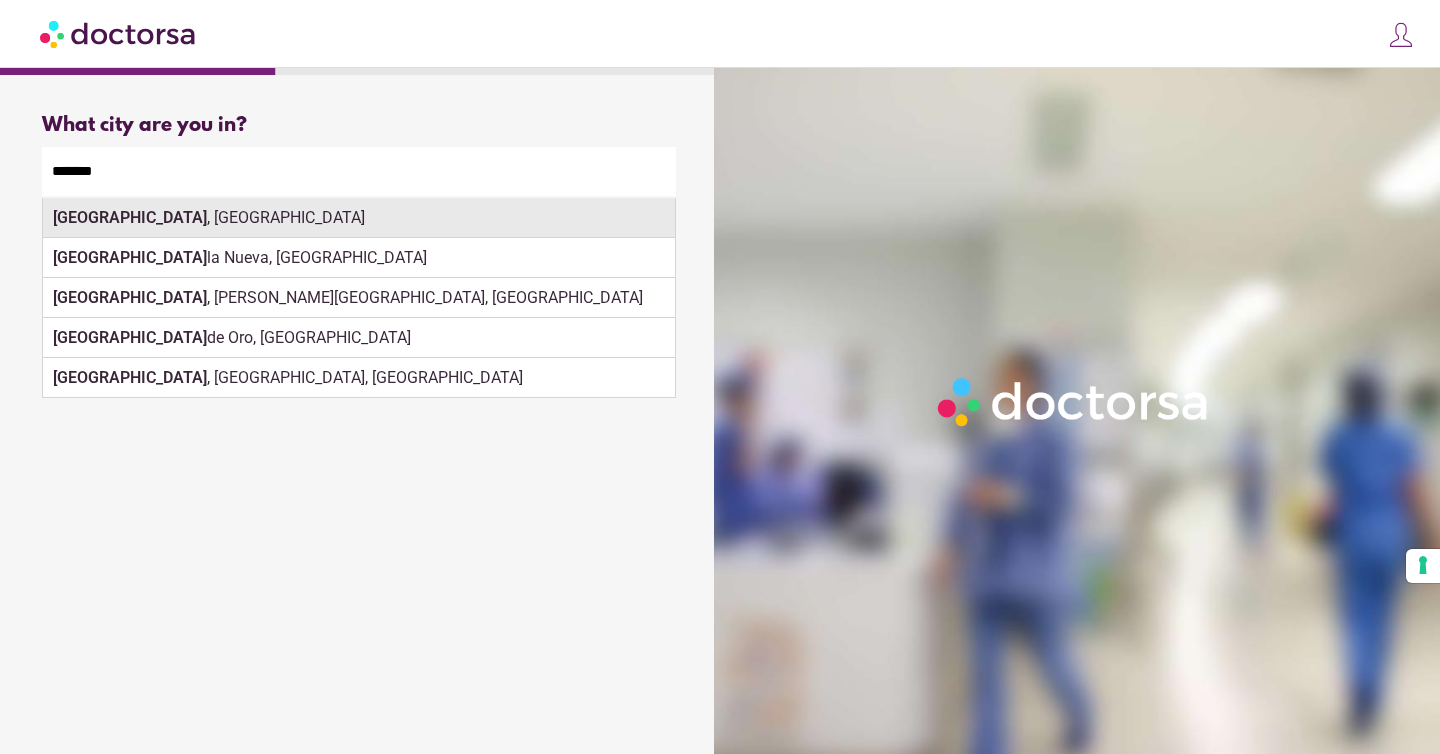 click on "Sevilla , Spain" at bounding box center [359, 218] 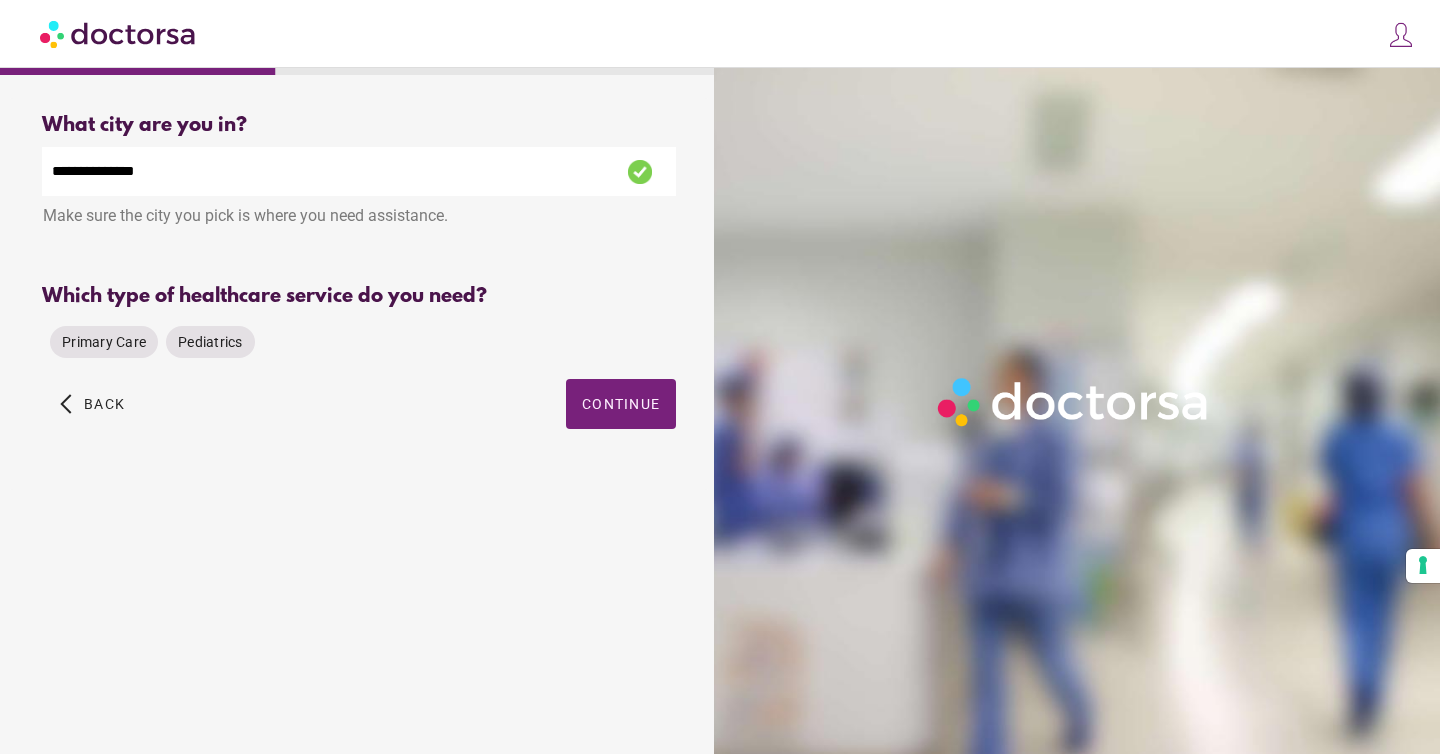 click on "Which type of healthcare service do you need?
Primary Care
Pediatrics
Please select one of the available options" at bounding box center [359, 322] 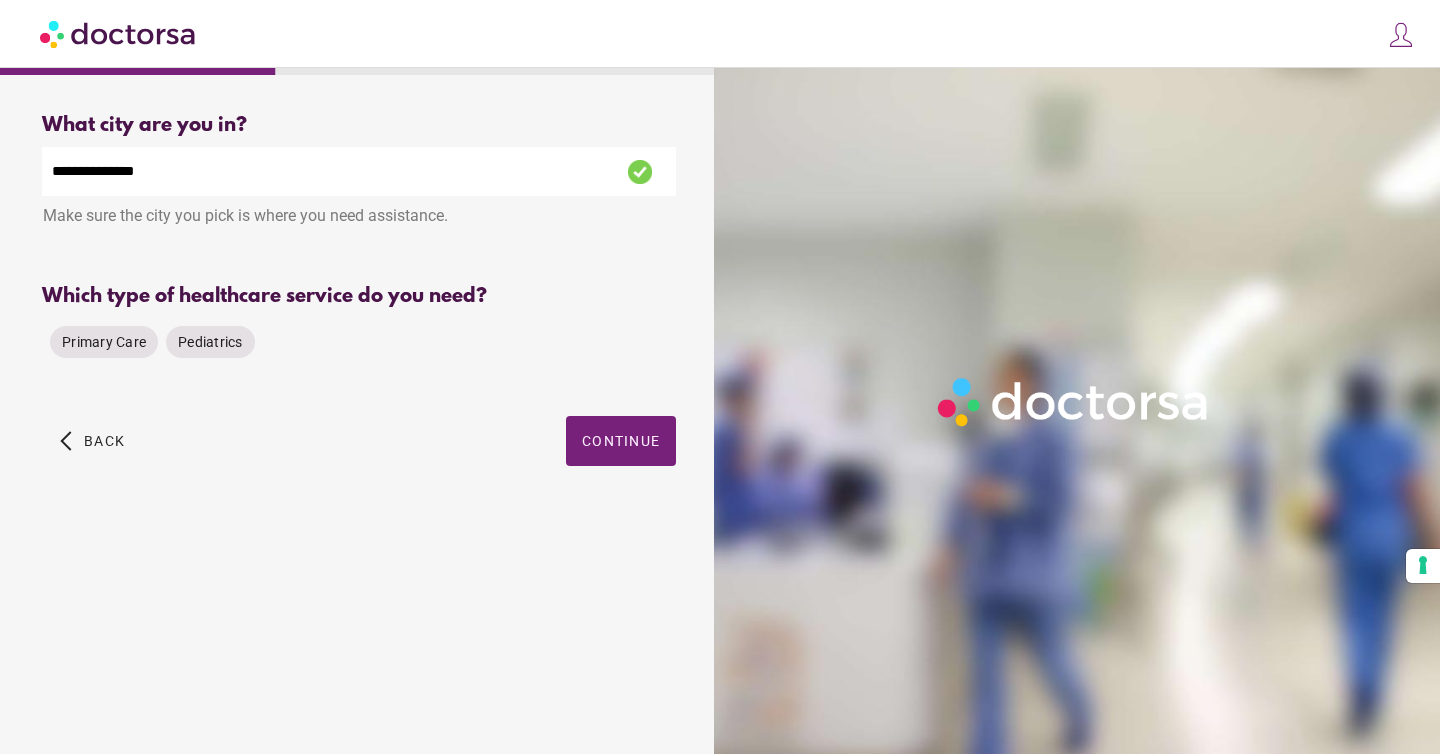 click on "Primary Care
Pediatrics" at bounding box center (152, 342) 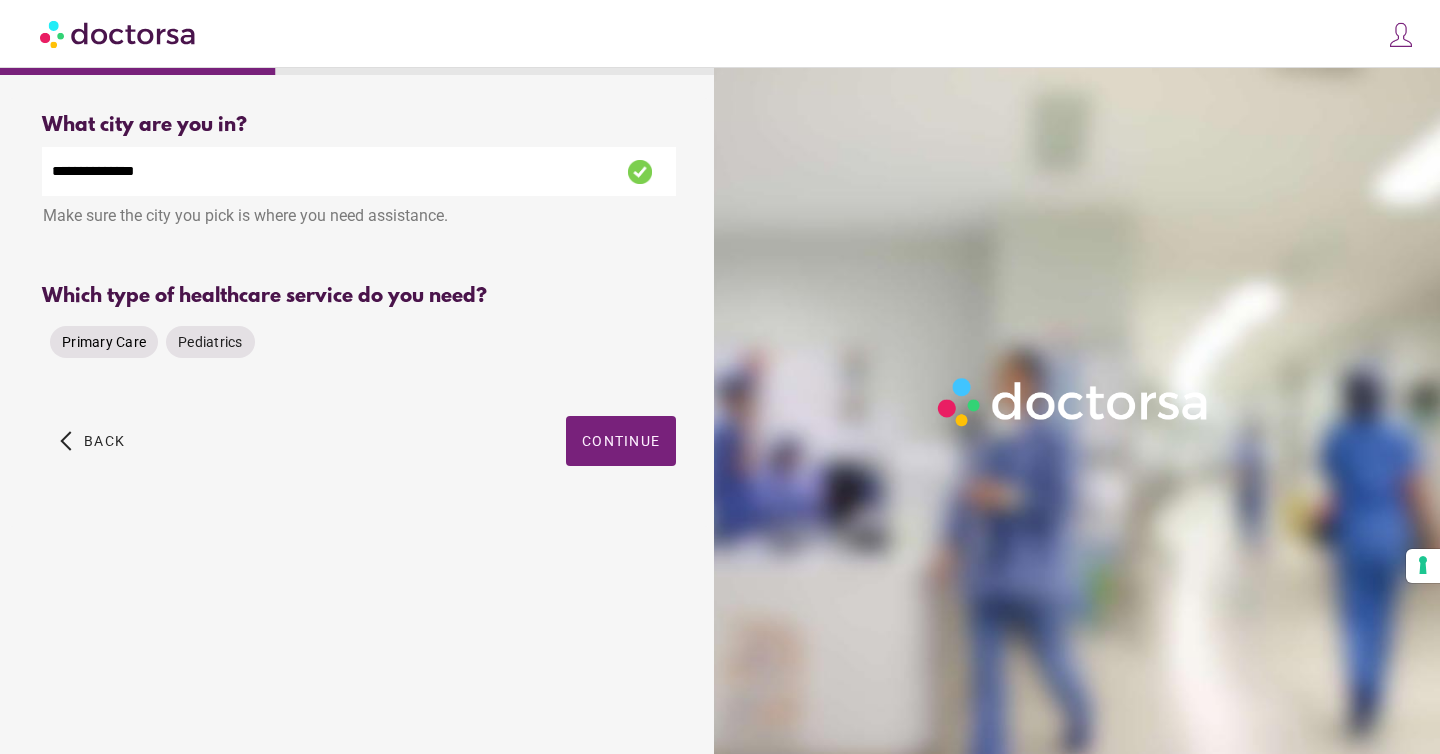 click on "Primary Care" at bounding box center [104, 342] 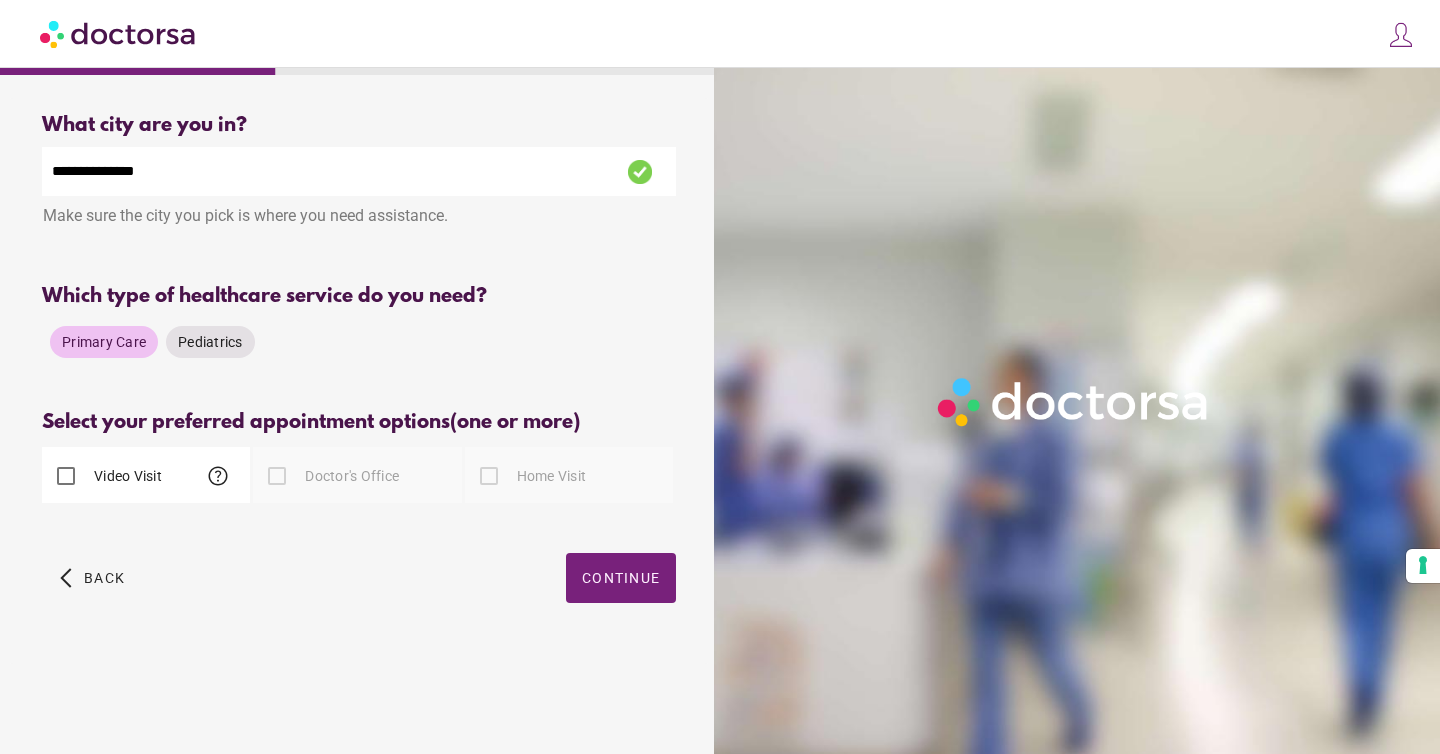 click on "Video Visit" at bounding box center (126, 476) 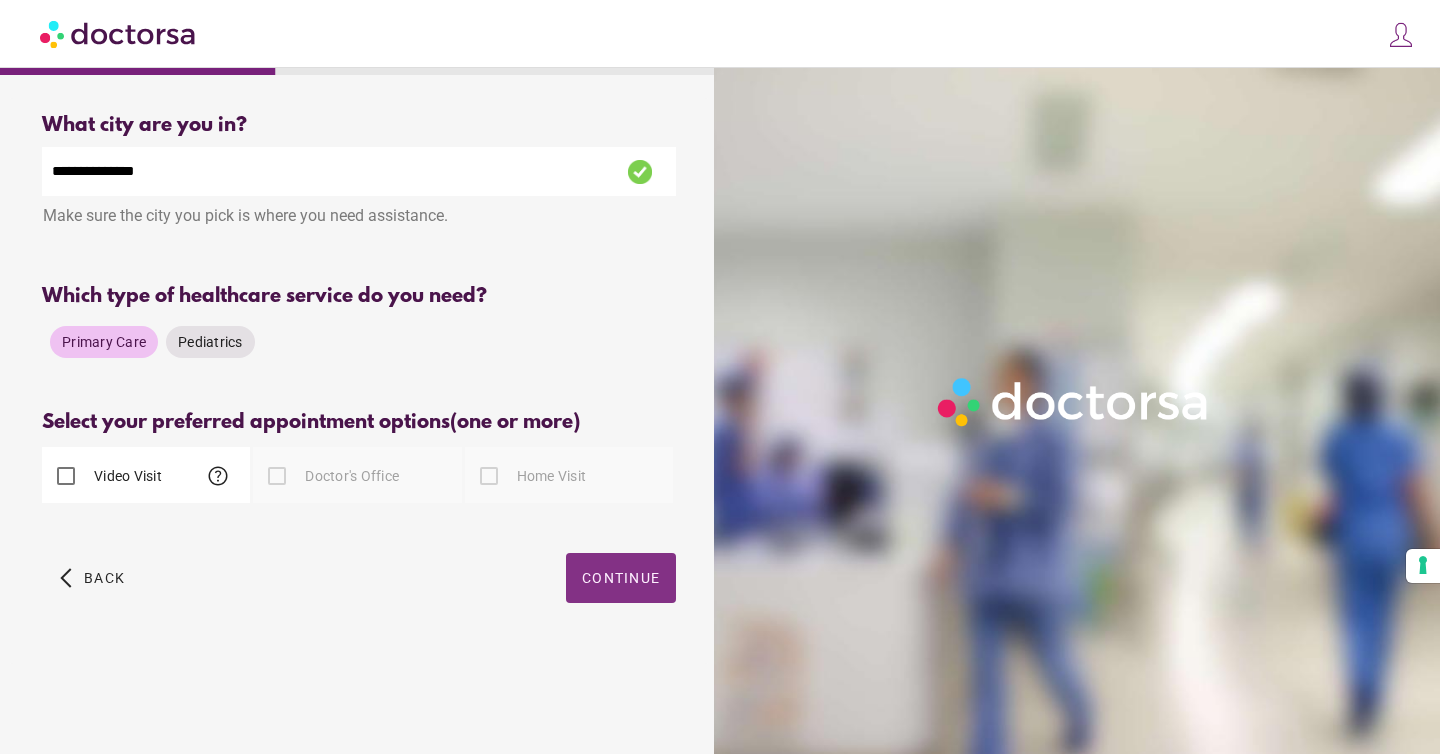 click at bounding box center [621, 578] 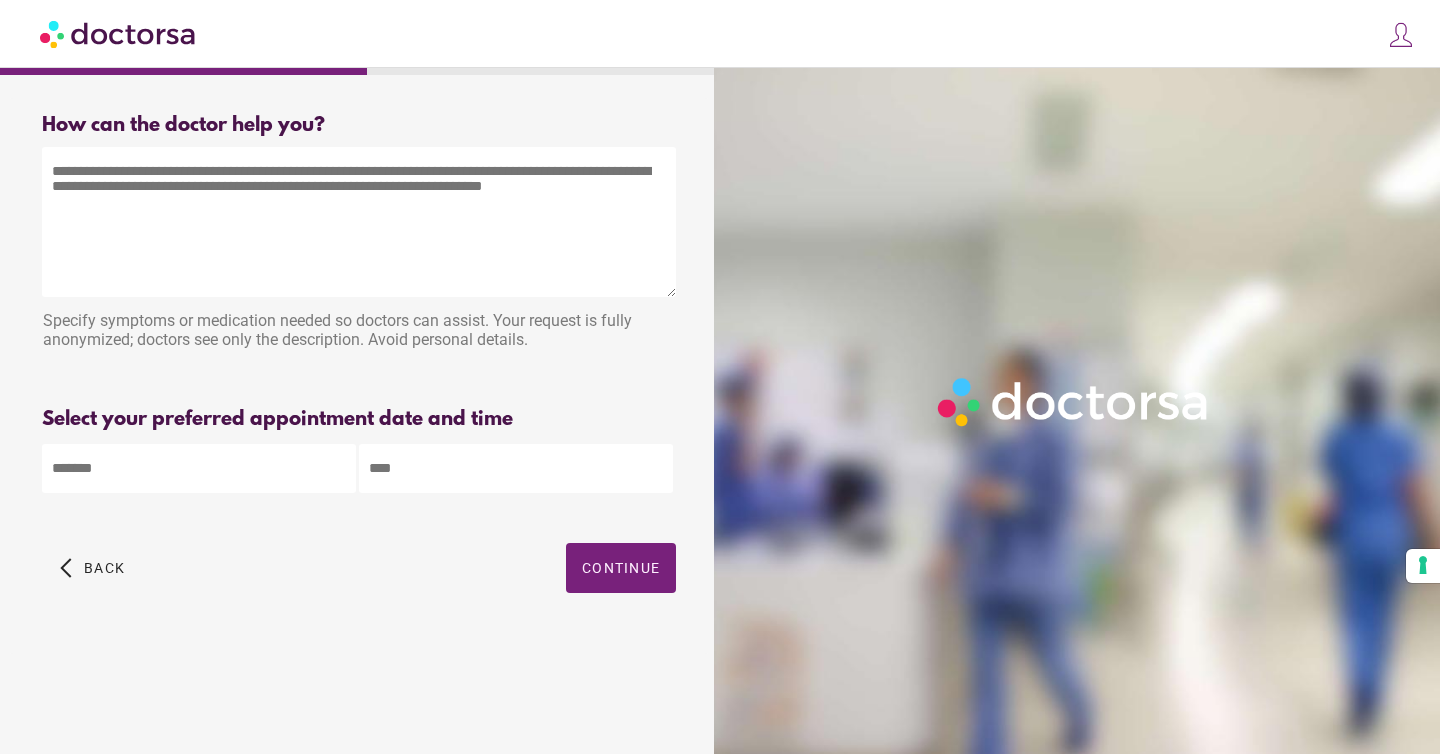 click at bounding box center (359, 222) 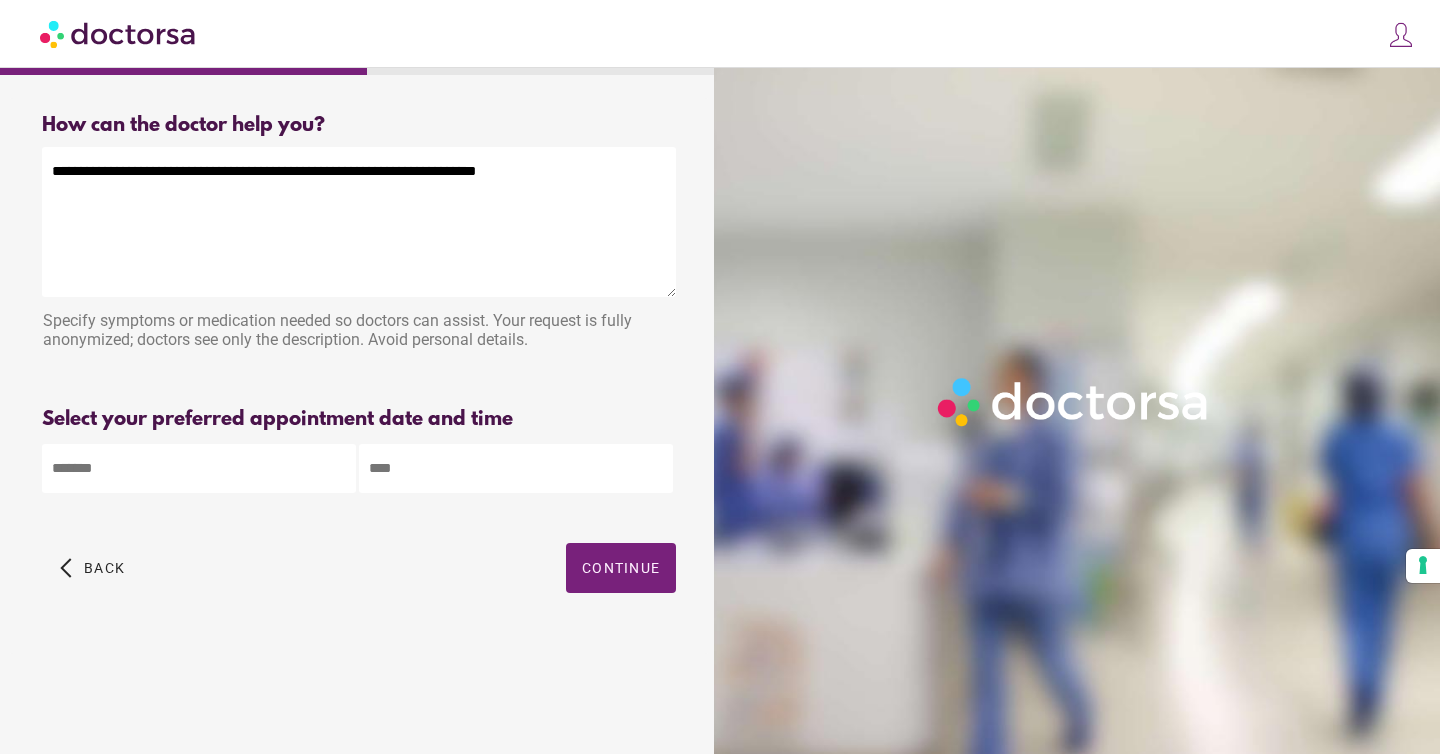 type on "**********" 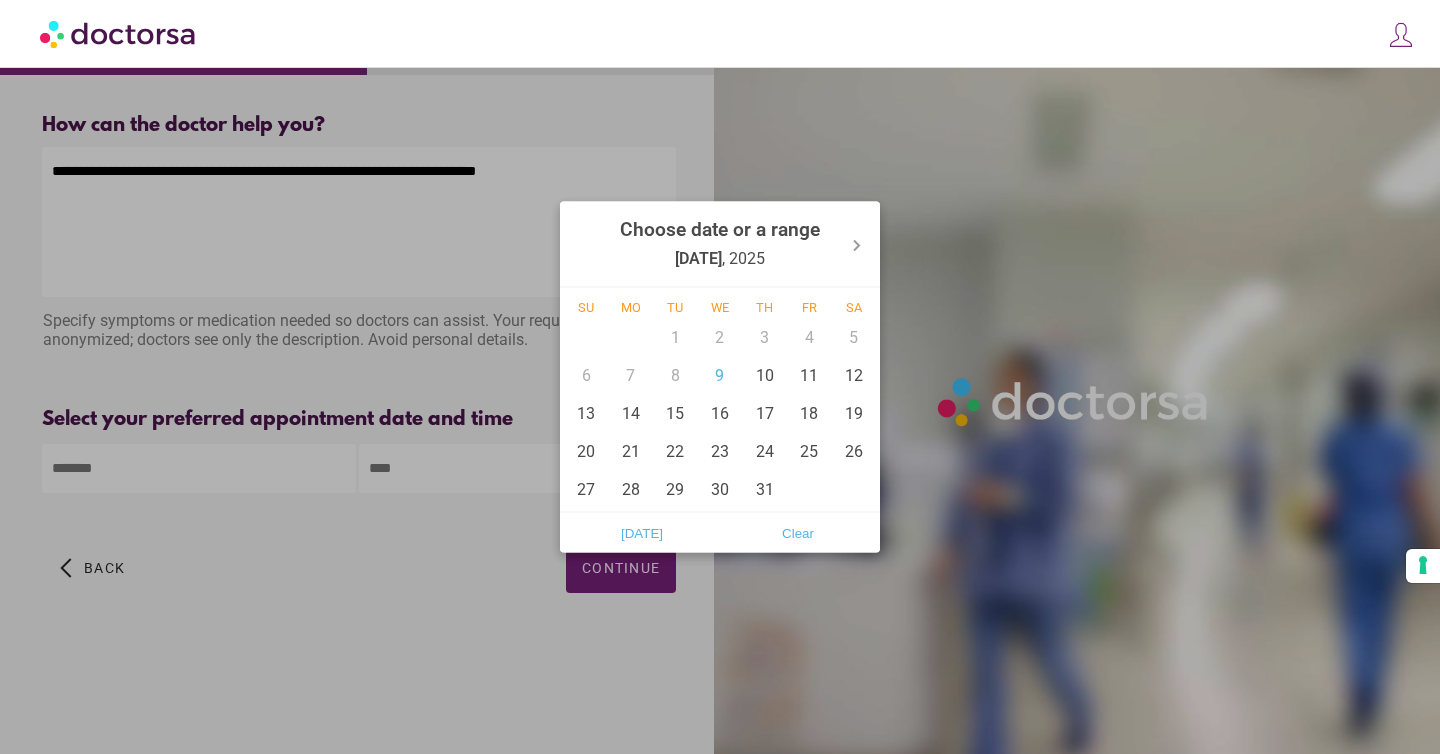 click on "**********" at bounding box center [720, 377] 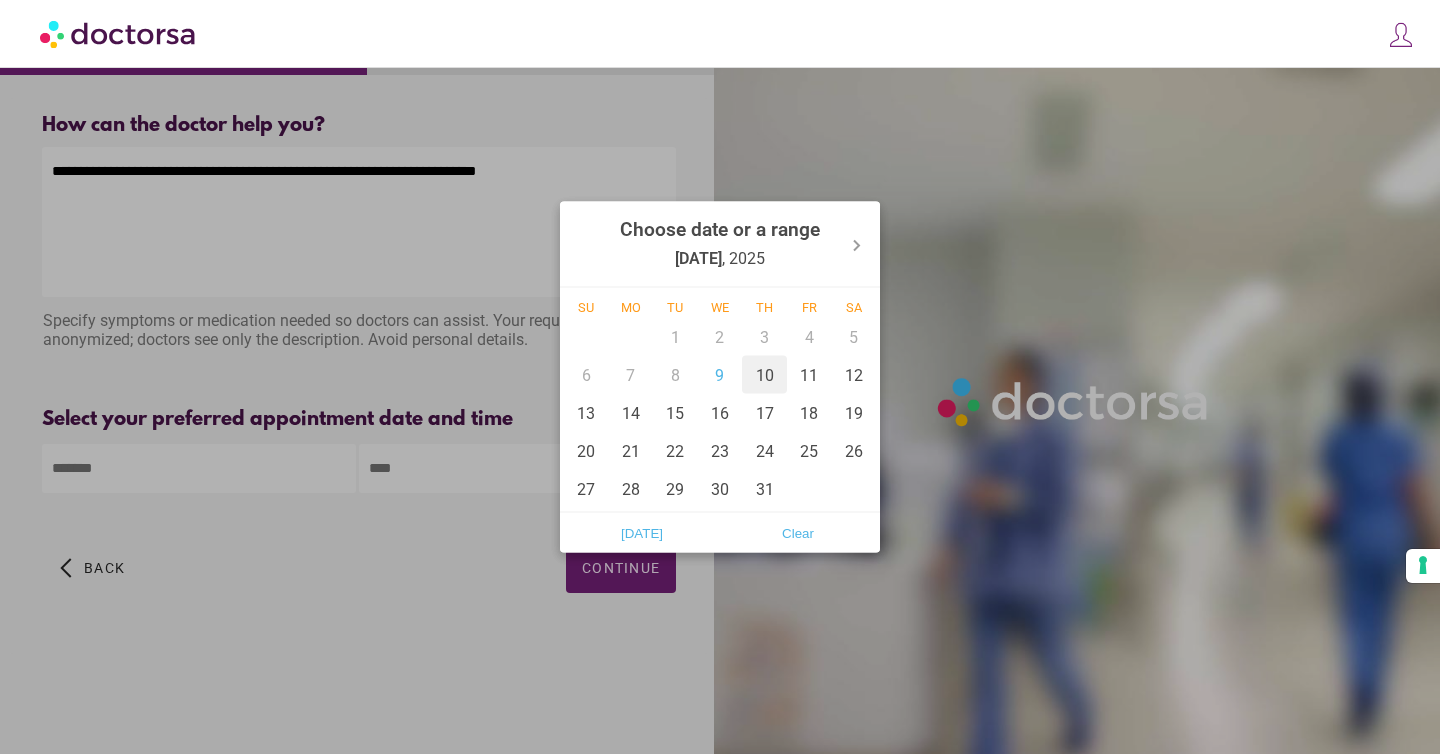 click on "10" at bounding box center (764, 375) 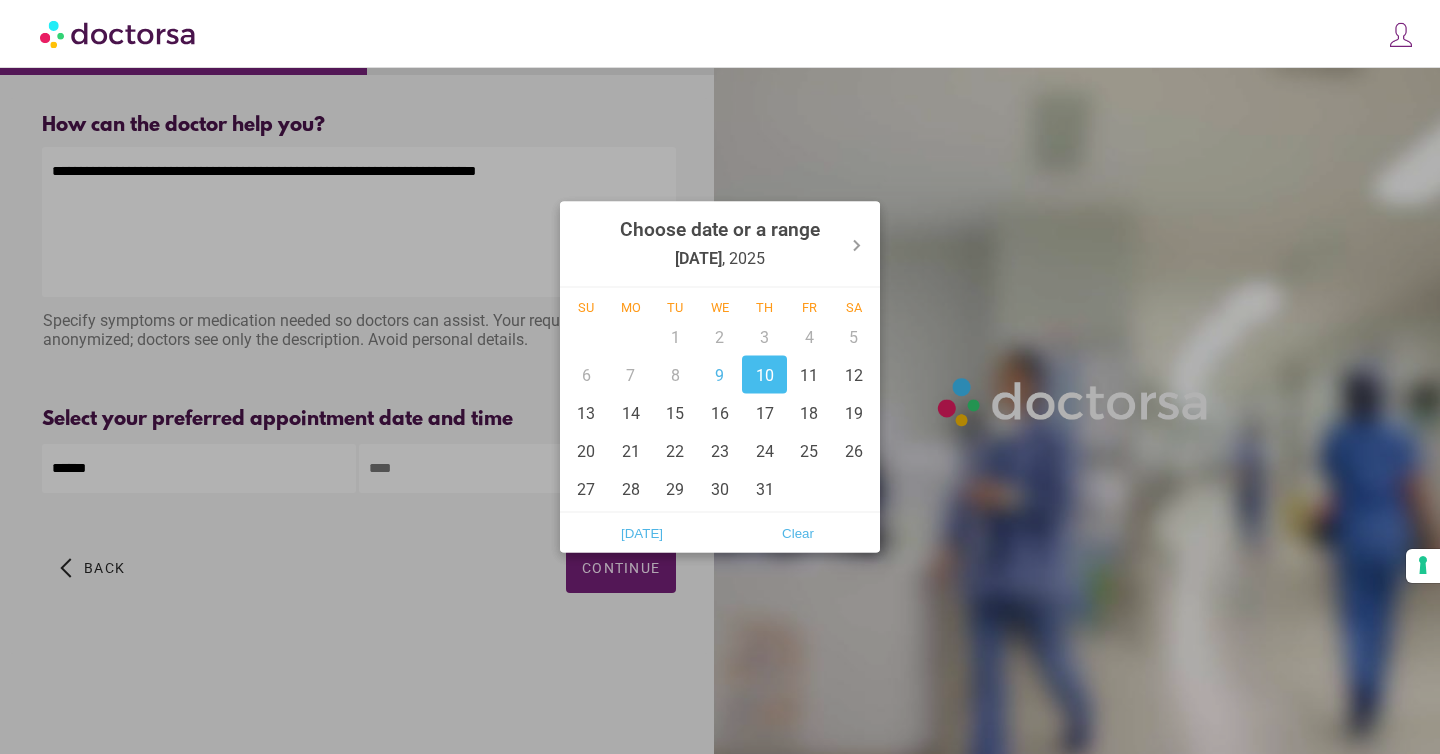 click on "10" at bounding box center (764, 375) 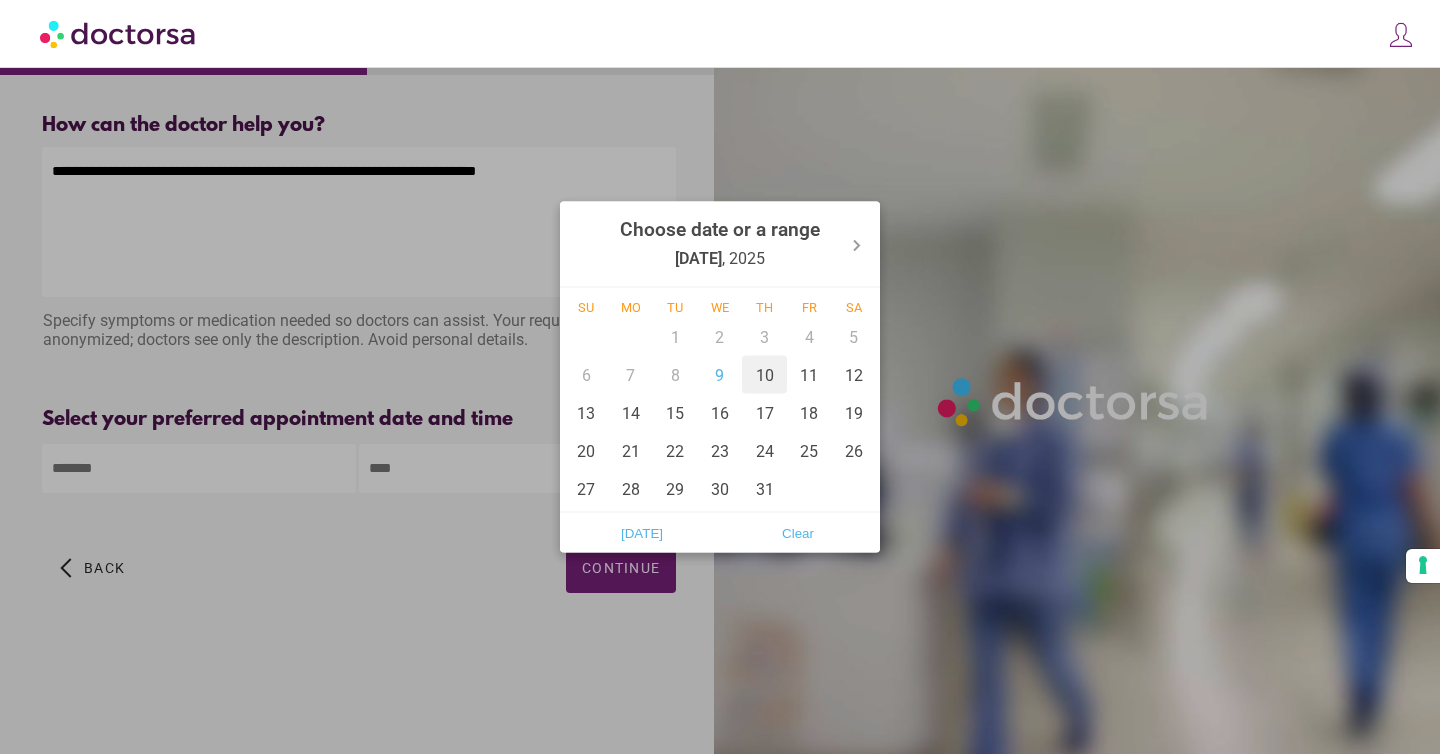click on "10" at bounding box center (764, 375) 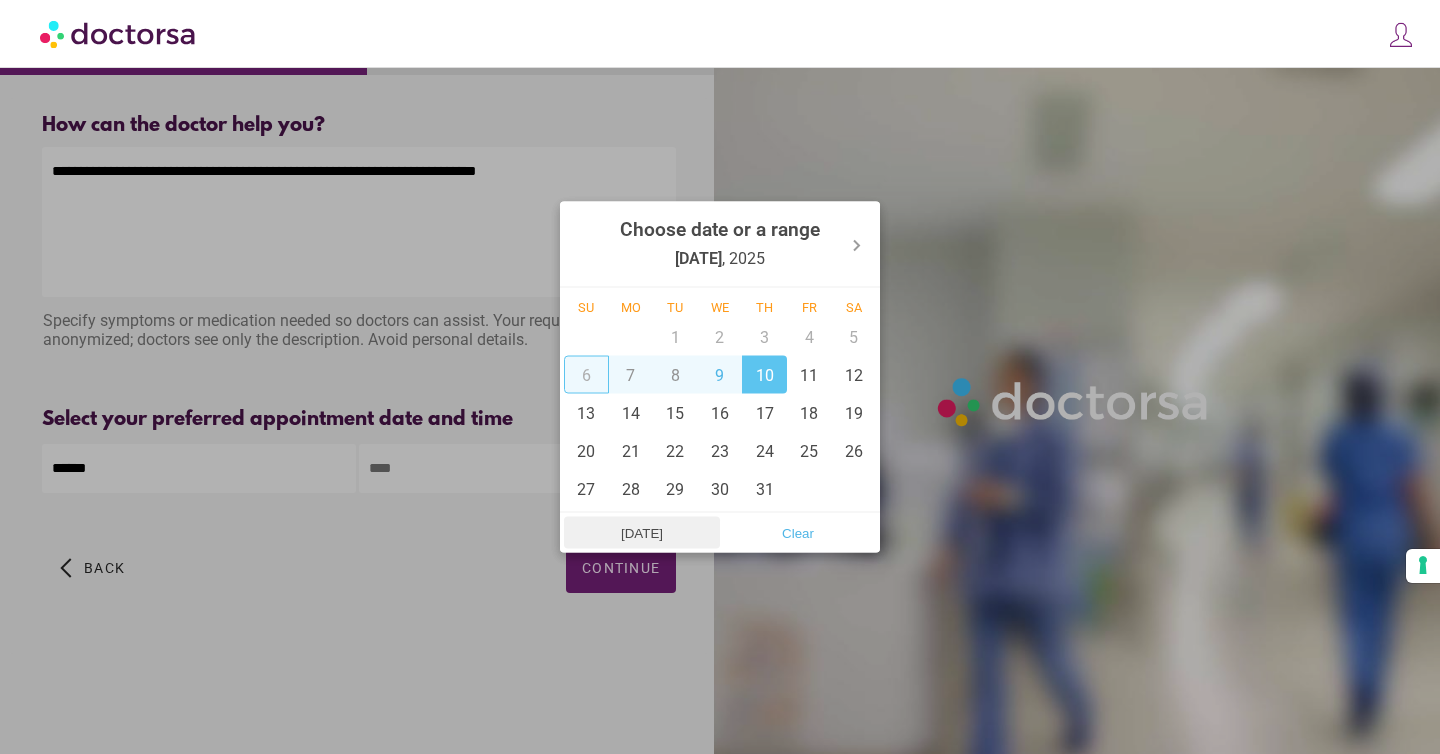 click on "[DATE]" at bounding box center (642, 533) 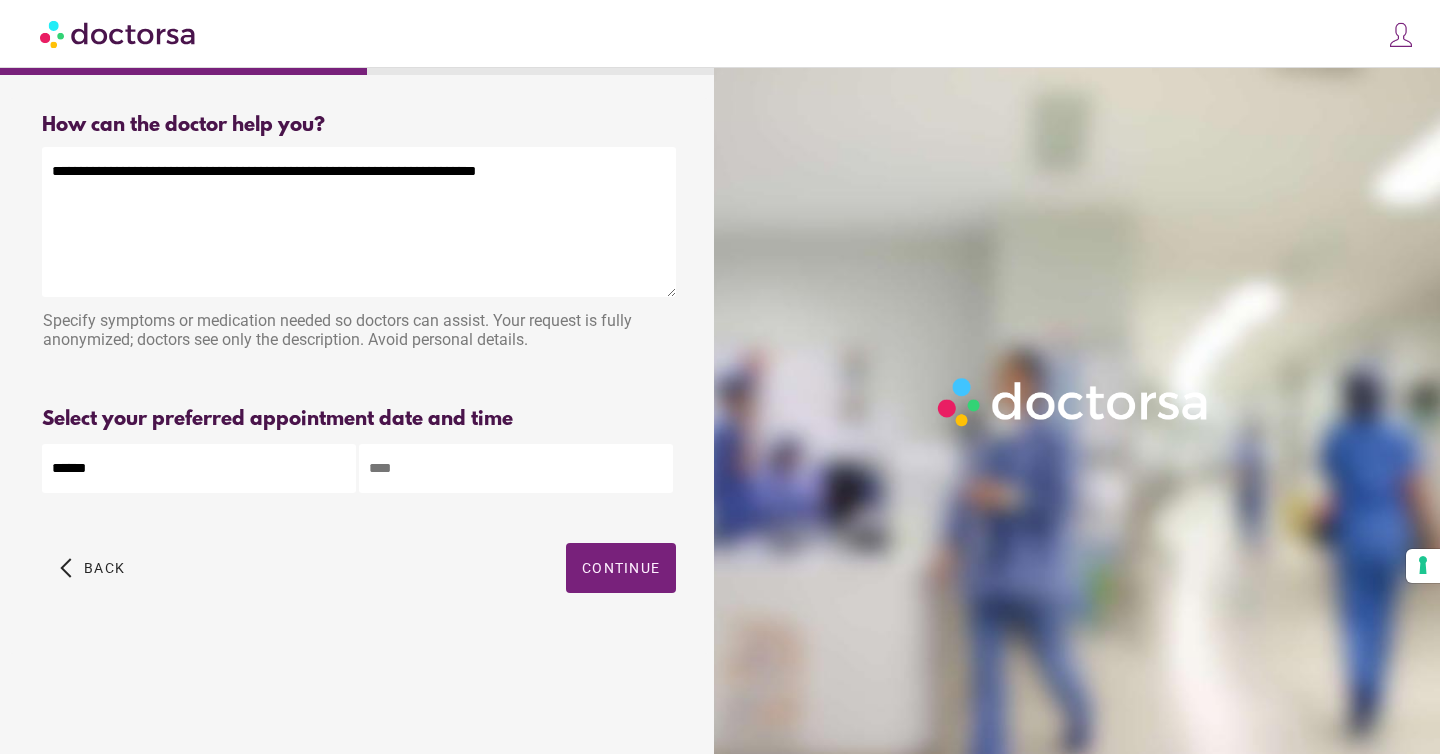 click at bounding box center [516, 468] 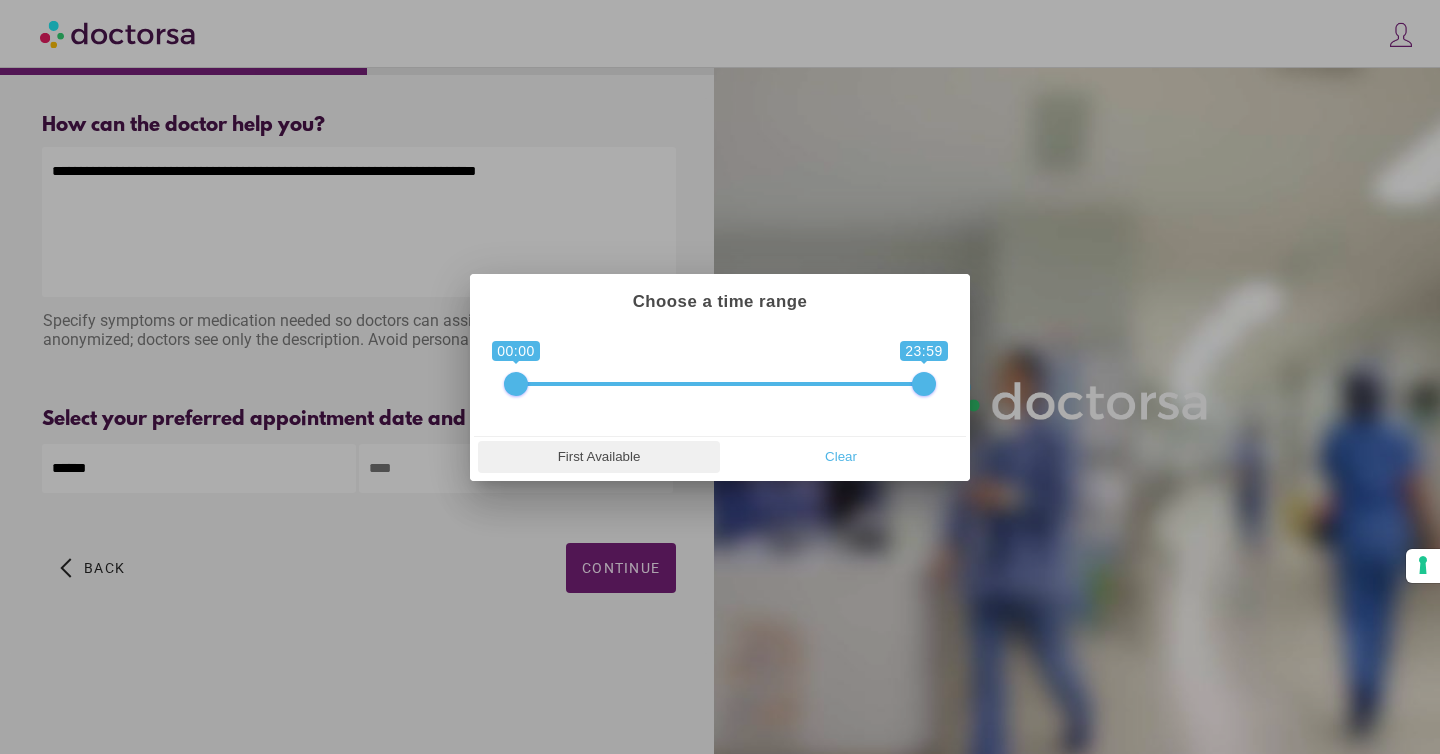 click on "First Available" at bounding box center [599, 457] 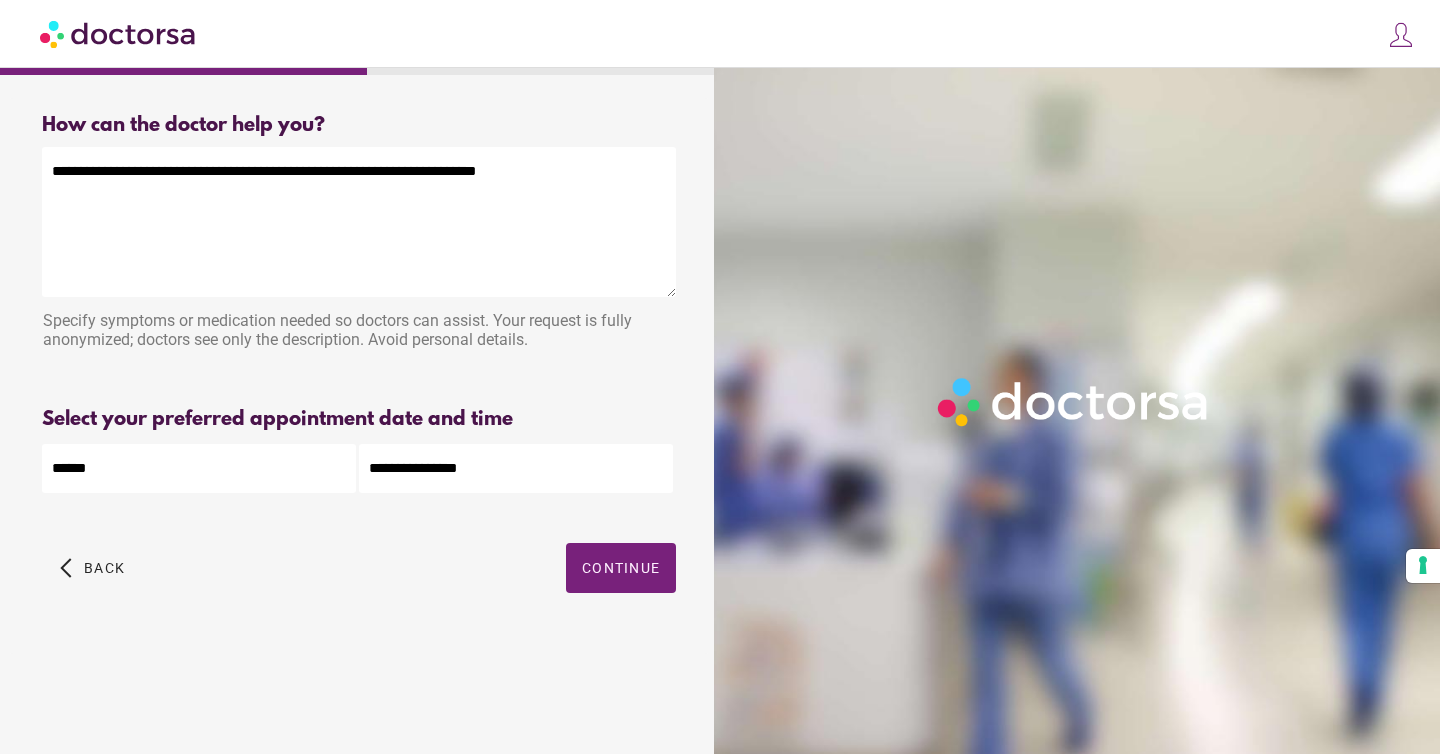 click on "**********" at bounding box center (720, 377) 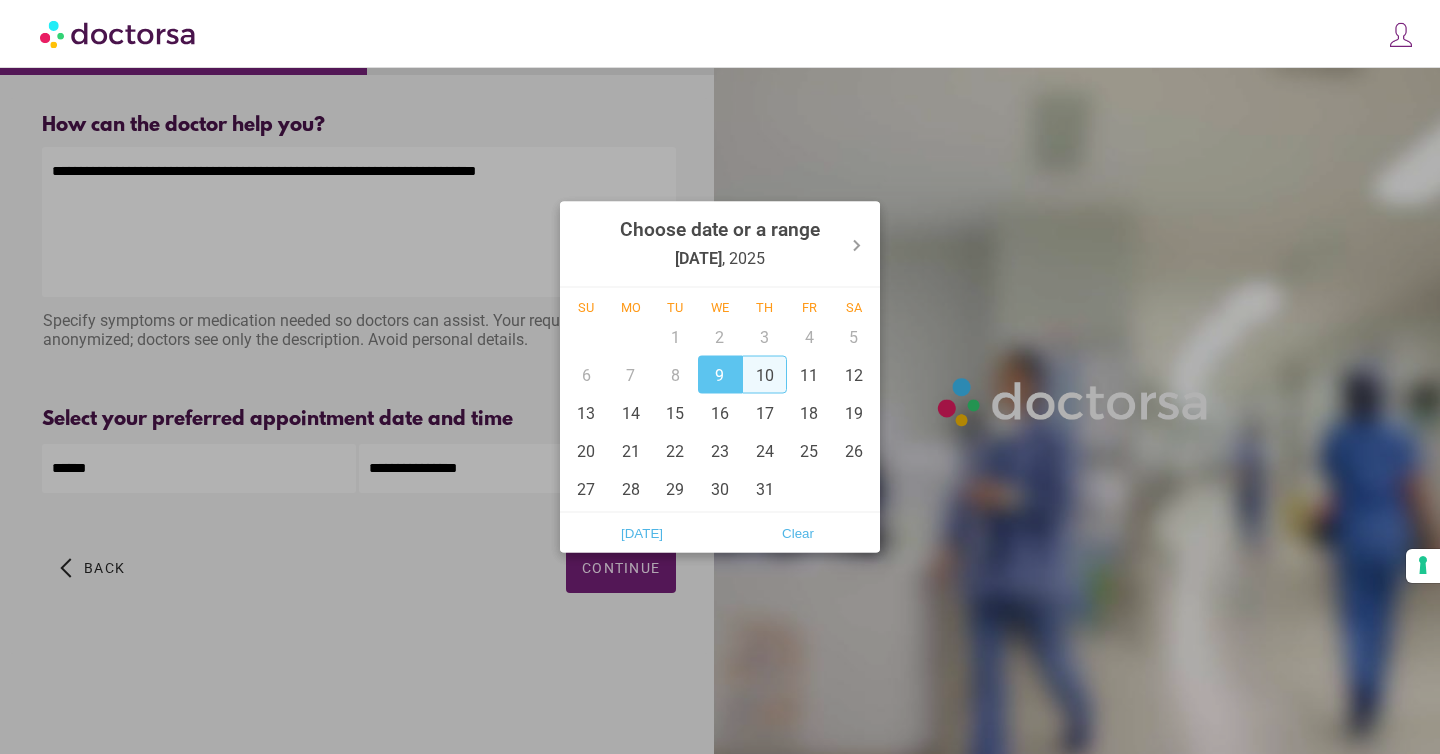 click on "10" at bounding box center (764, 375) 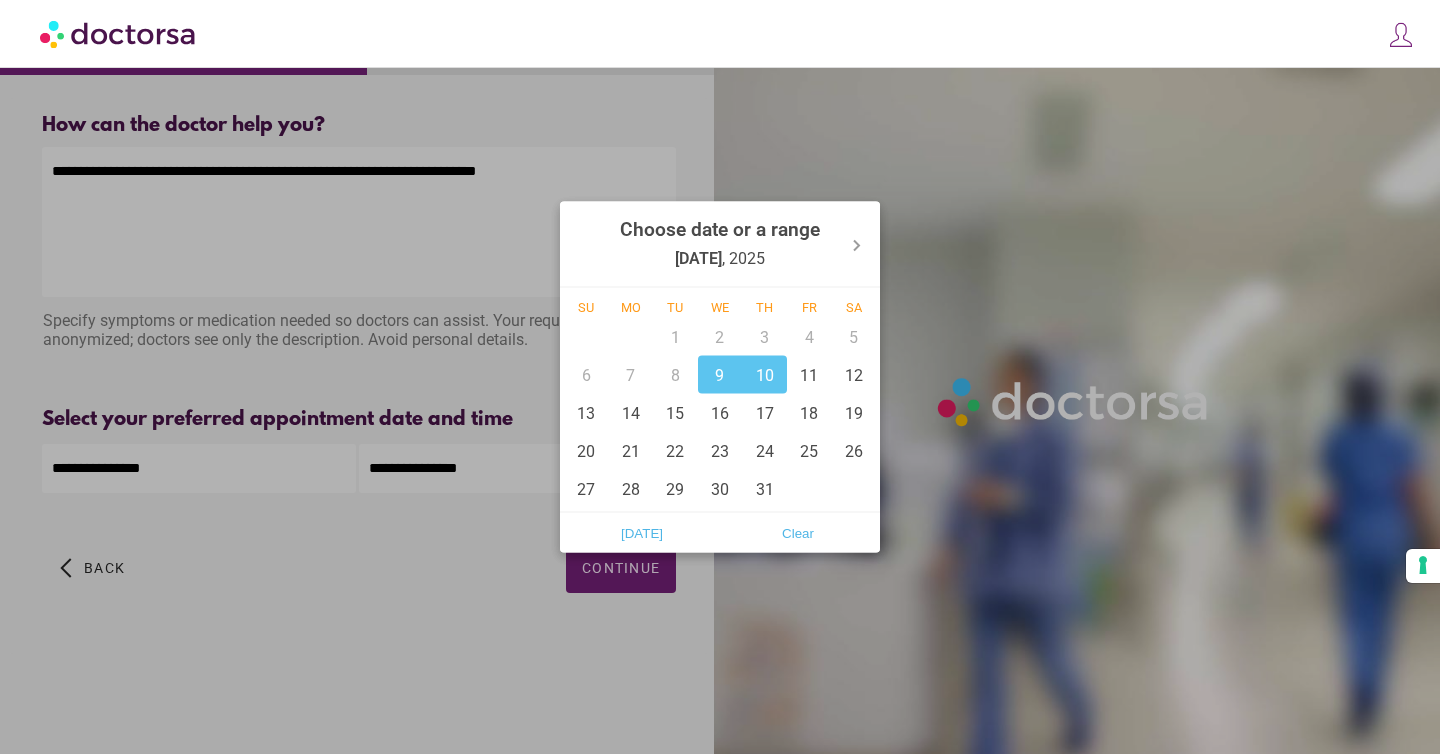 click at bounding box center [720, 377] 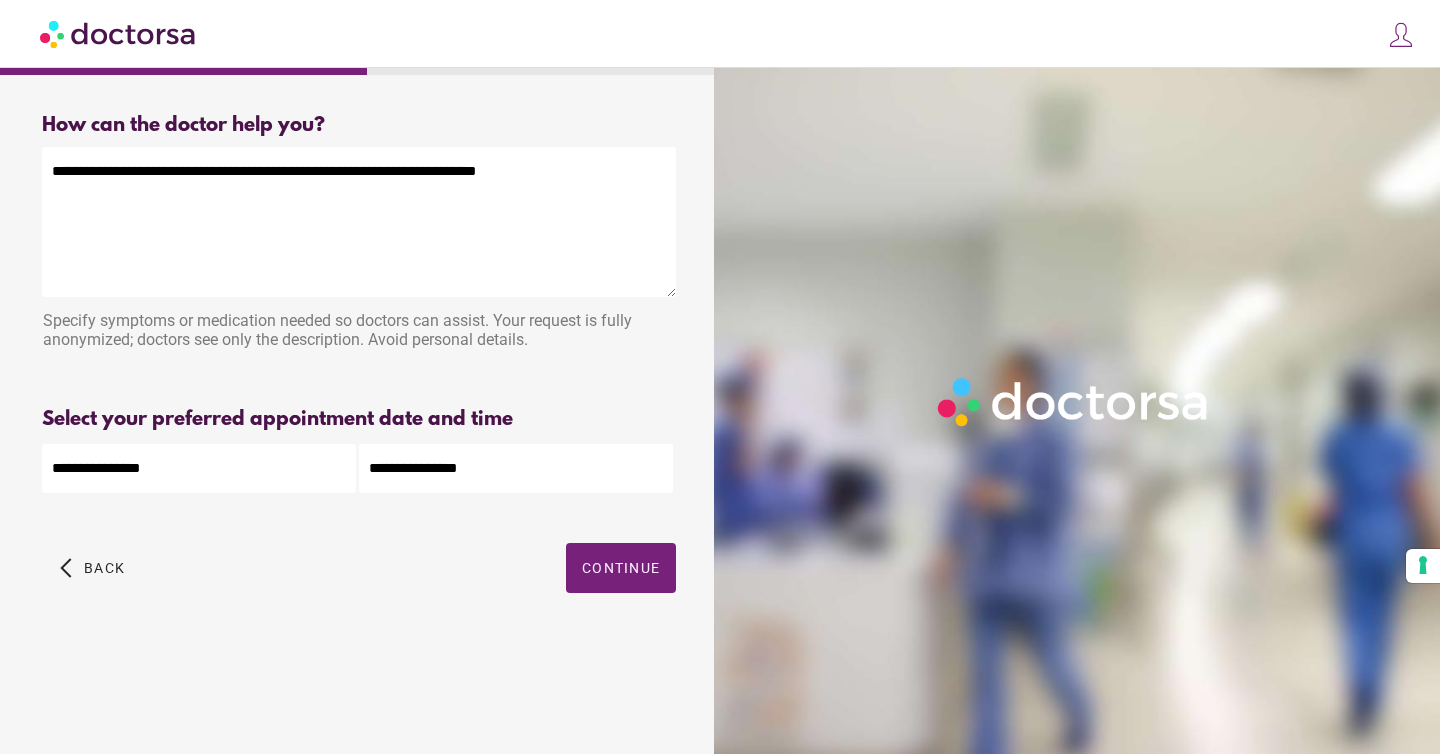 click on "**********" at bounding box center [720, 377] 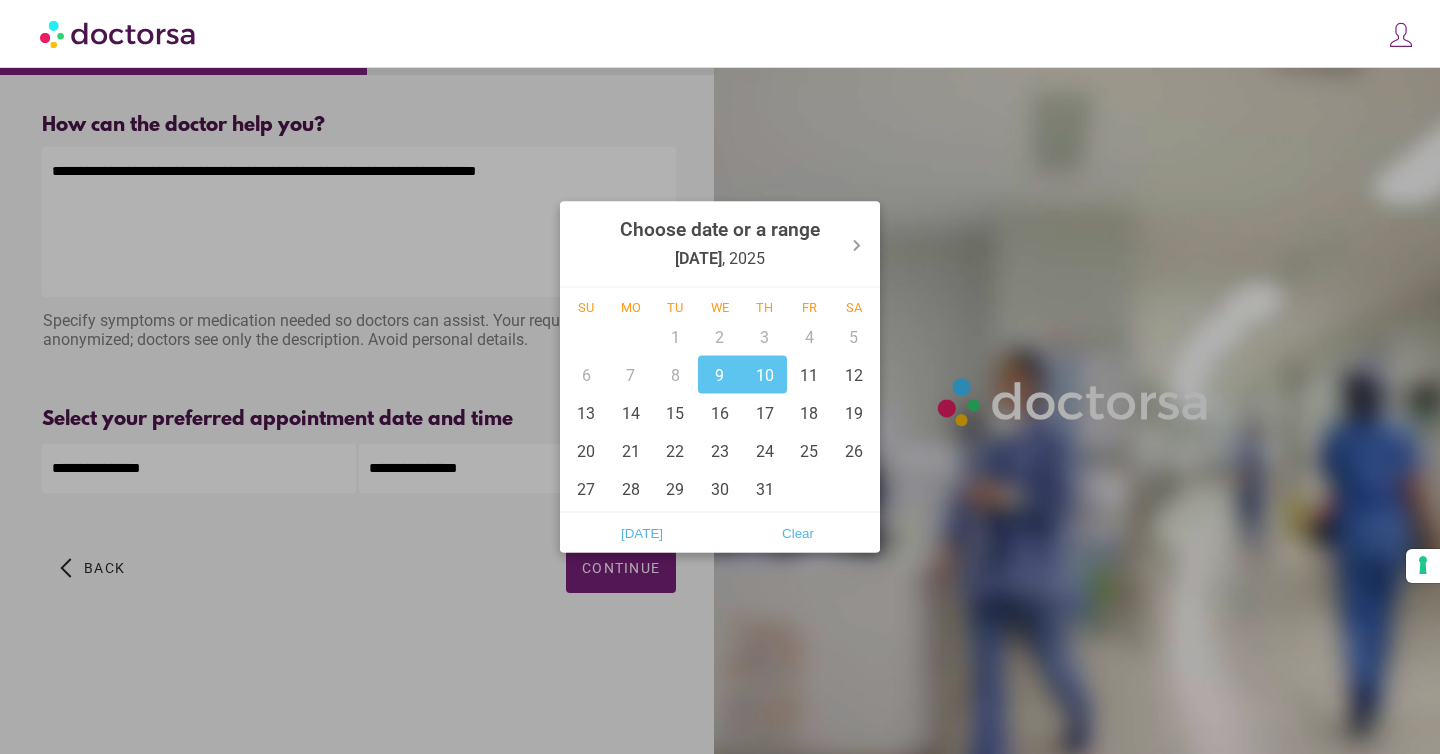 click at bounding box center [720, 377] 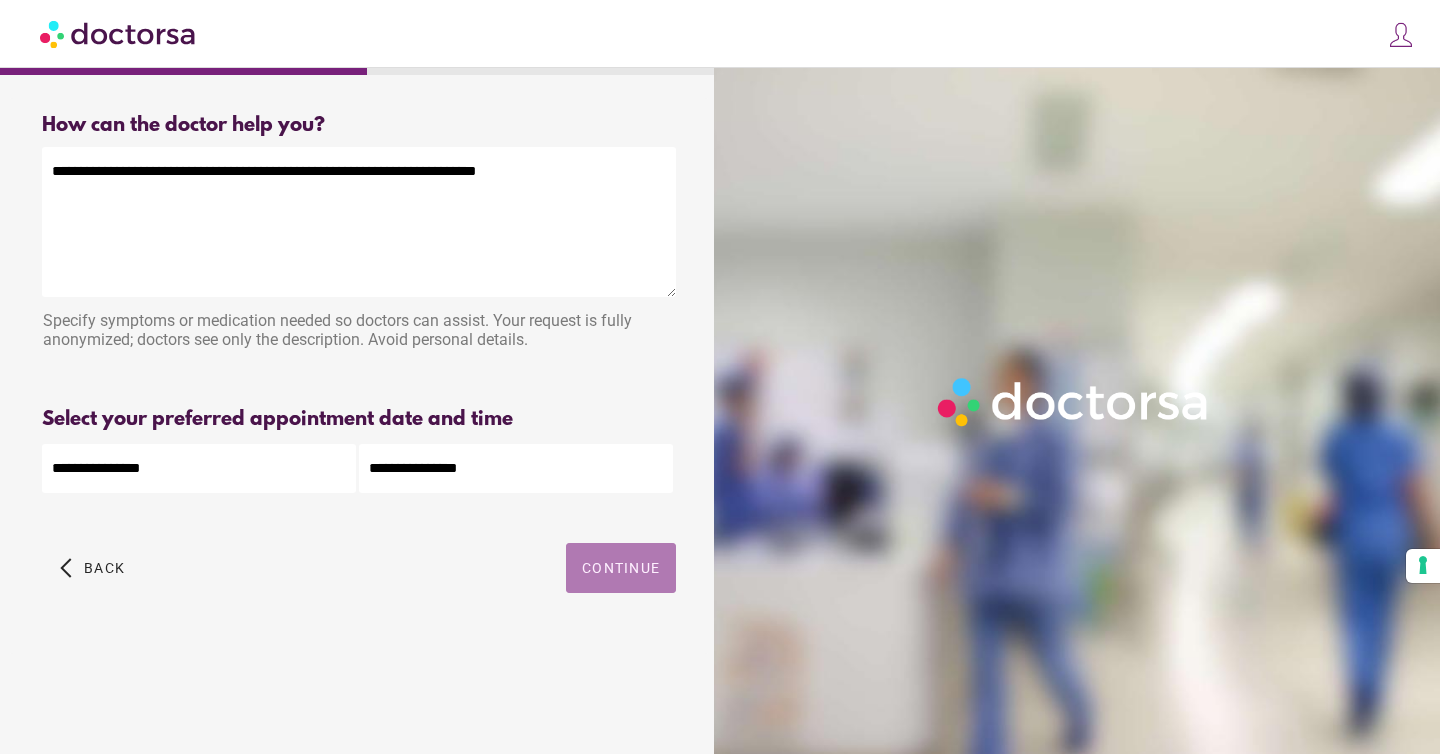 click at bounding box center [621, 568] 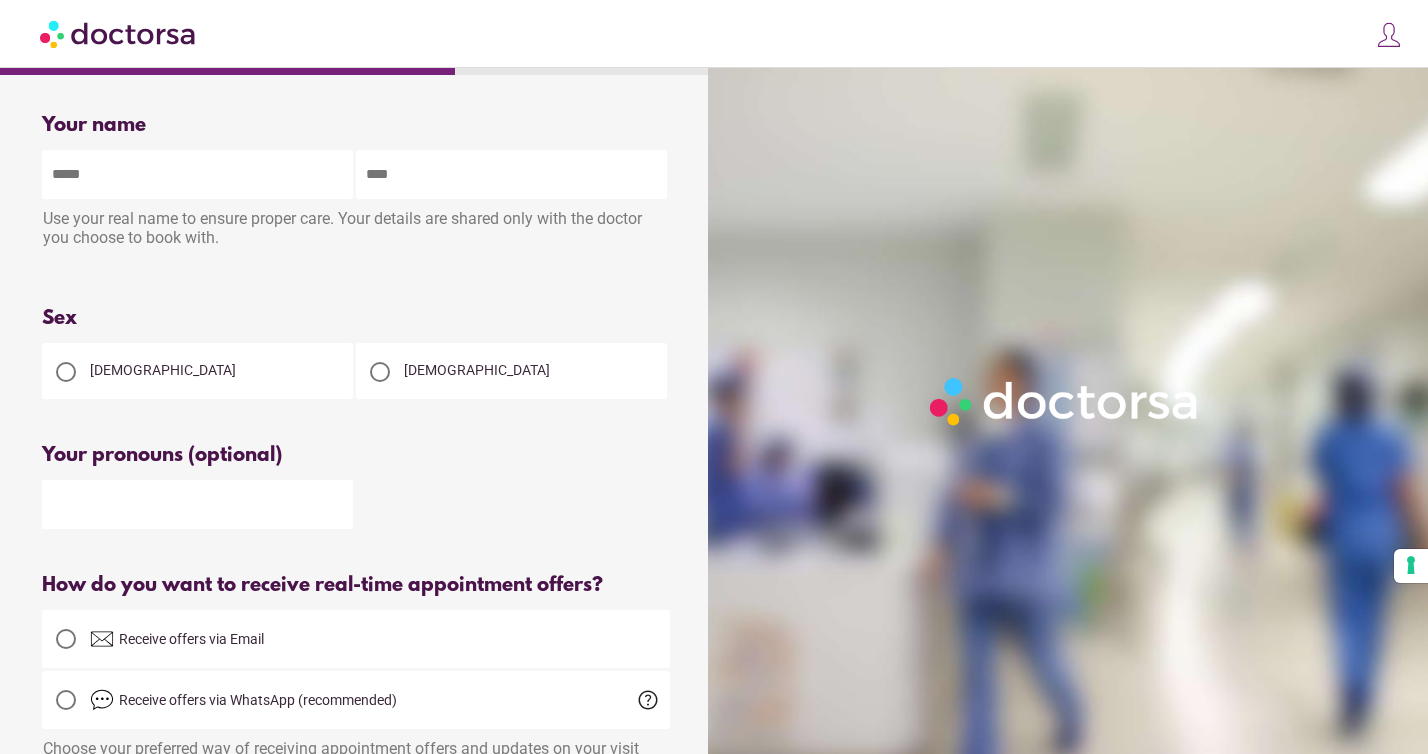 click on "[DEMOGRAPHIC_DATA]" at bounding box center (197, 371) 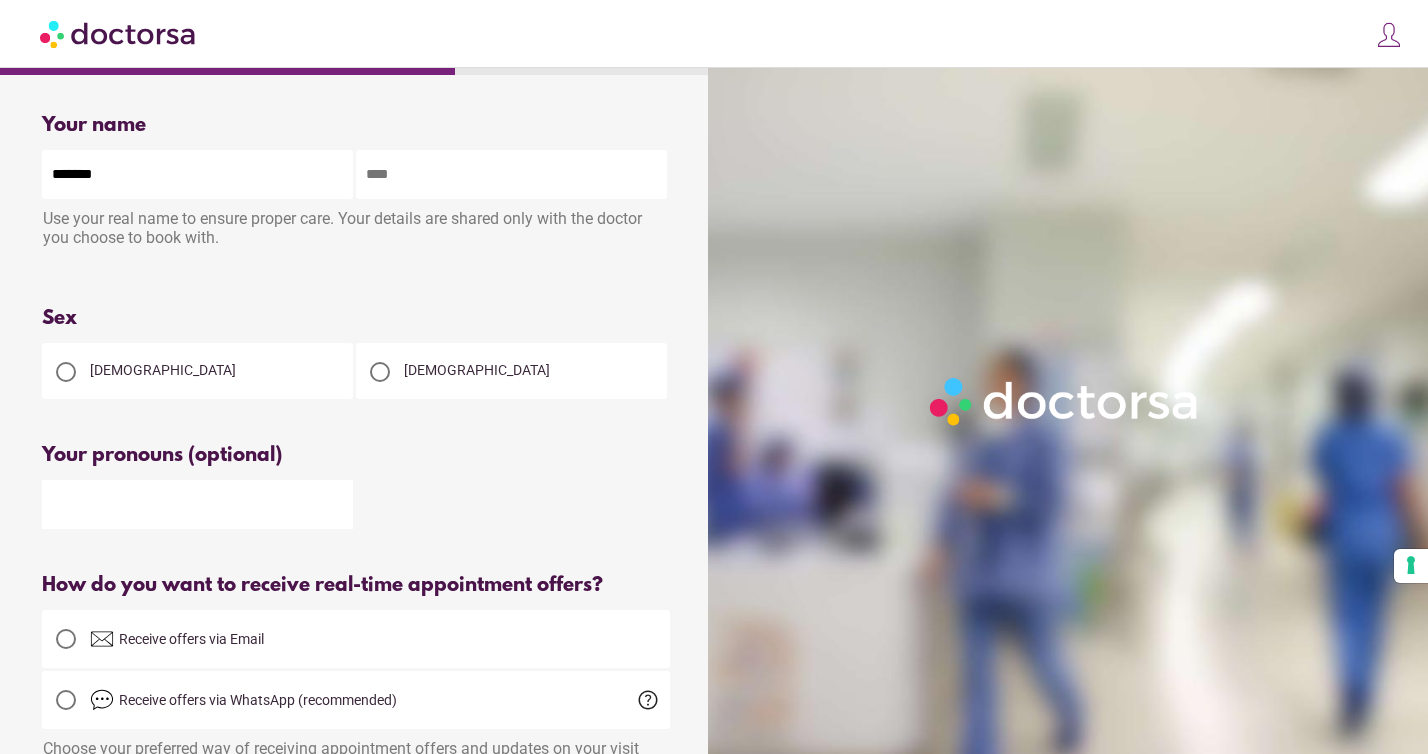 type on "******" 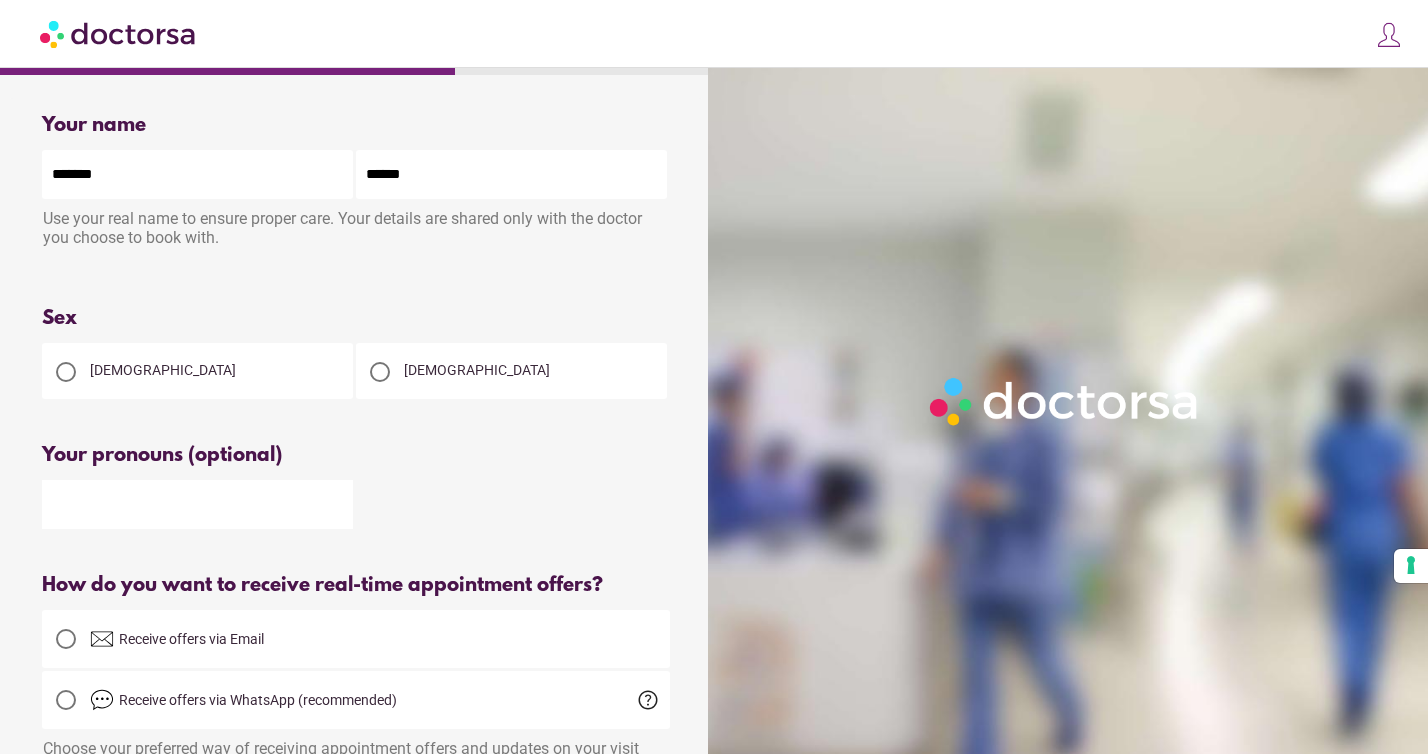 click at bounding box center (197, 504) 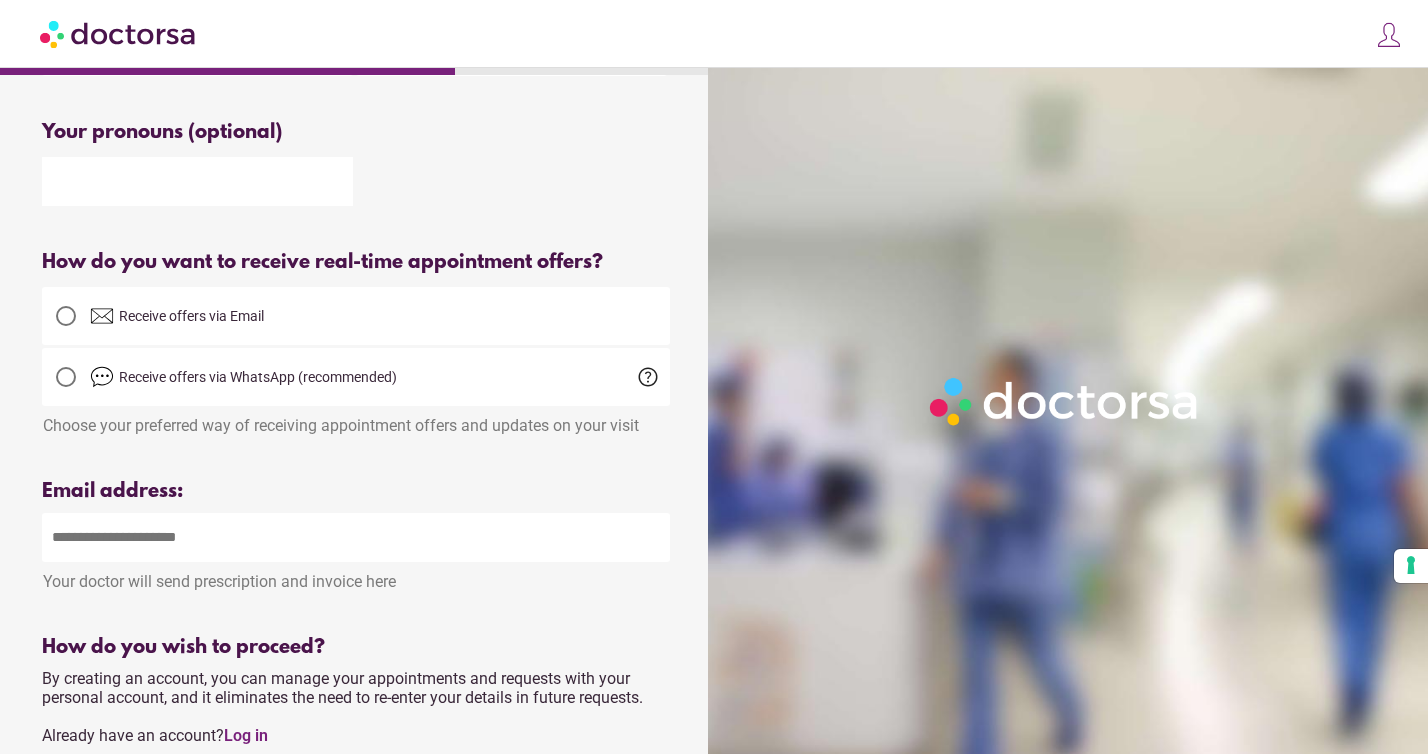 scroll, scrollTop: 332, scrollLeft: 0, axis: vertical 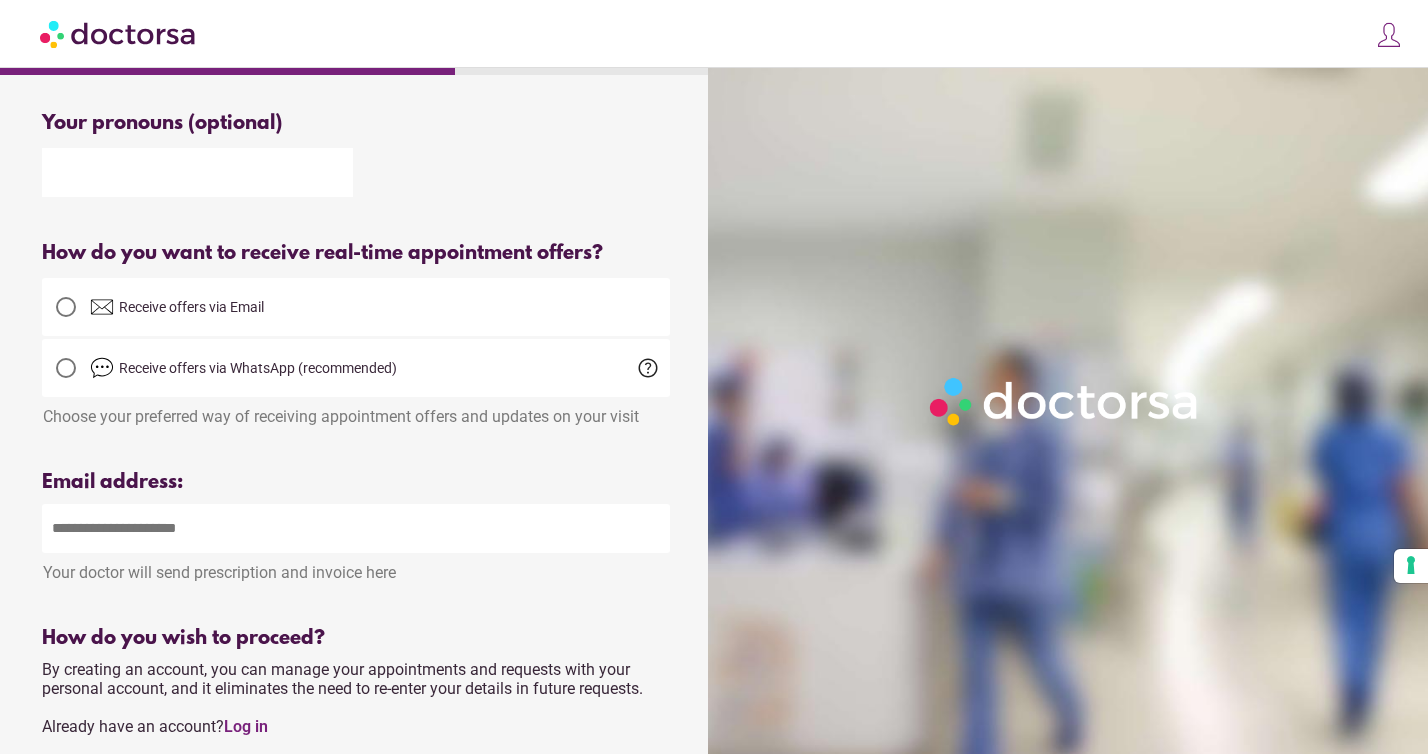 click on "Receive offers via Email" at bounding box center (191, 307) 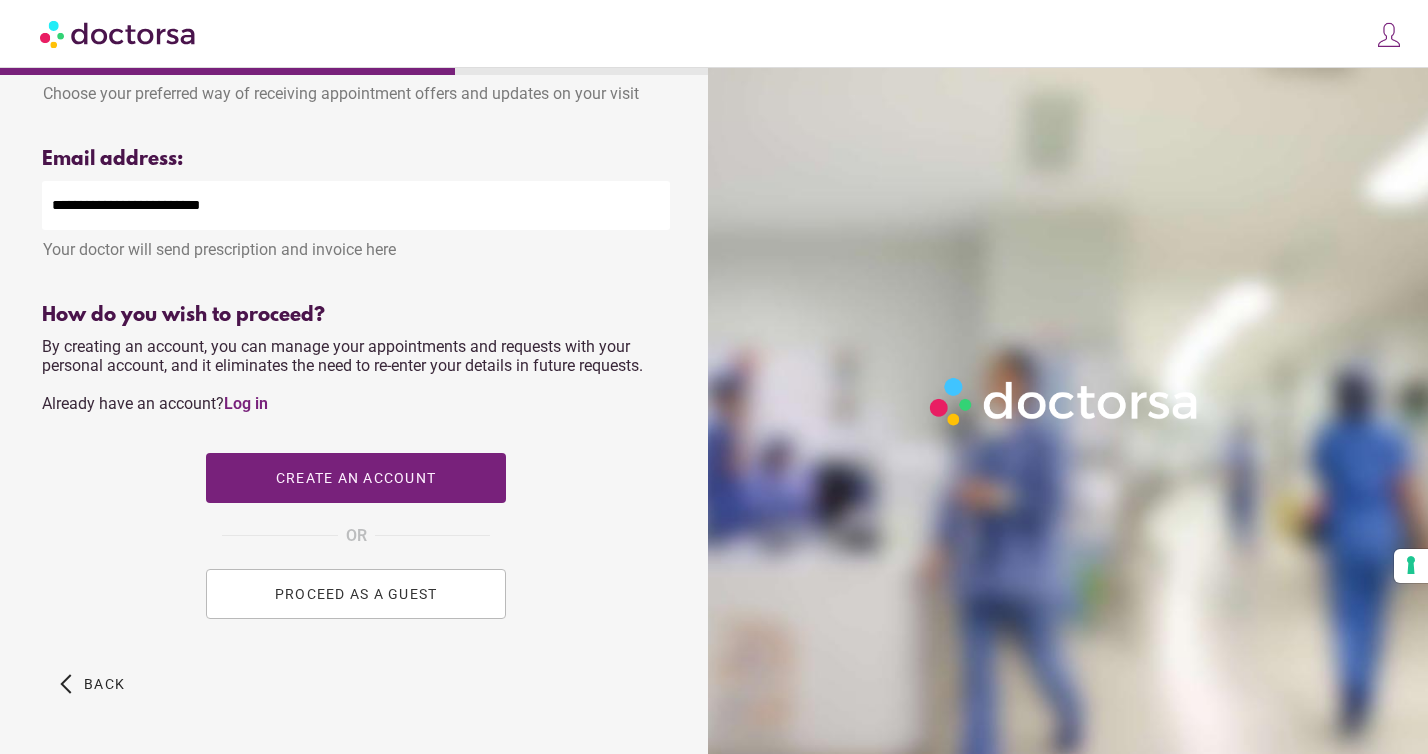 scroll, scrollTop: 668, scrollLeft: 0, axis: vertical 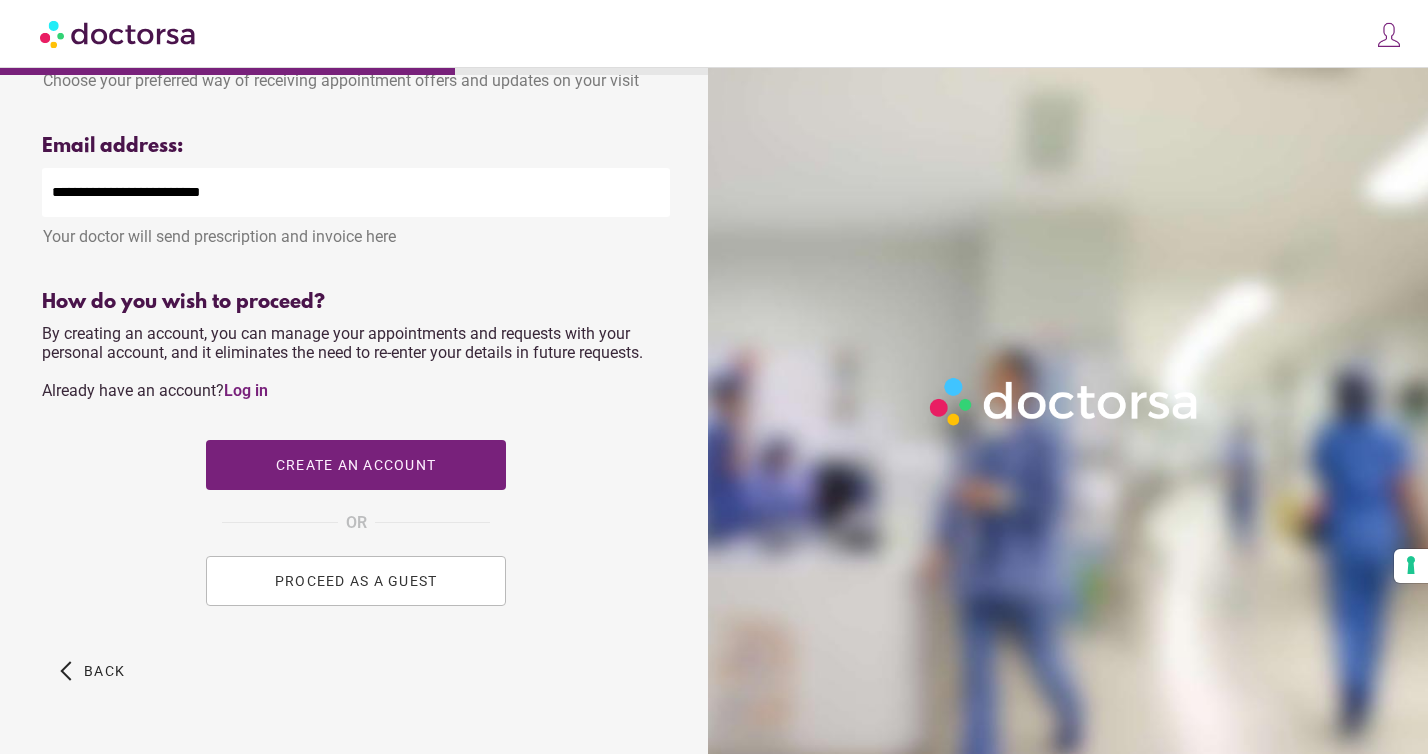 click on "PROCEED AS A GUEST" at bounding box center (356, 581) 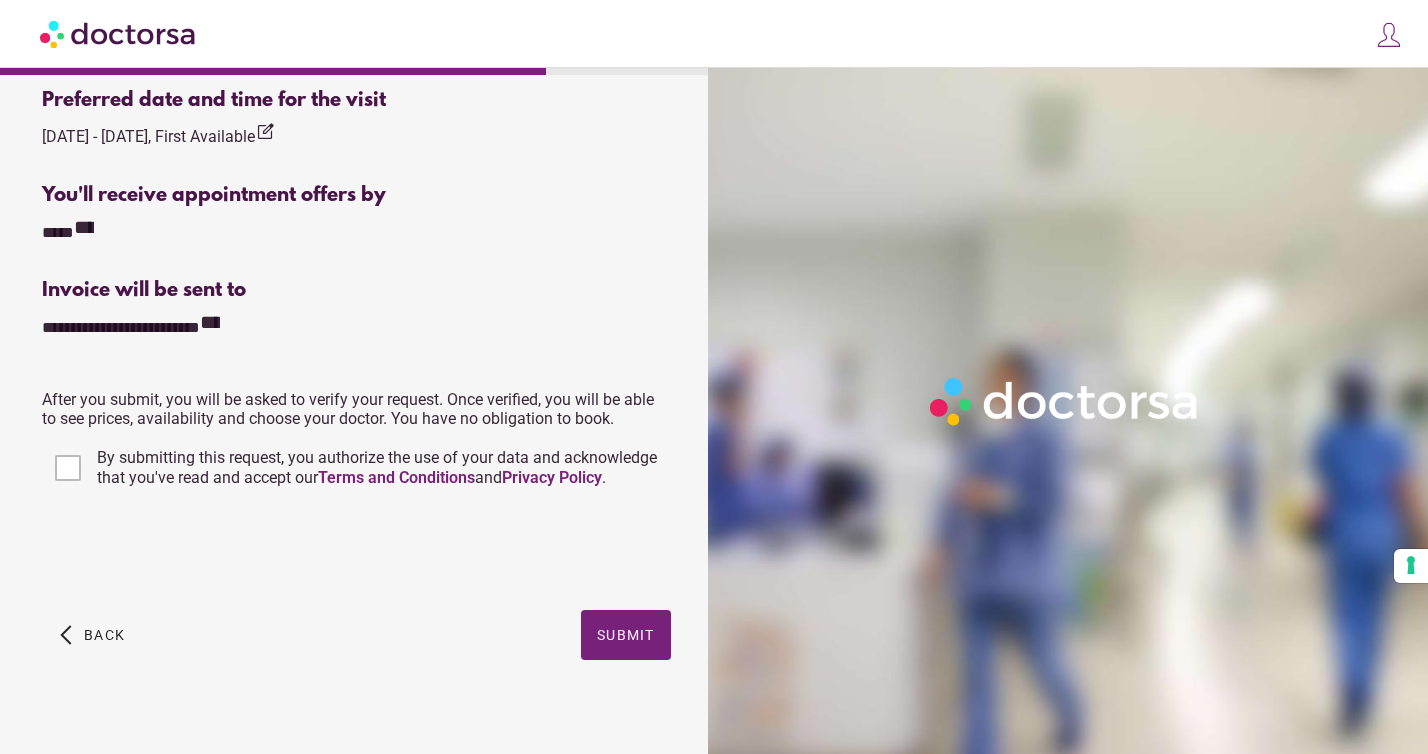 scroll, scrollTop: 668, scrollLeft: 0, axis: vertical 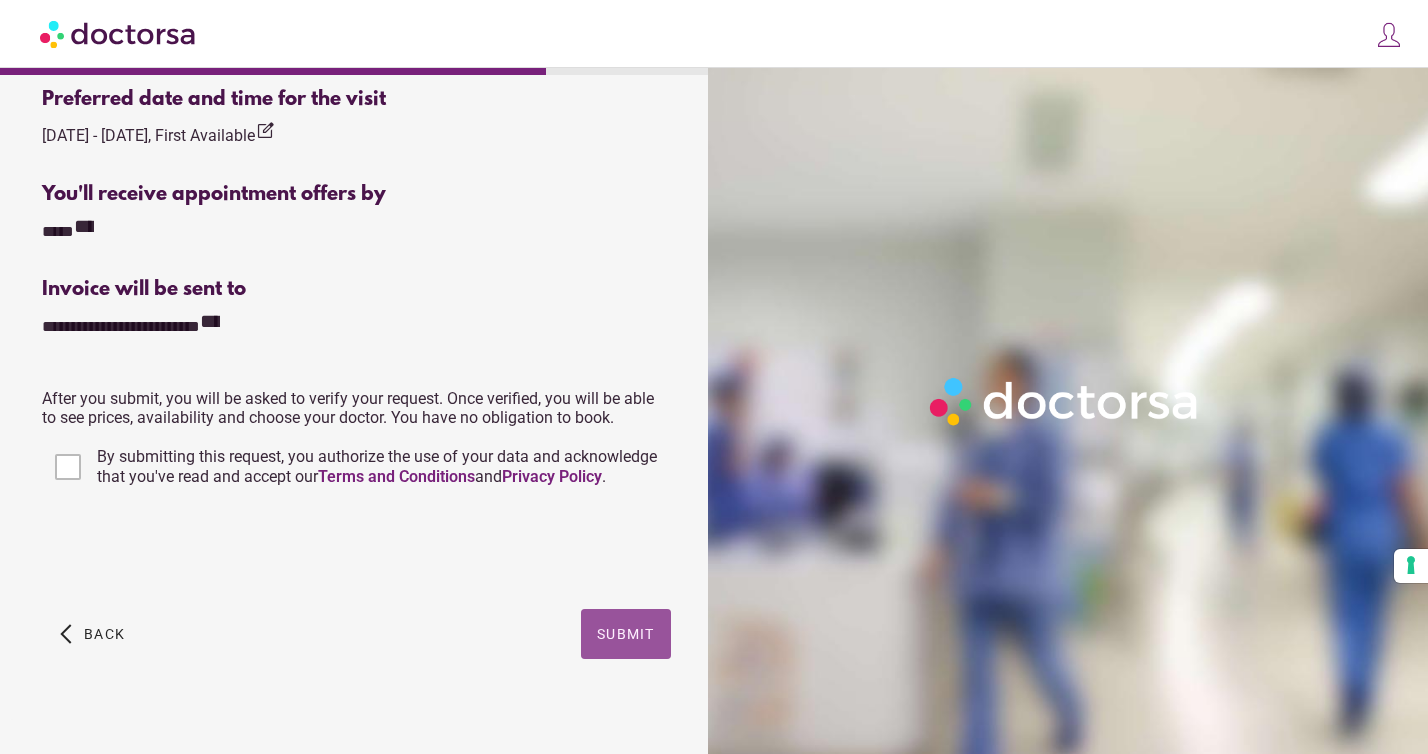 click on "Submit" at bounding box center [626, 634] 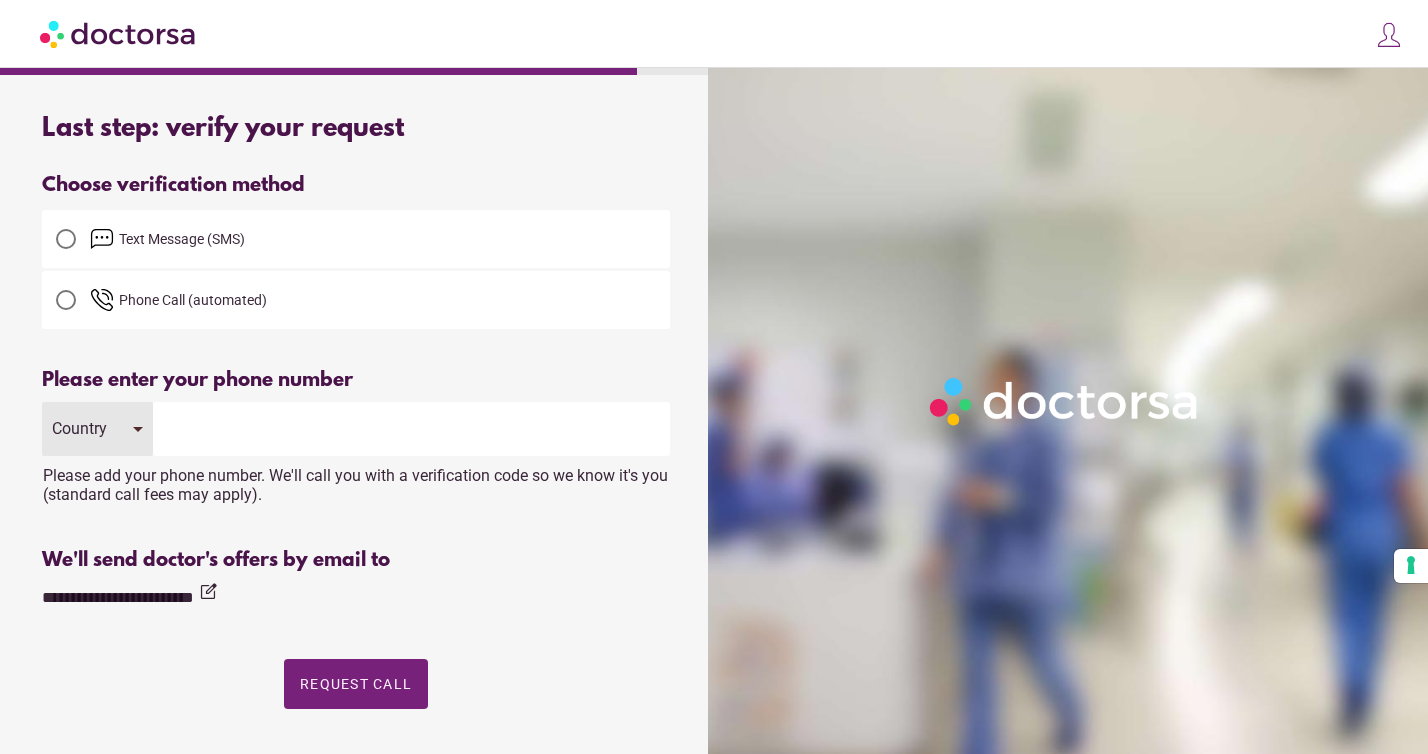 scroll, scrollTop: 0, scrollLeft: 0, axis: both 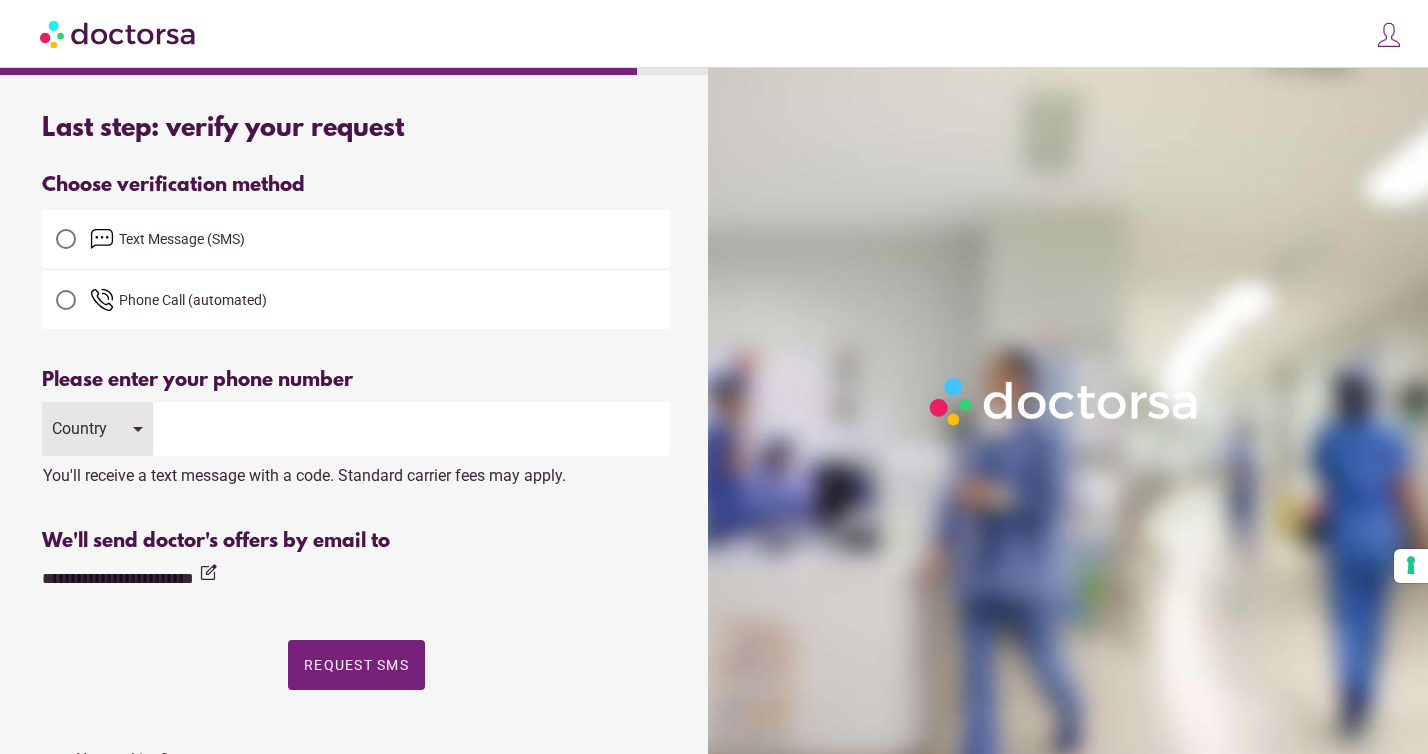click at bounding box center (411, 429) 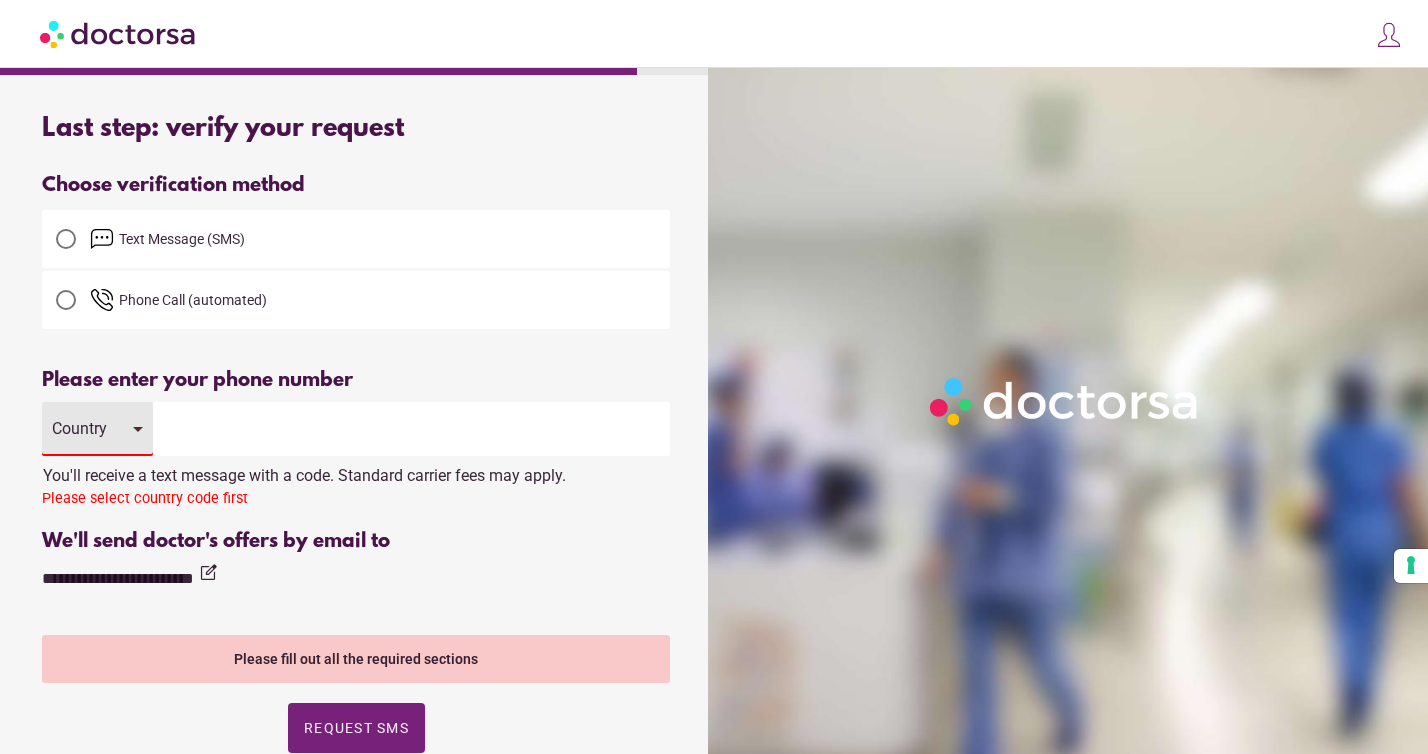 click on "Country" at bounding box center (97, 429) 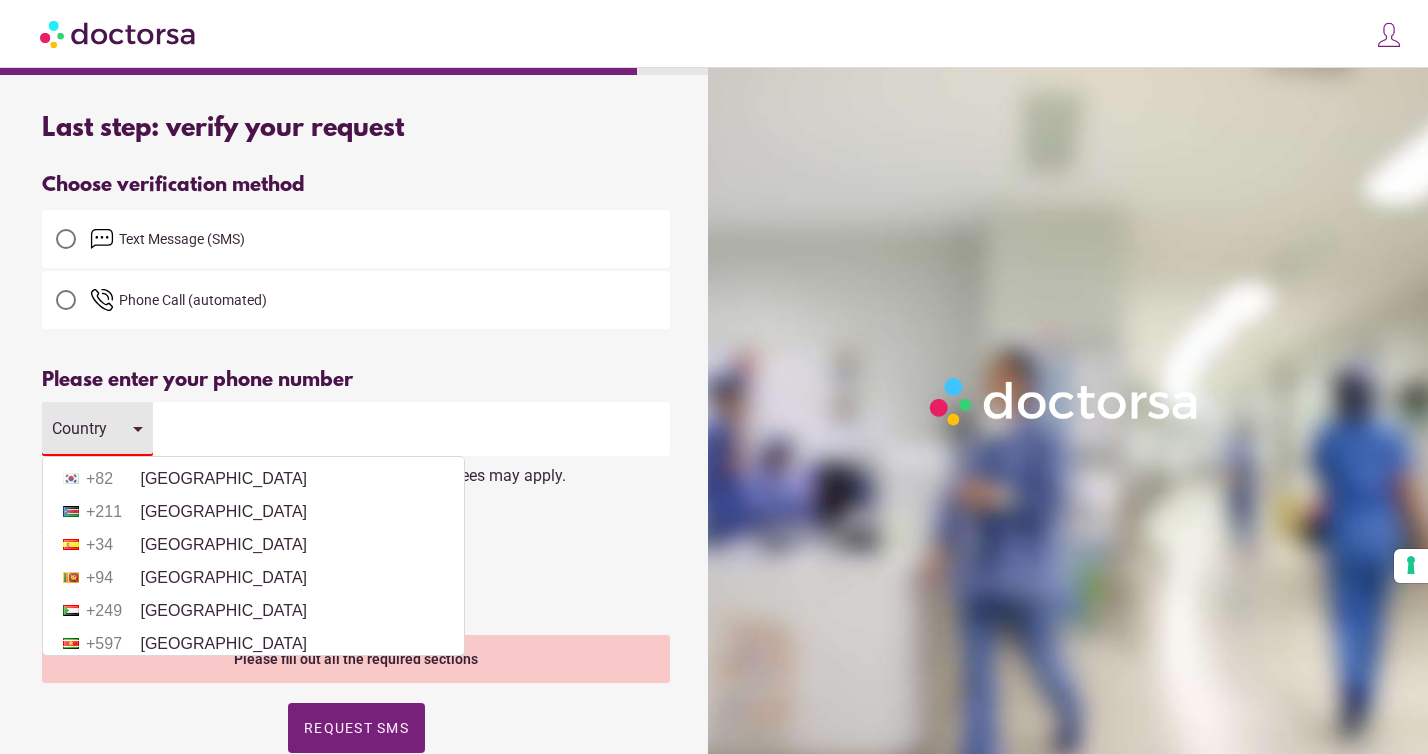 scroll, scrollTop: 6798, scrollLeft: 0, axis: vertical 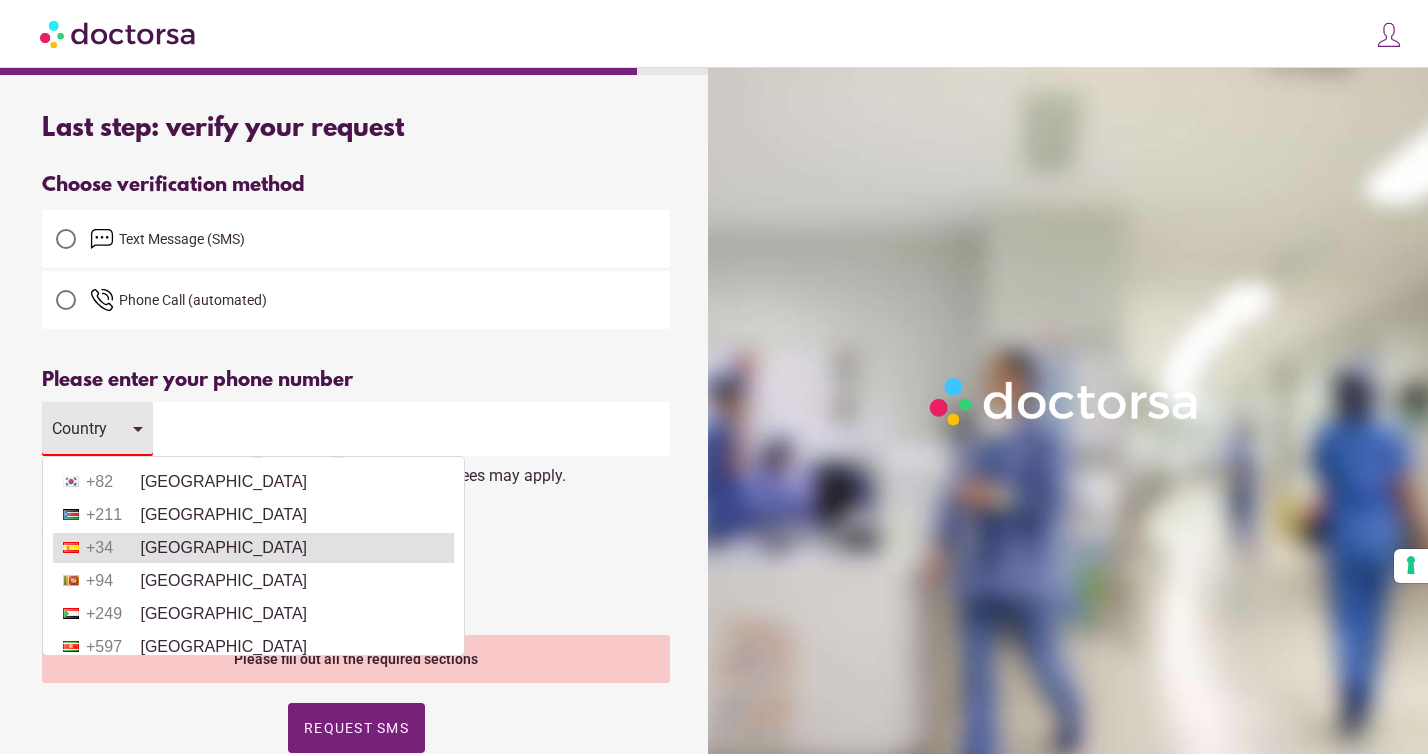 click on "+34   Spain" at bounding box center (253, 548) 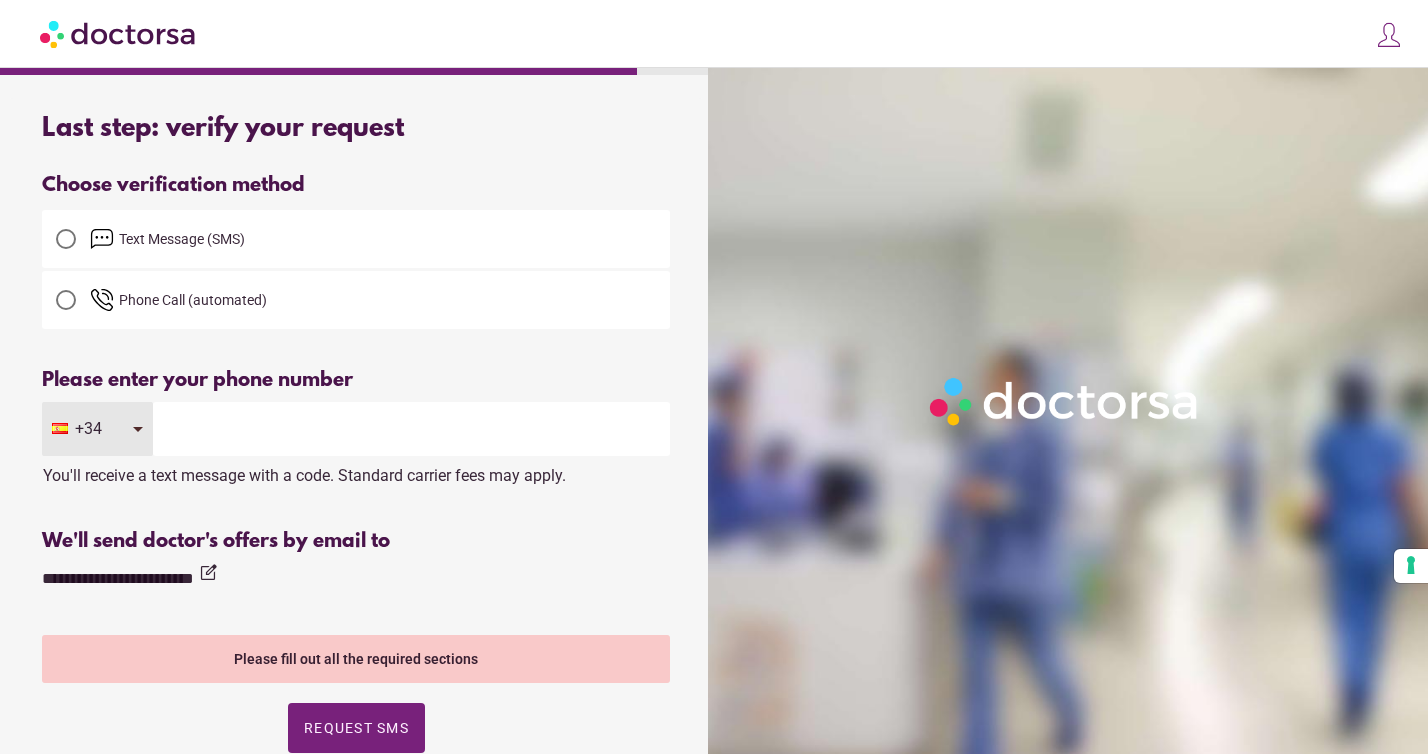 click at bounding box center (411, 429) 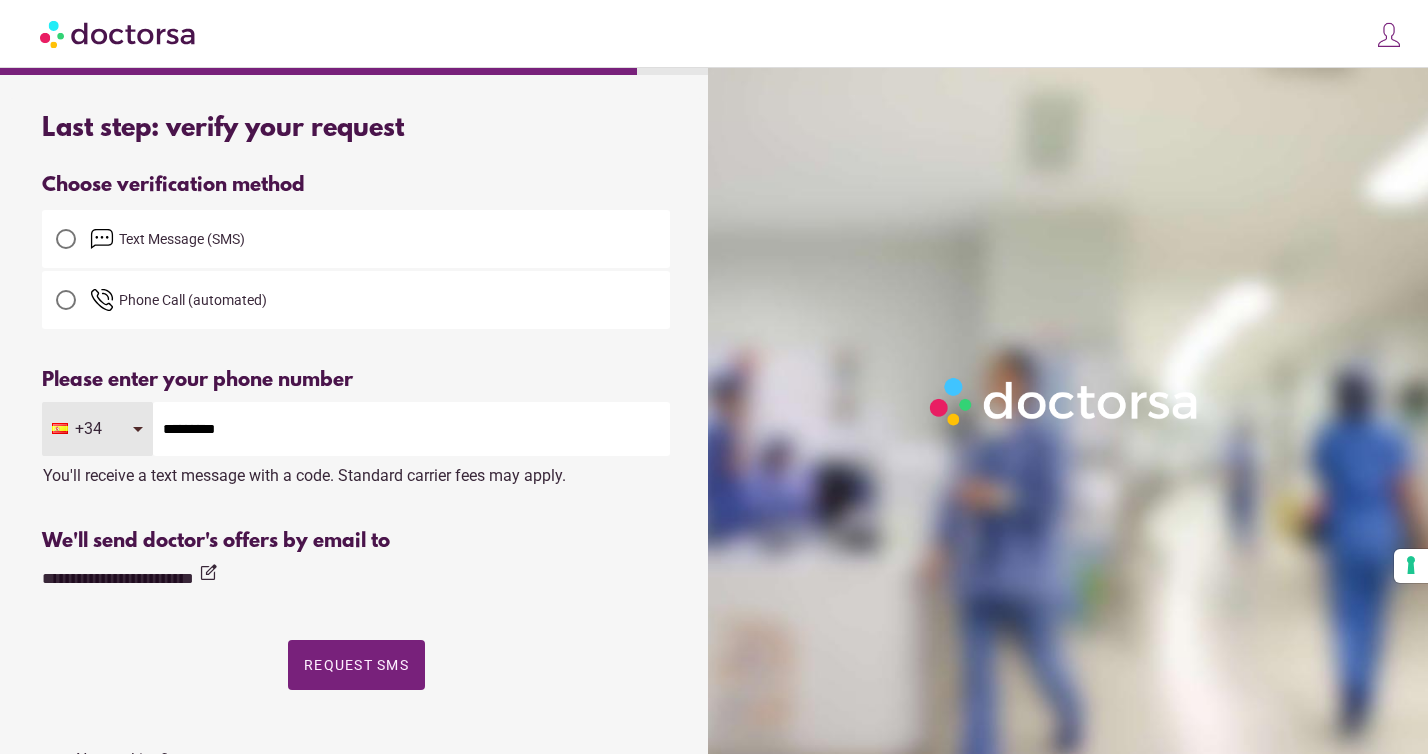 type on "*********" 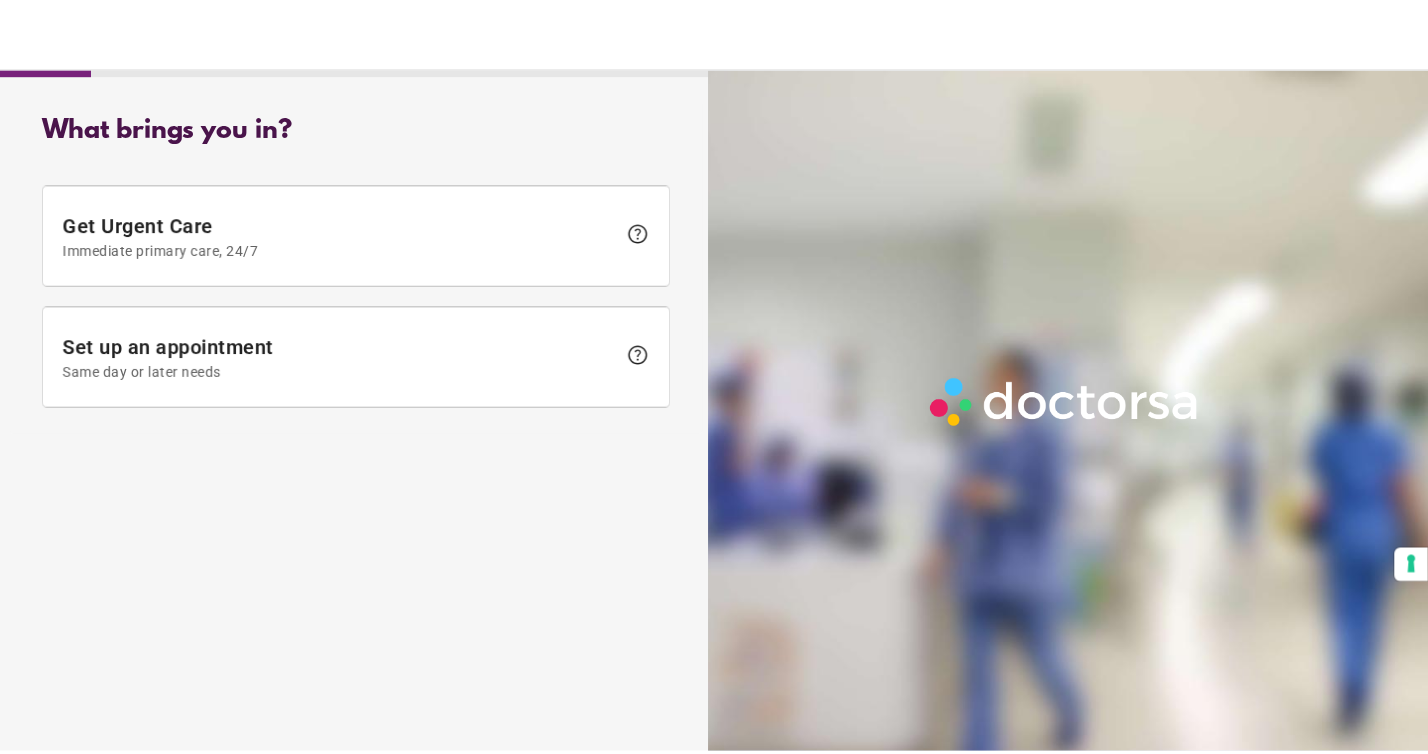 scroll, scrollTop: 0, scrollLeft: 0, axis: both 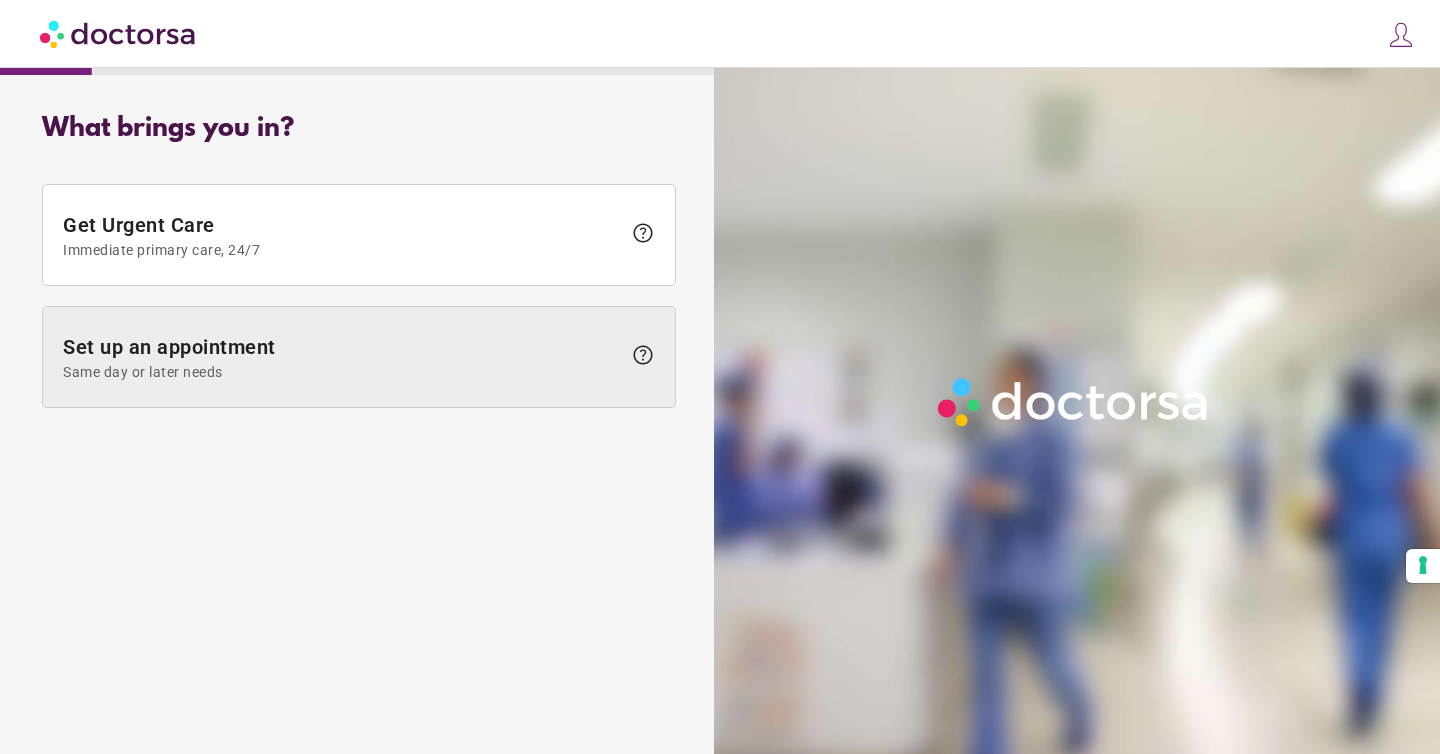 click on "Set up an appointment
Same day or later needs" at bounding box center [342, 357] 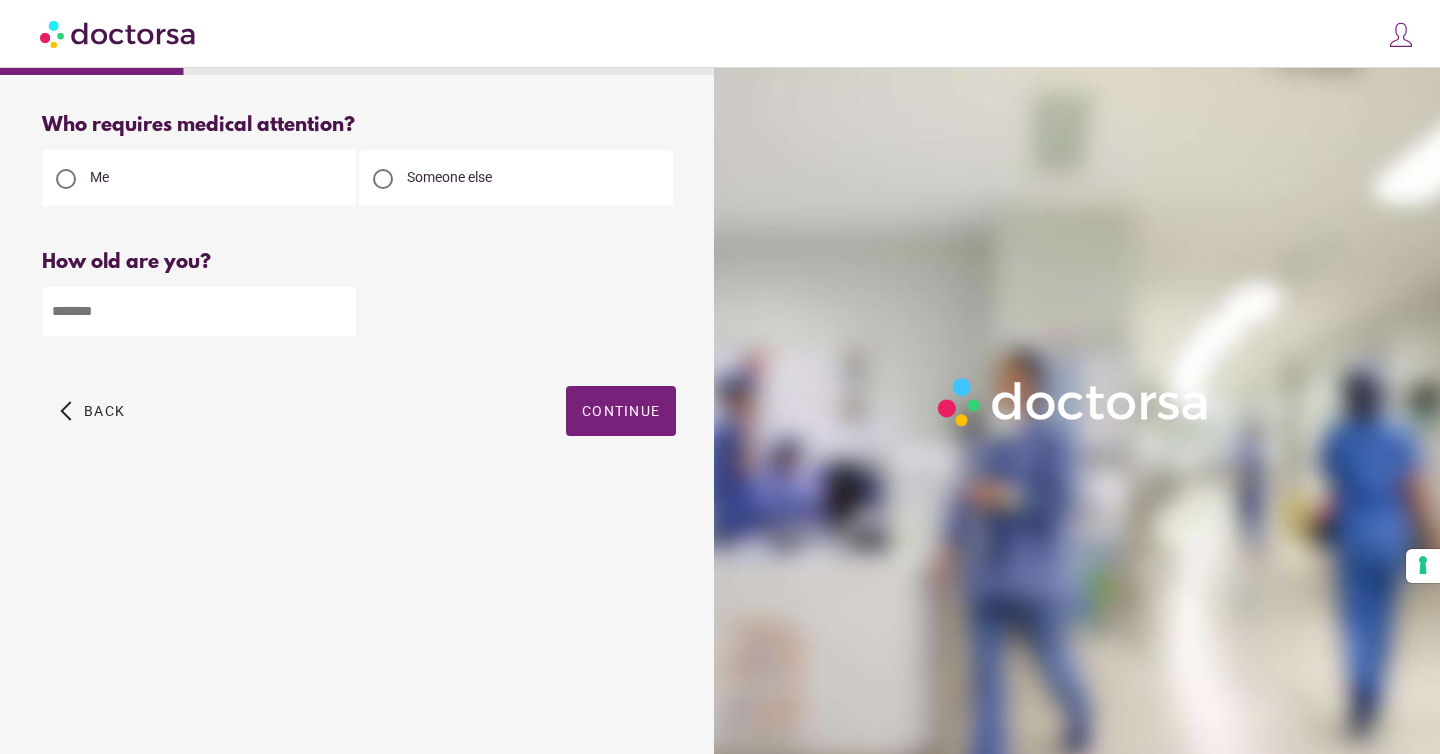 click at bounding box center [199, 311] 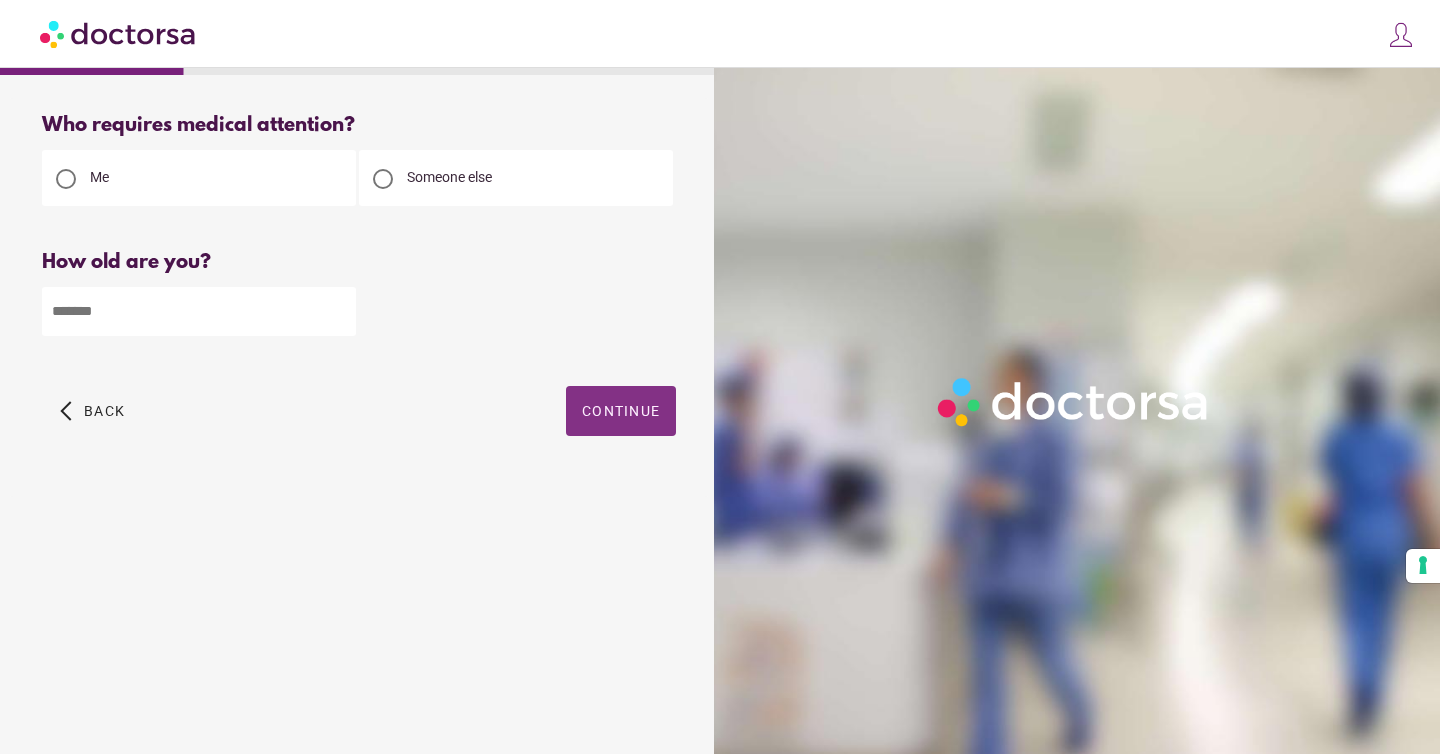 type on "**" 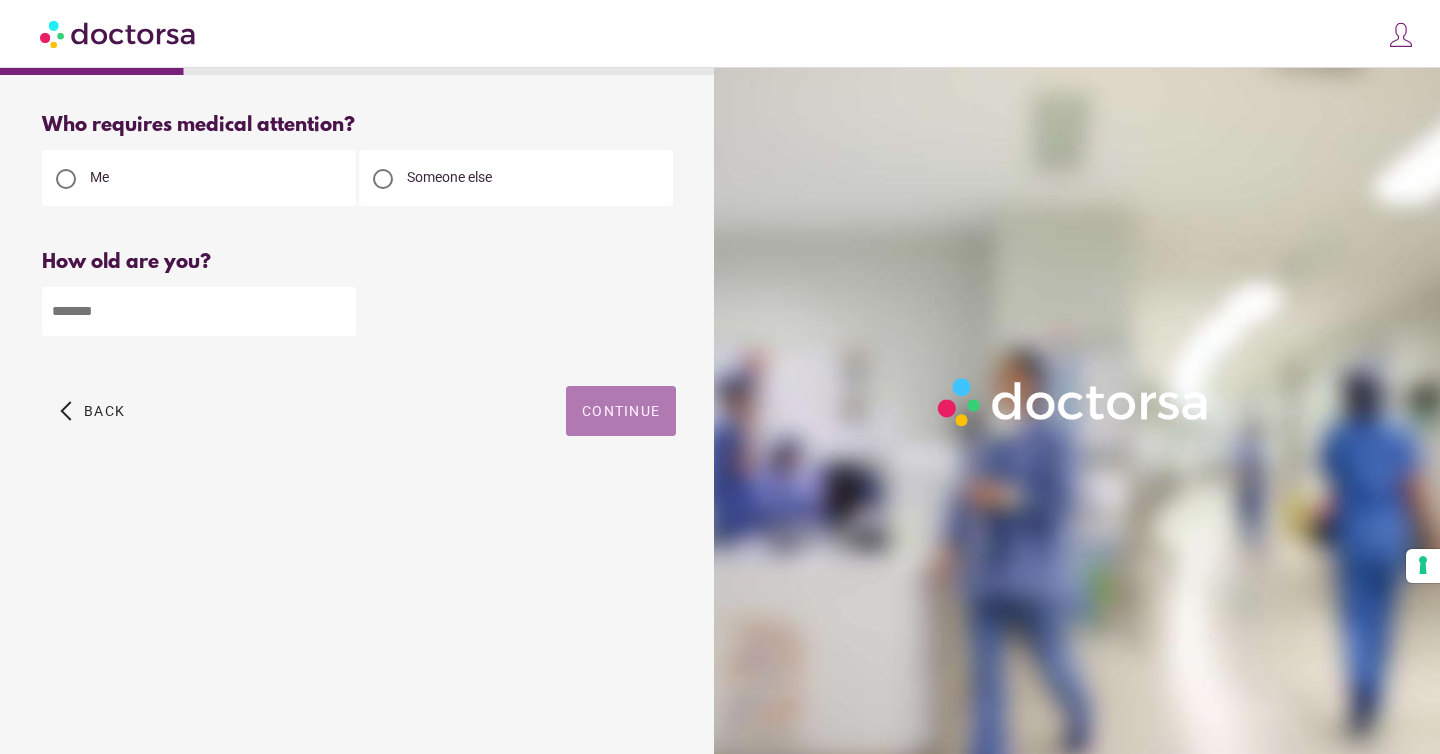 click on "Continue" at bounding box center [621, 411] 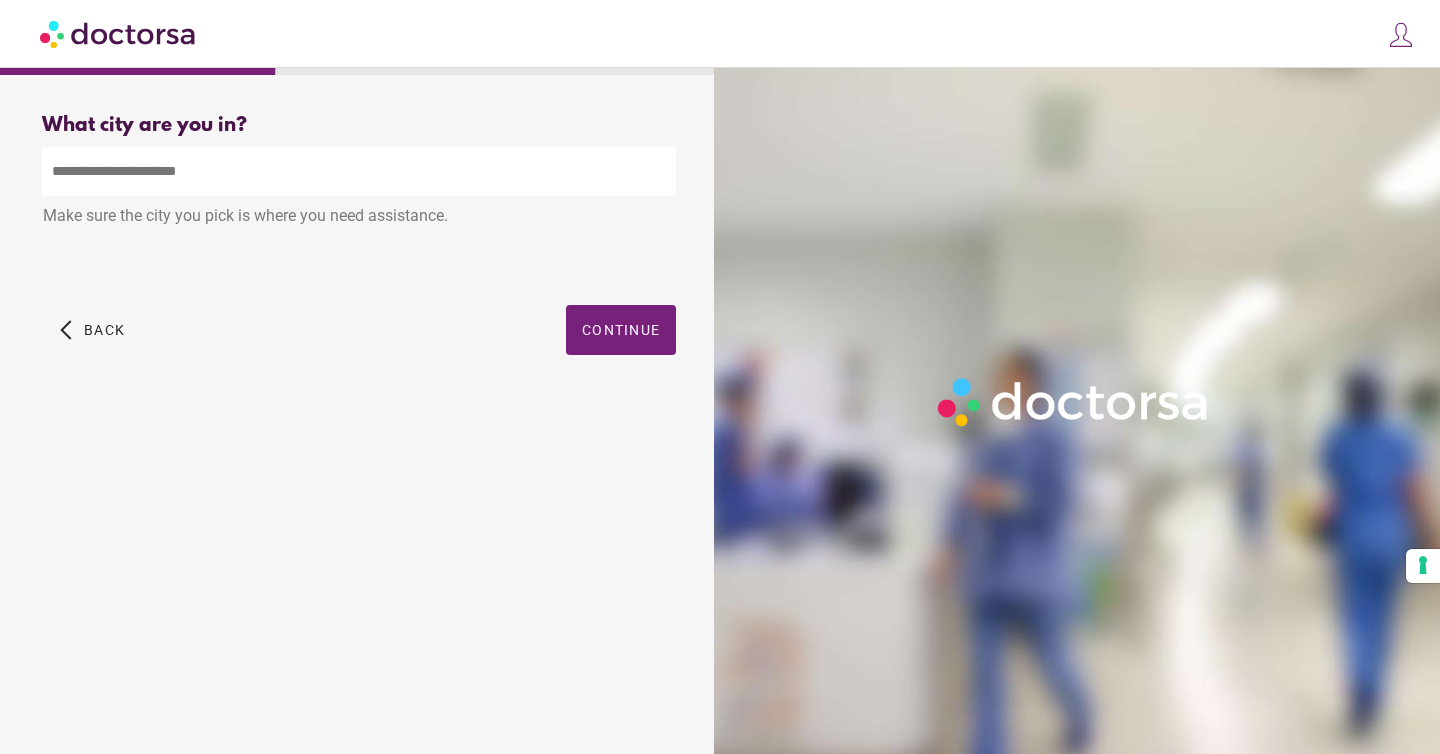click at bounding box center [359, 171] 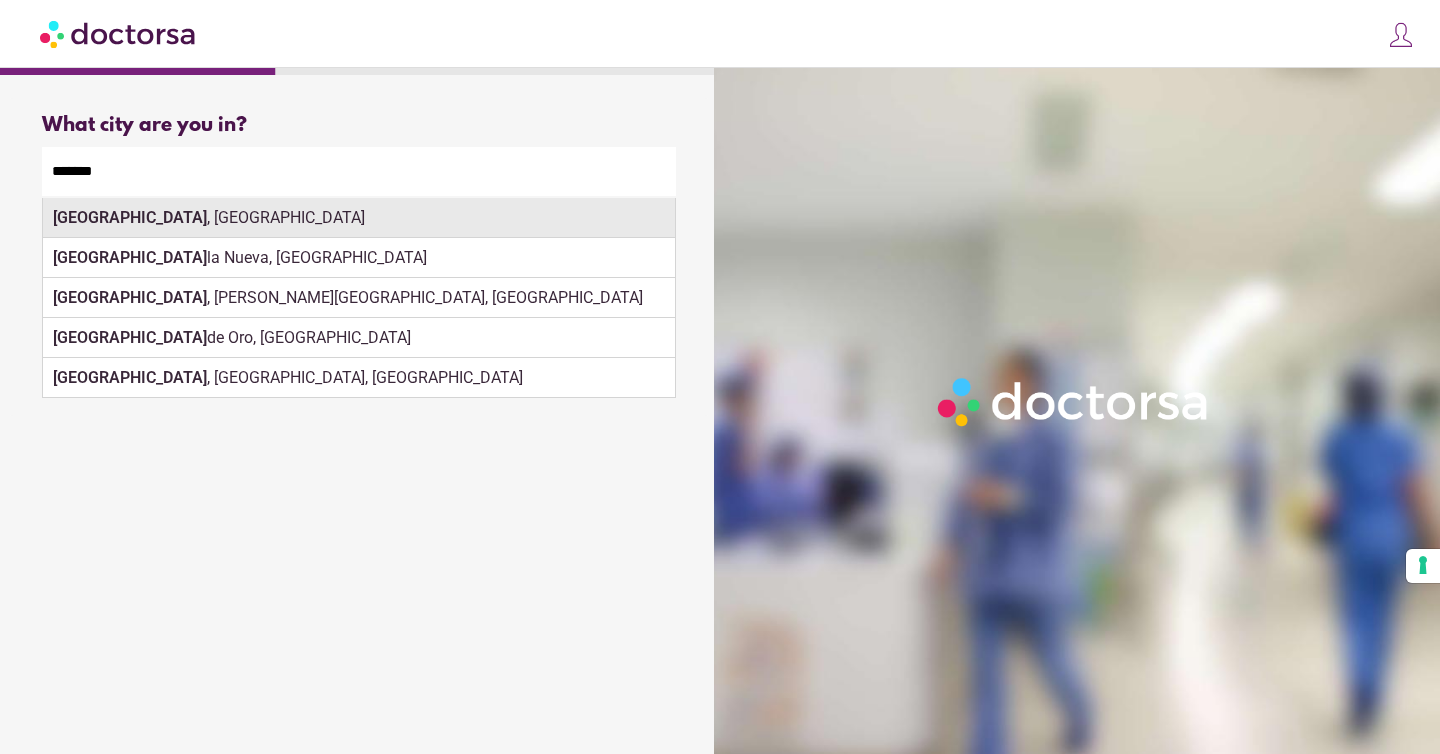 click on "[GEOGRAPHIC_DATA] , [GEOGRAPHIC_DATA]" at bounding box center [359, 218] 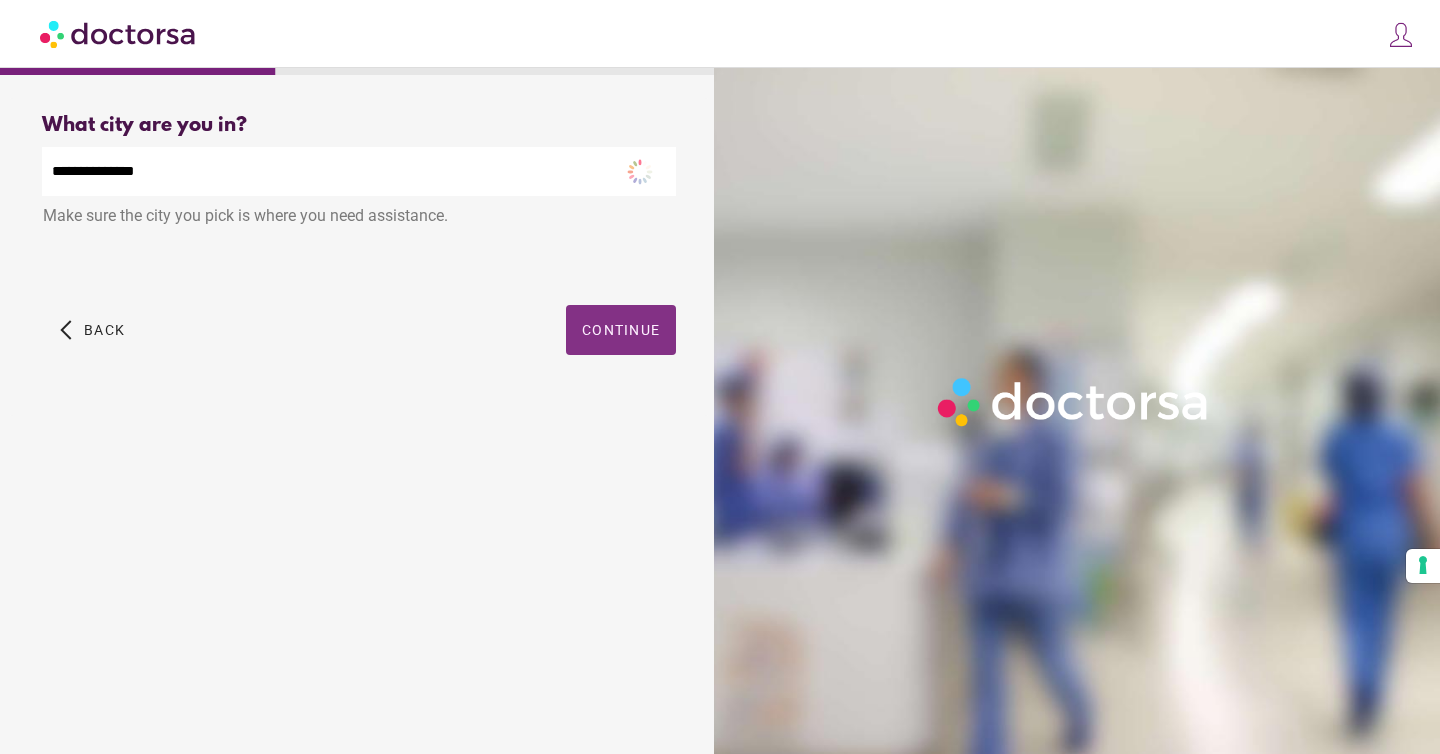 click on "**********" at bounding box center [359, 257] 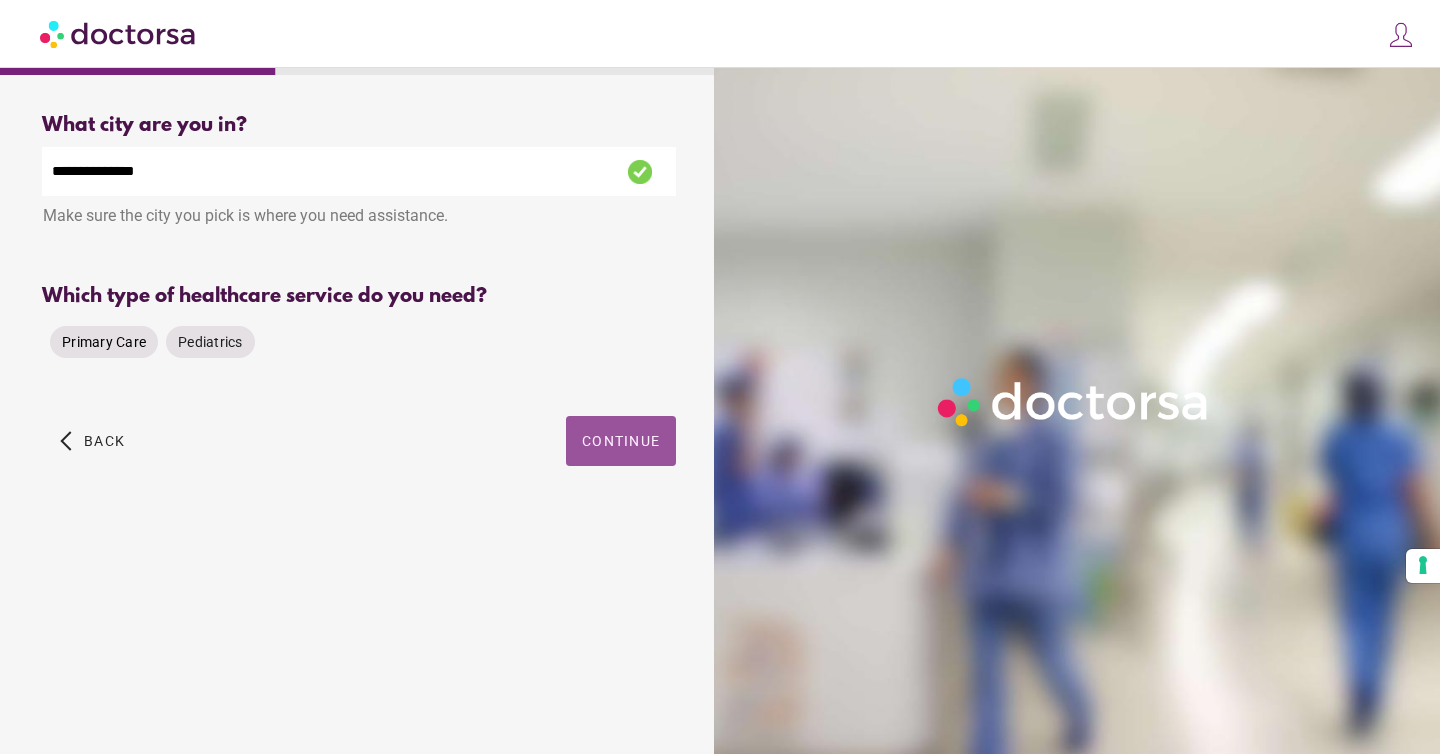 click on "Primary Care" at bounding box center (104, 342) 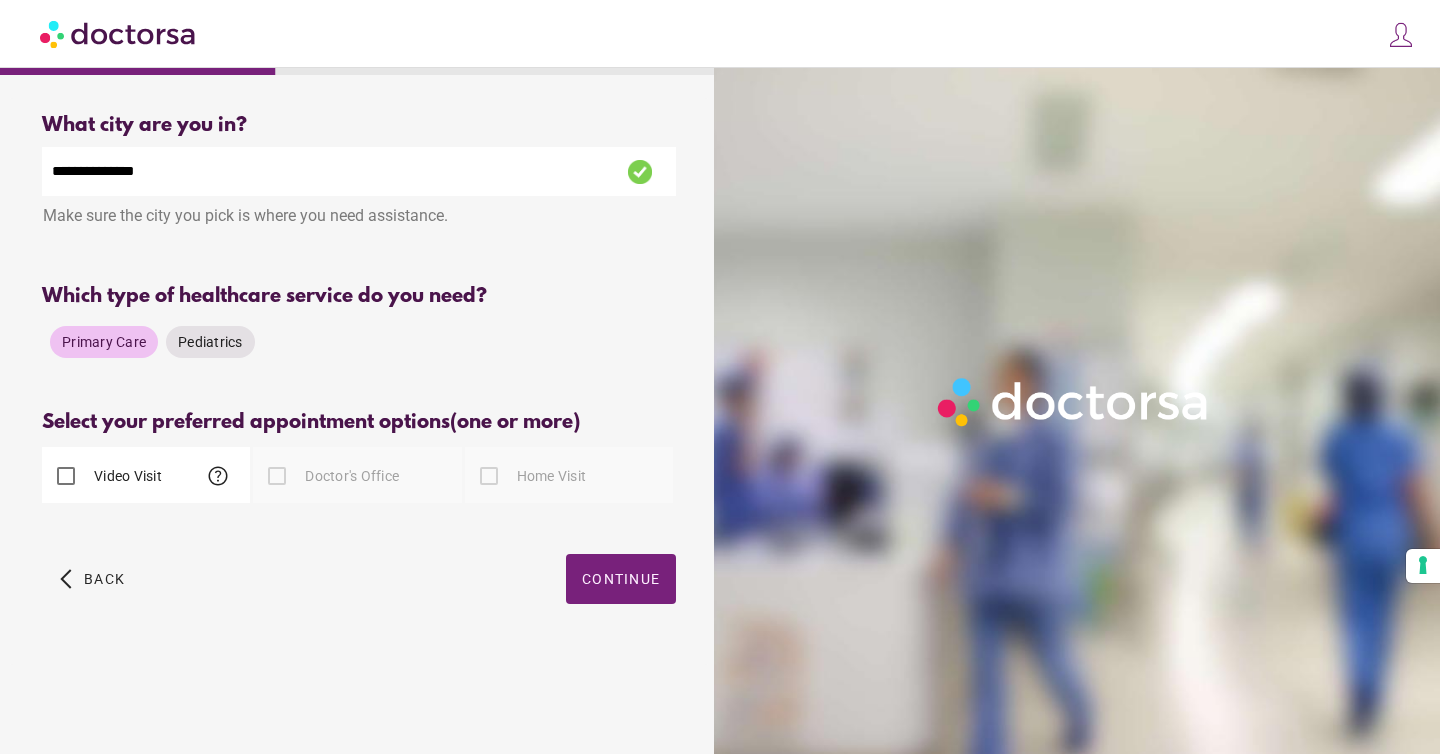 click on "**********" at bounding box center (359, 381) 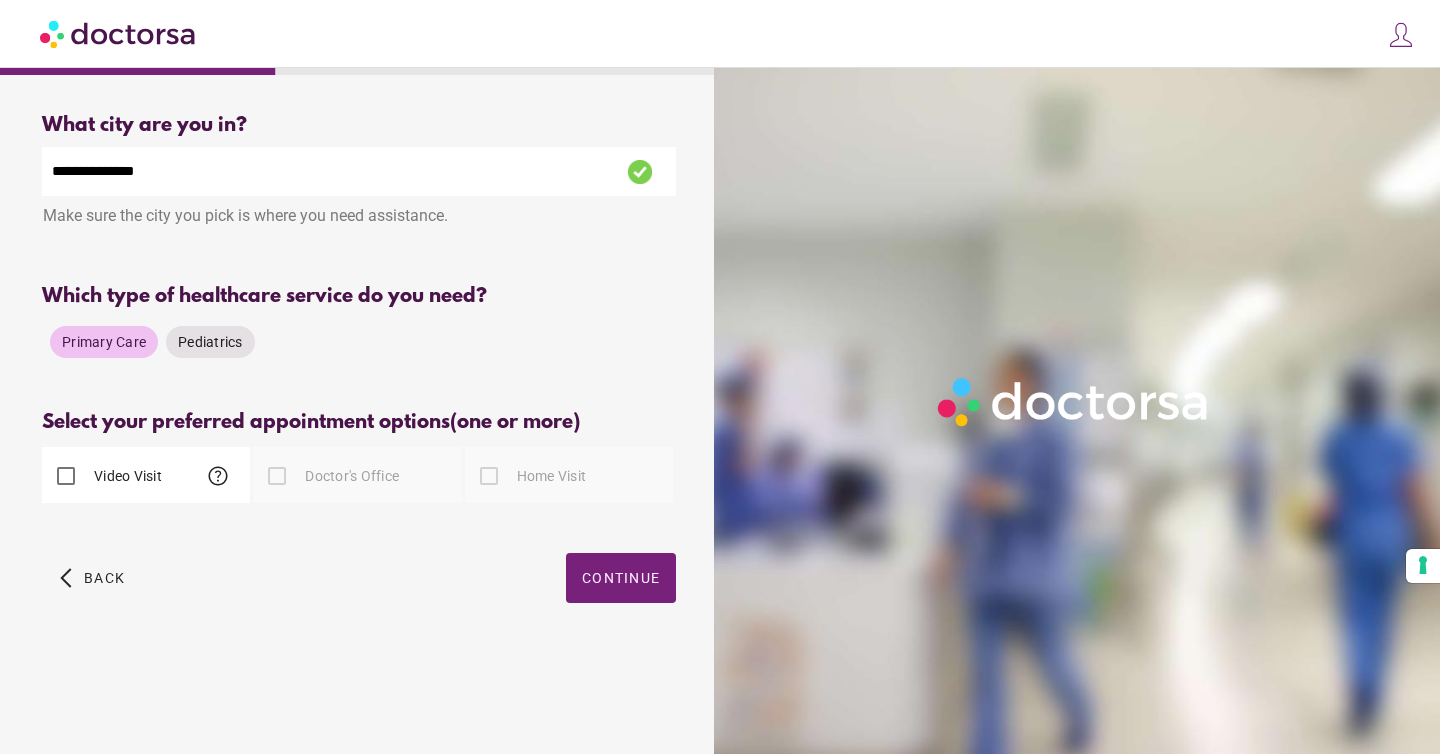 click on "Video Visit
help" at bounding box center (102, 476) 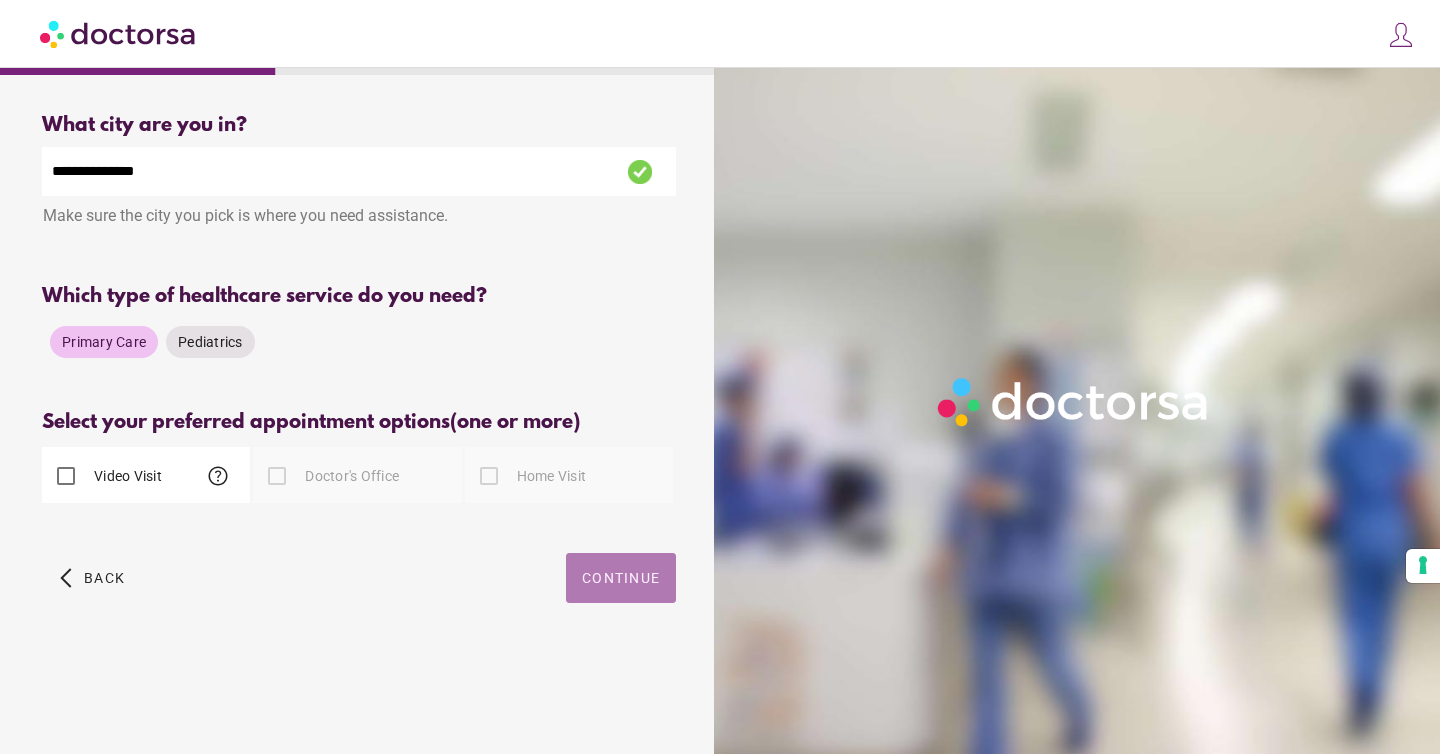 click on "Continue" at bounding box center (621, 578) 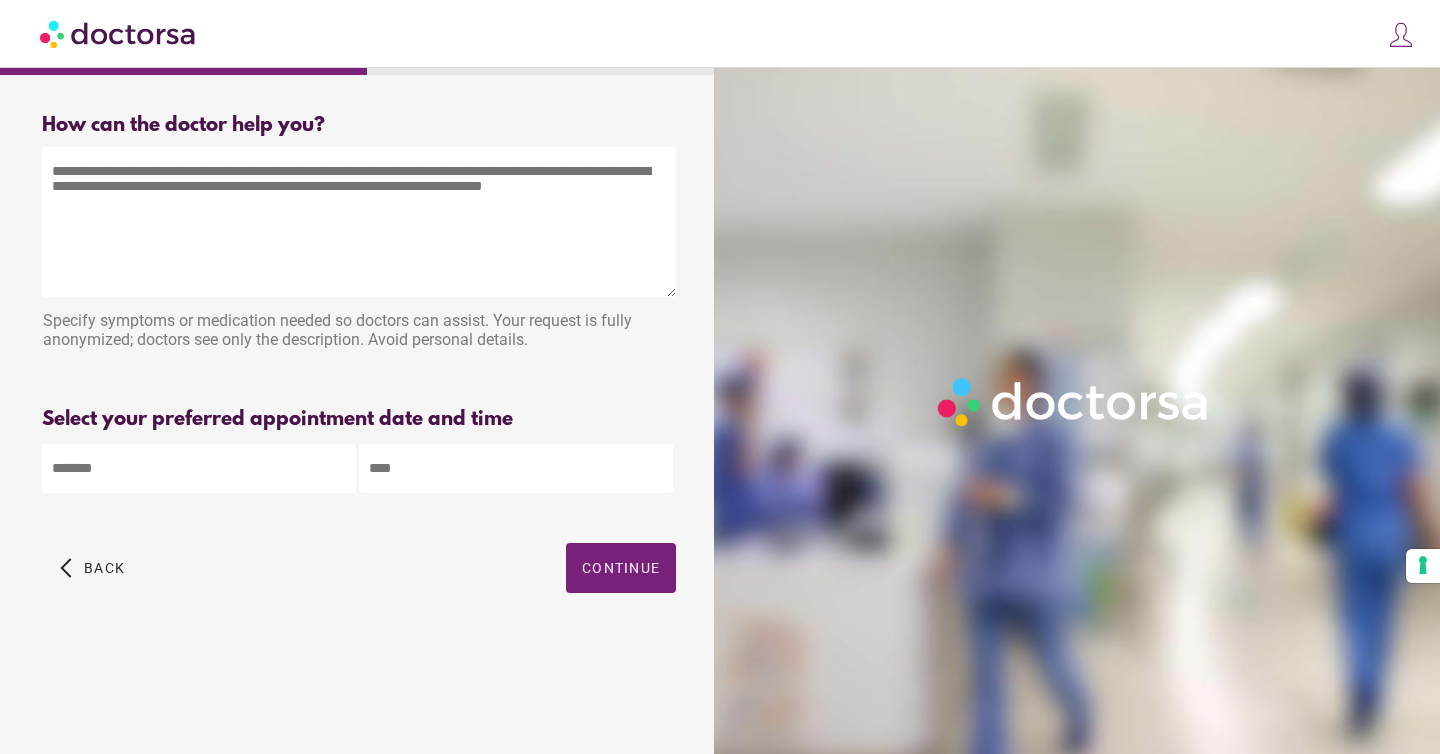 click at bounding box center [359, 222] 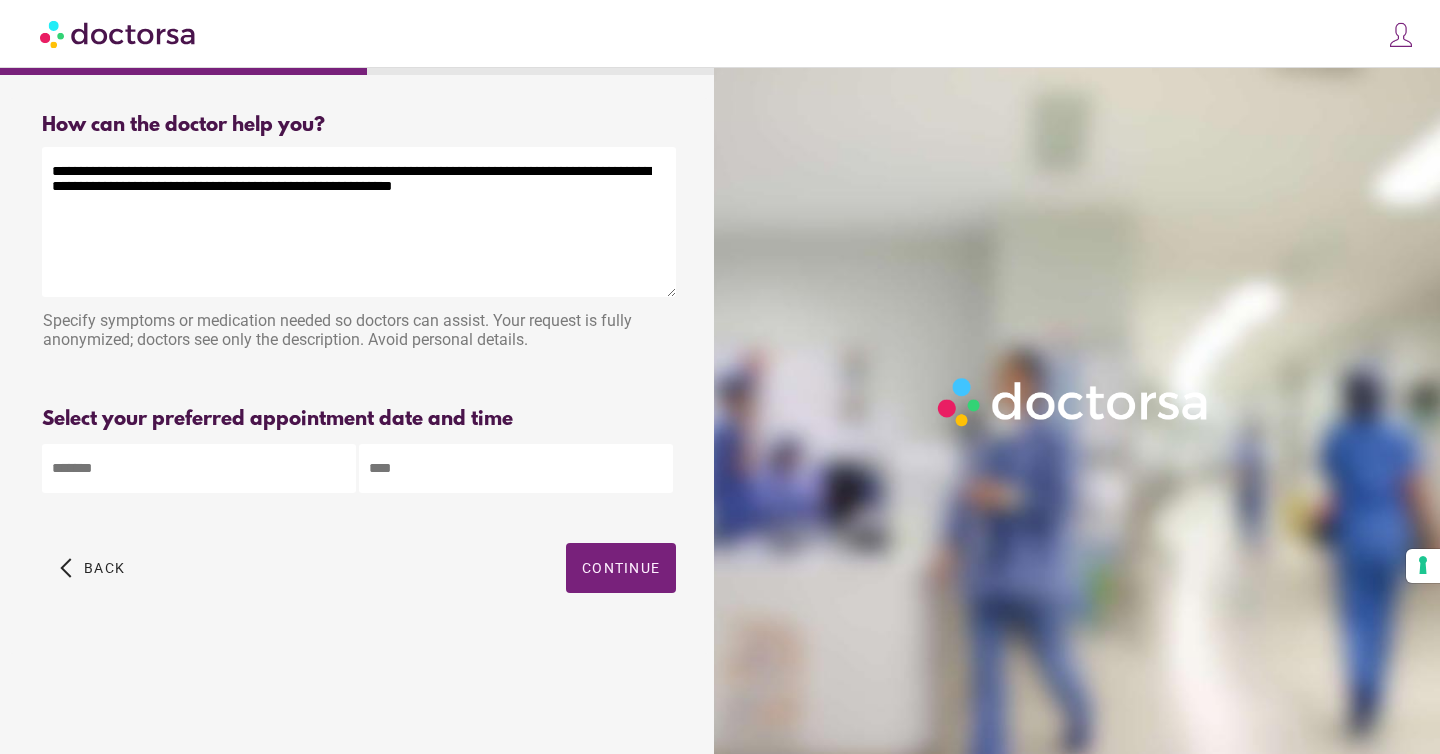 type on "**********" 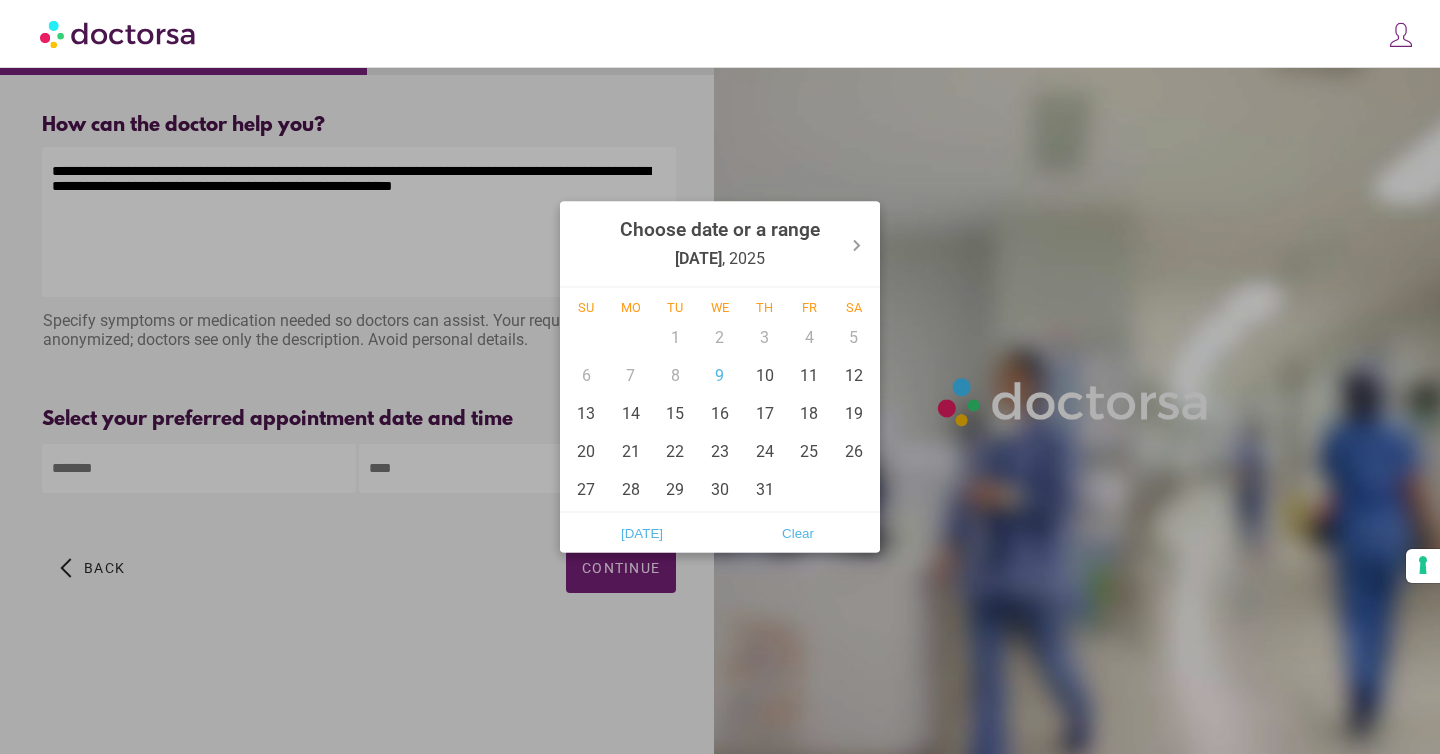 click on "**********" at bounding box center [720, 377] 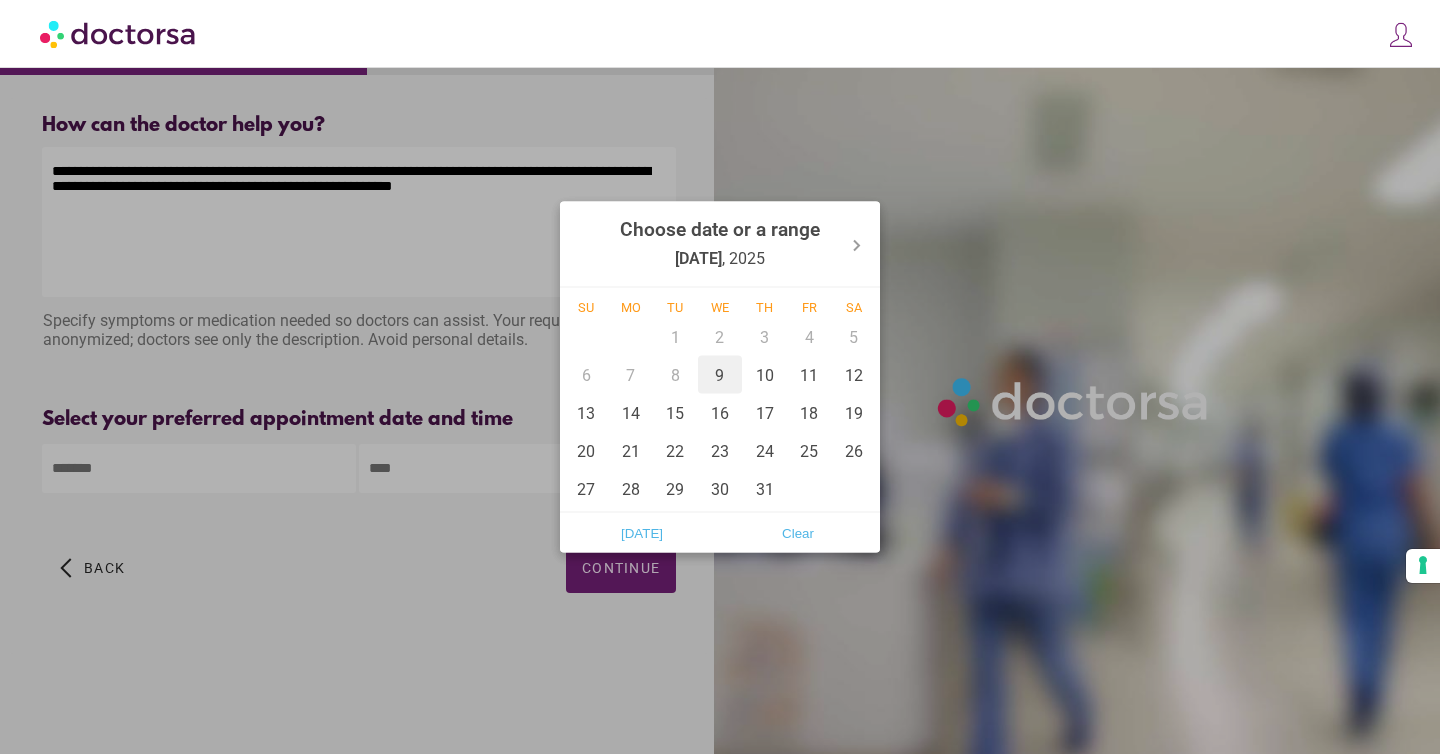 click on "9" at bounding box center [720, 375] 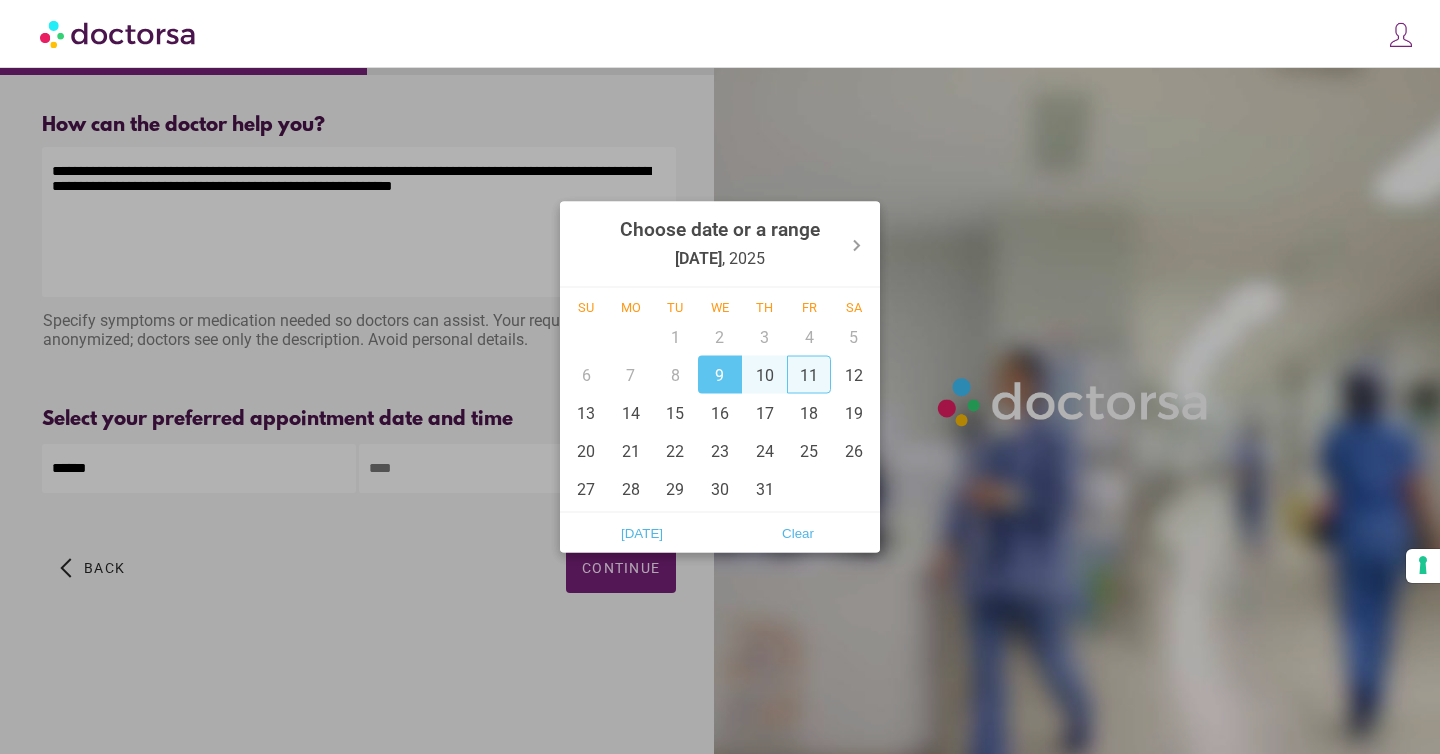 click on "11" at bounding box center (809, 375) 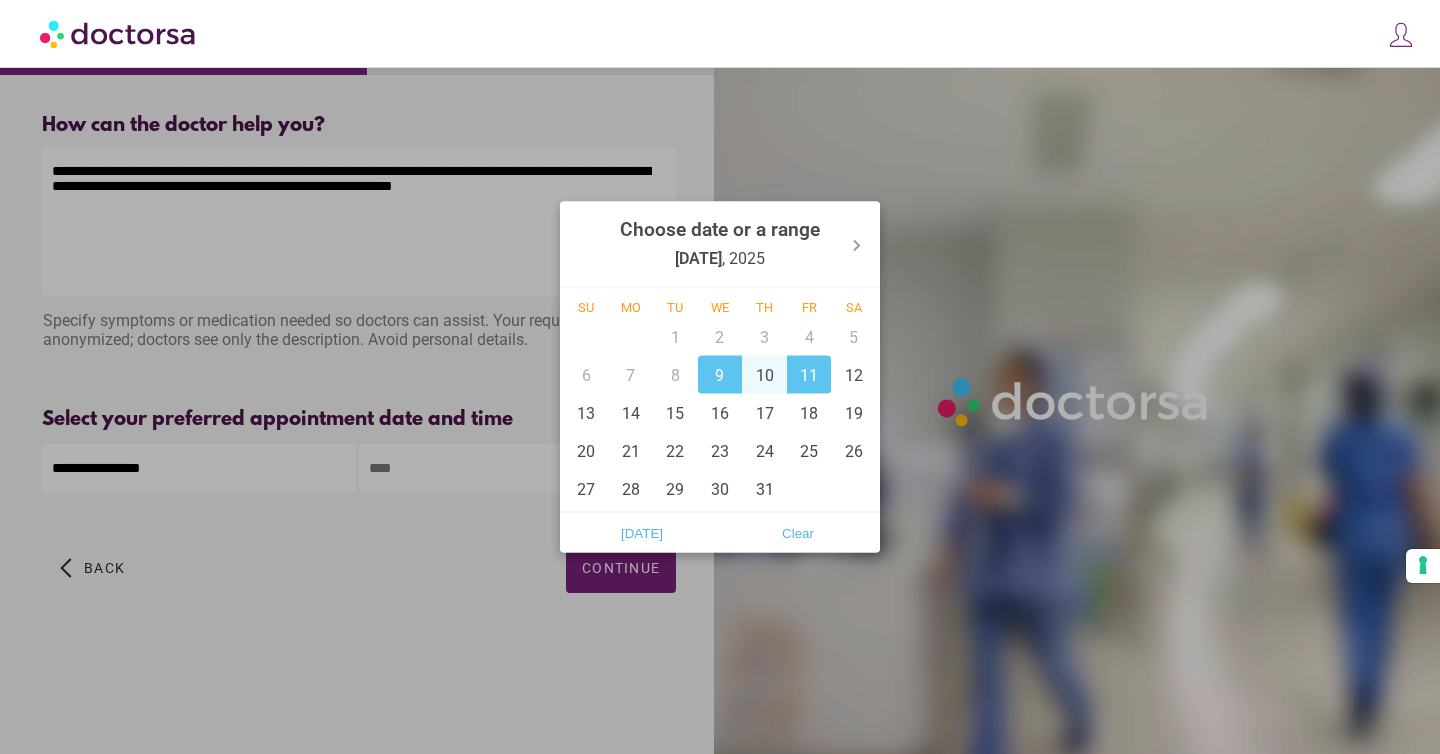 click at bounding box center [720, 377] 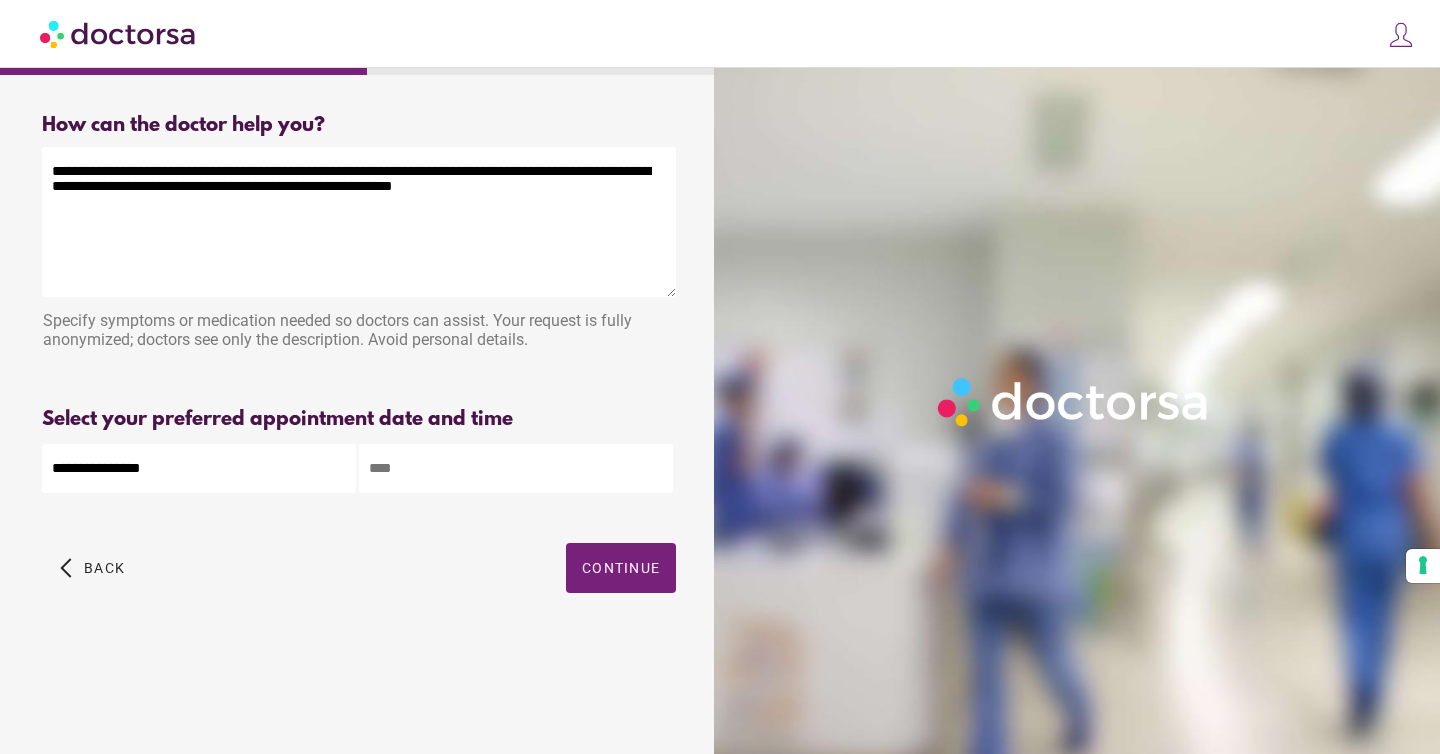 click at bounding box center (516, 468) 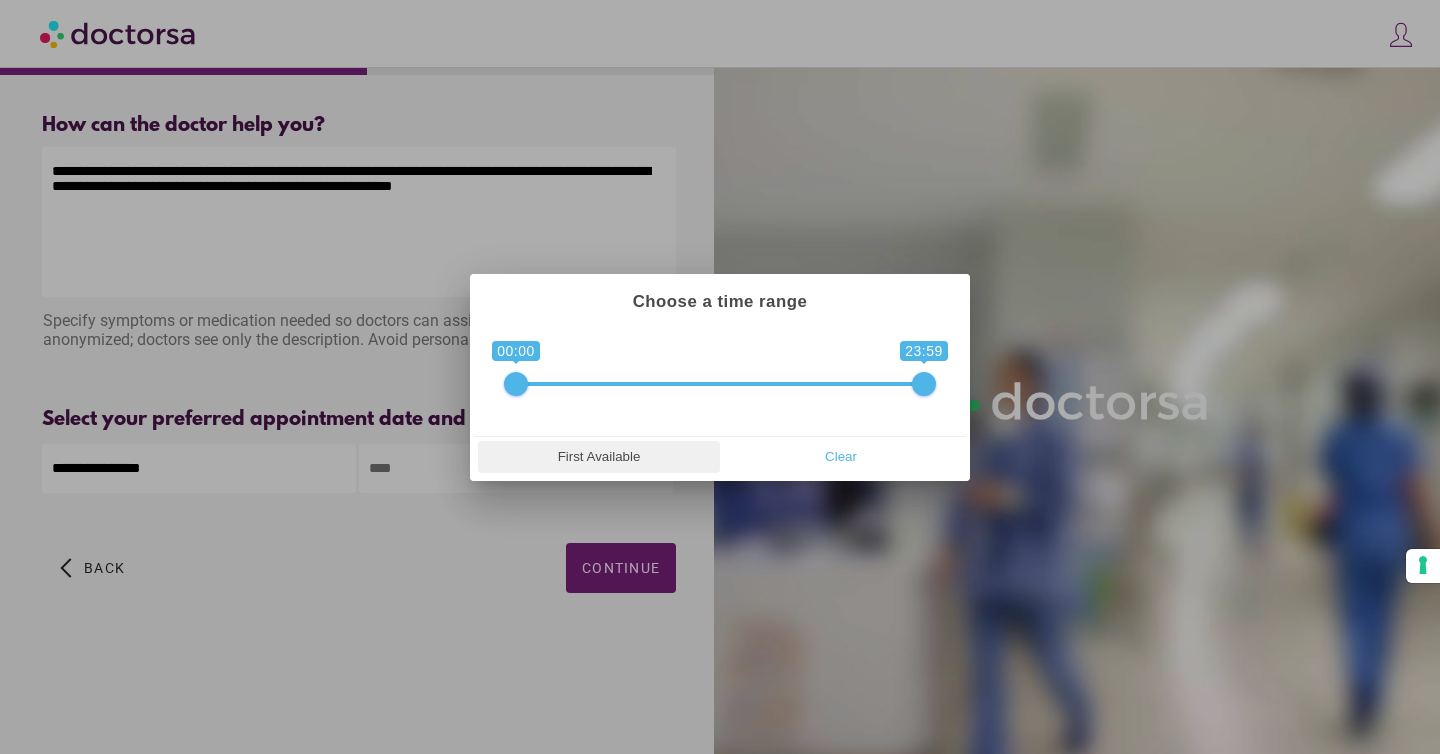 click on "First Available" at bounding box center [599, 457] 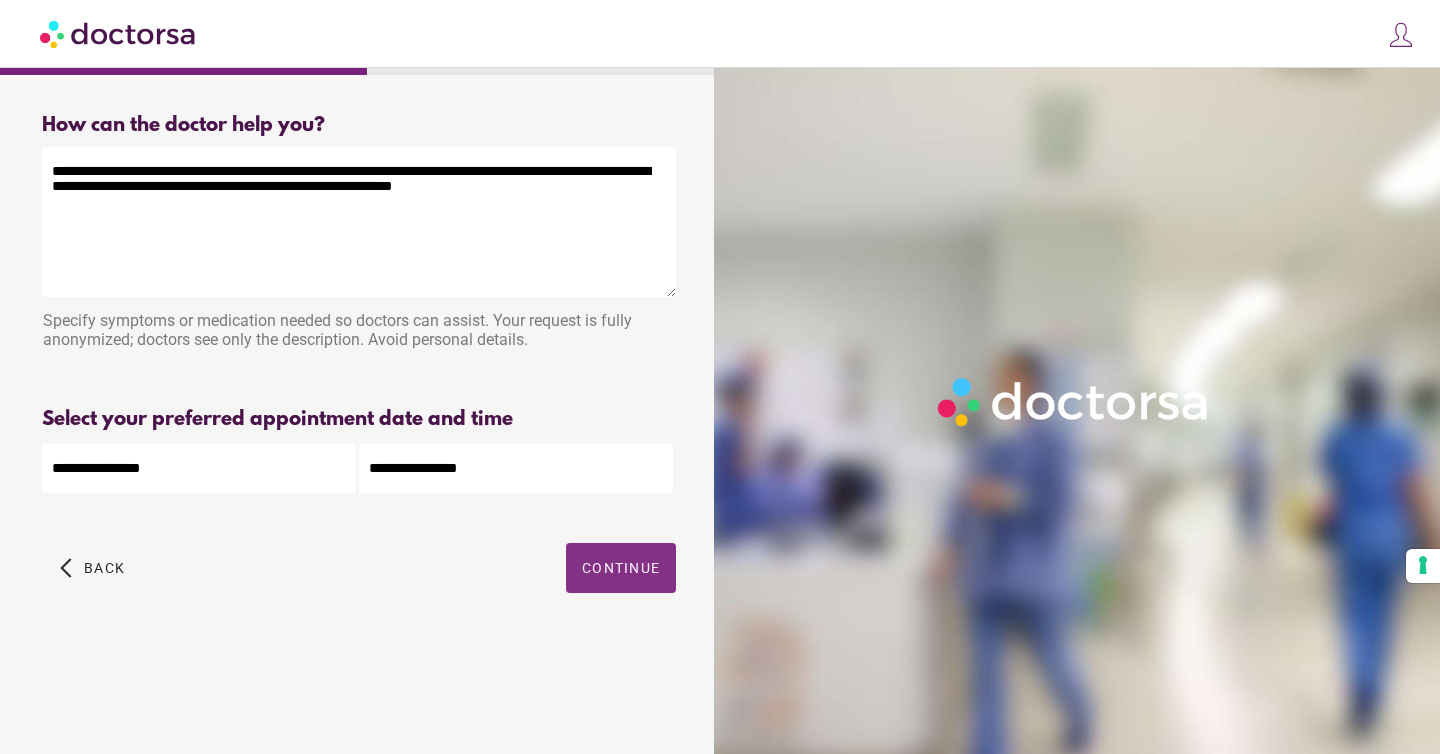 click on "Continue" at bounding box center [621, 568] 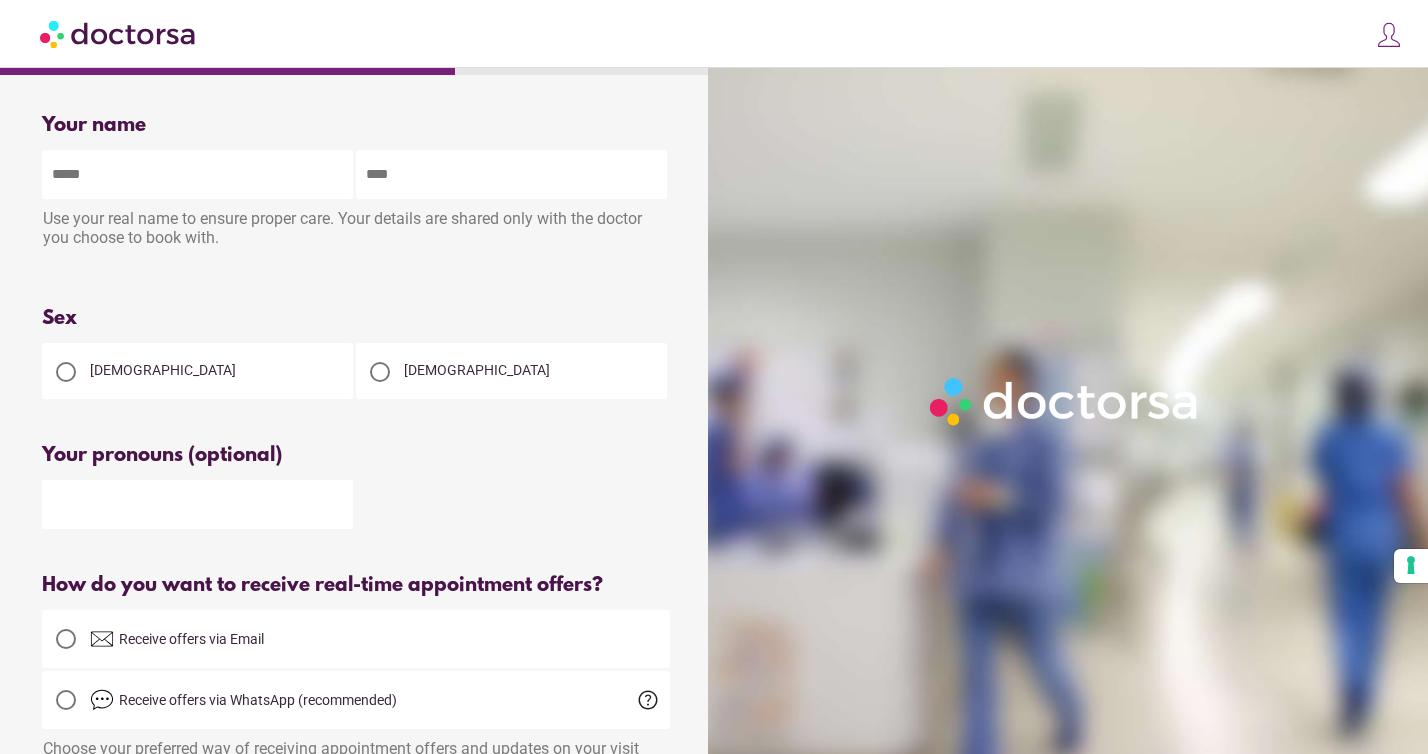click at bounding box center (197, 174) 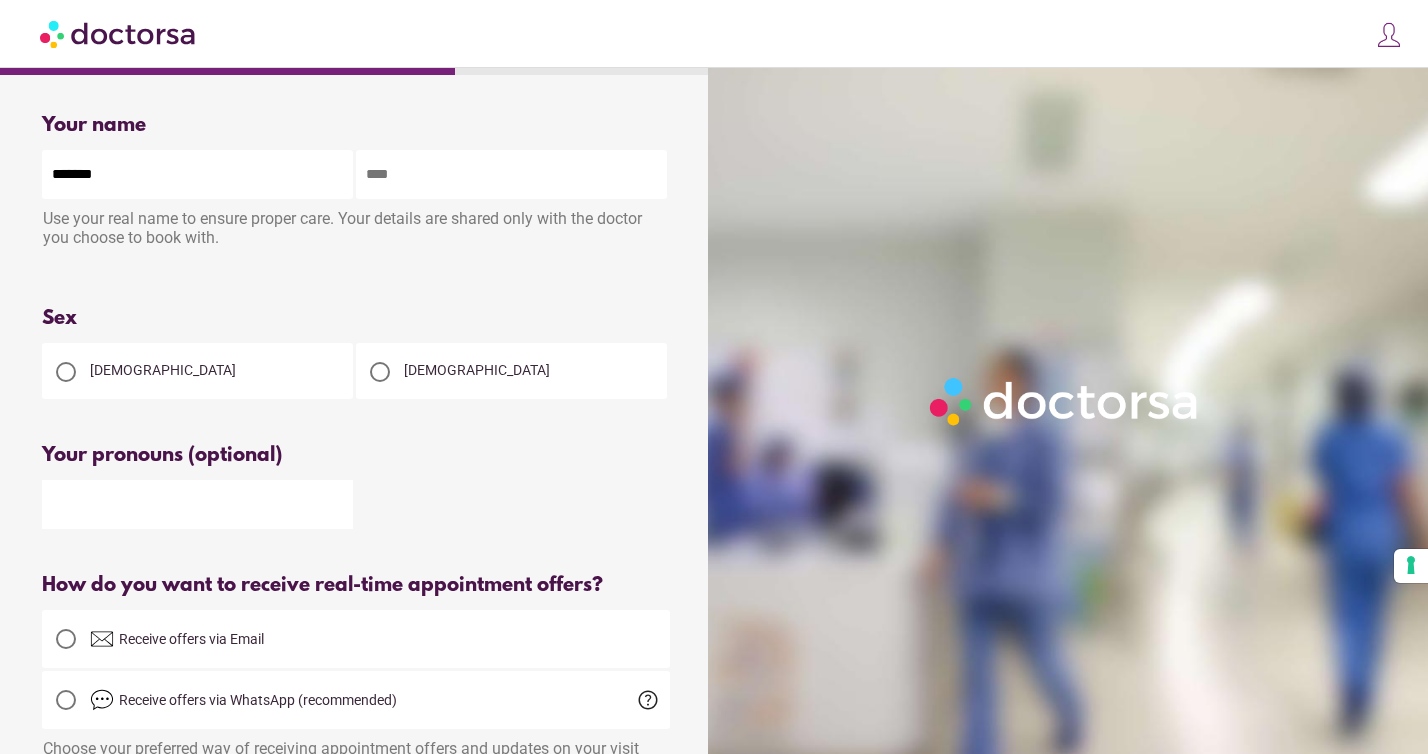 type on "******" 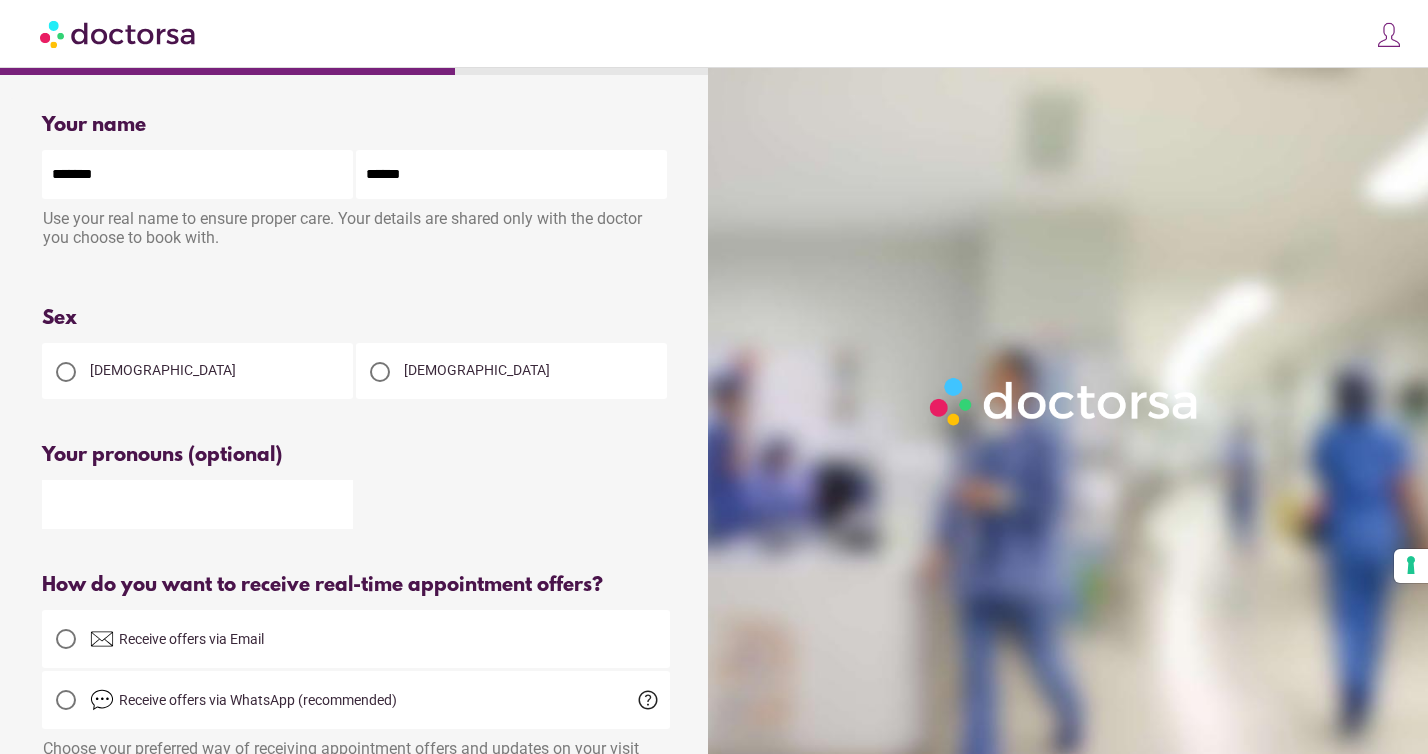 drag, startPoint x: 60, startPoint y: 177, endPoint x: 43, endPoint y: 177, distance: 17 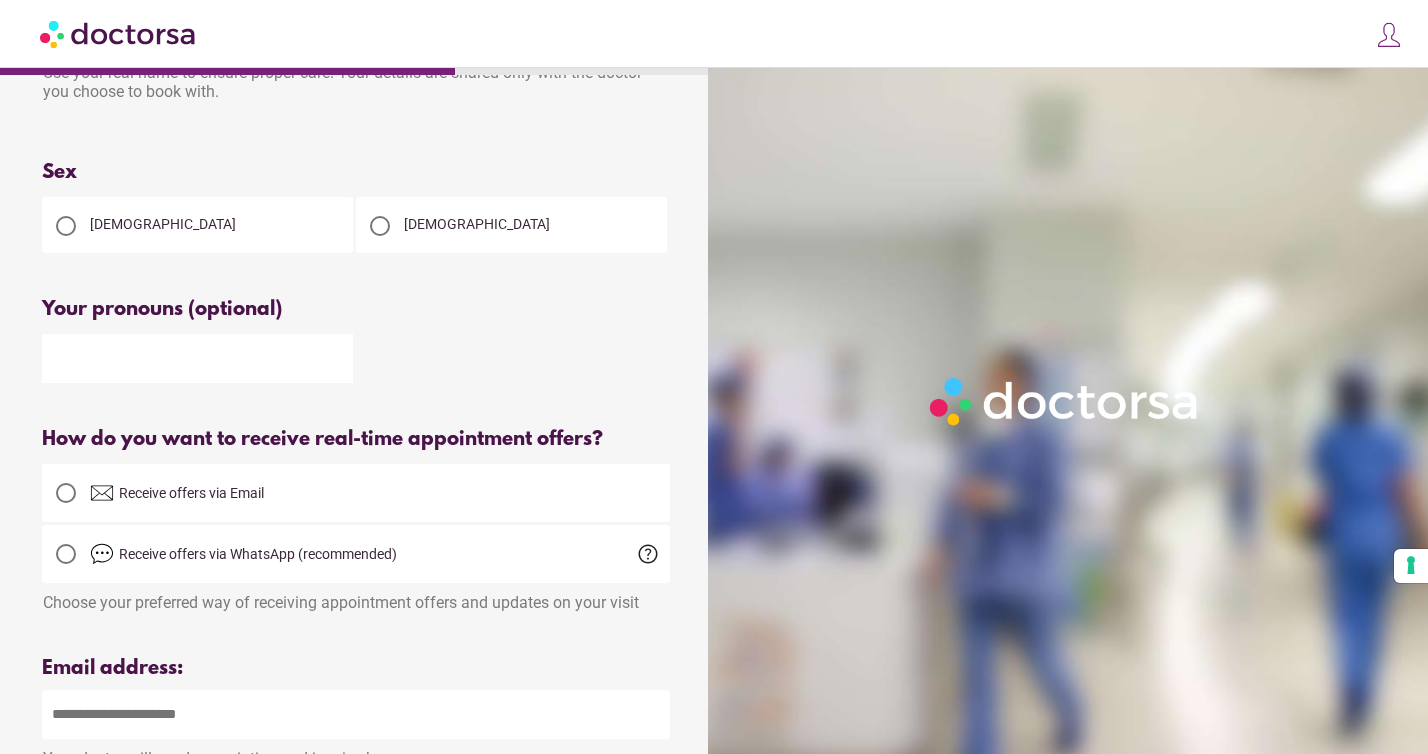 scroll, scrollTop: 210, scrollLeft: 0, axis: vertical 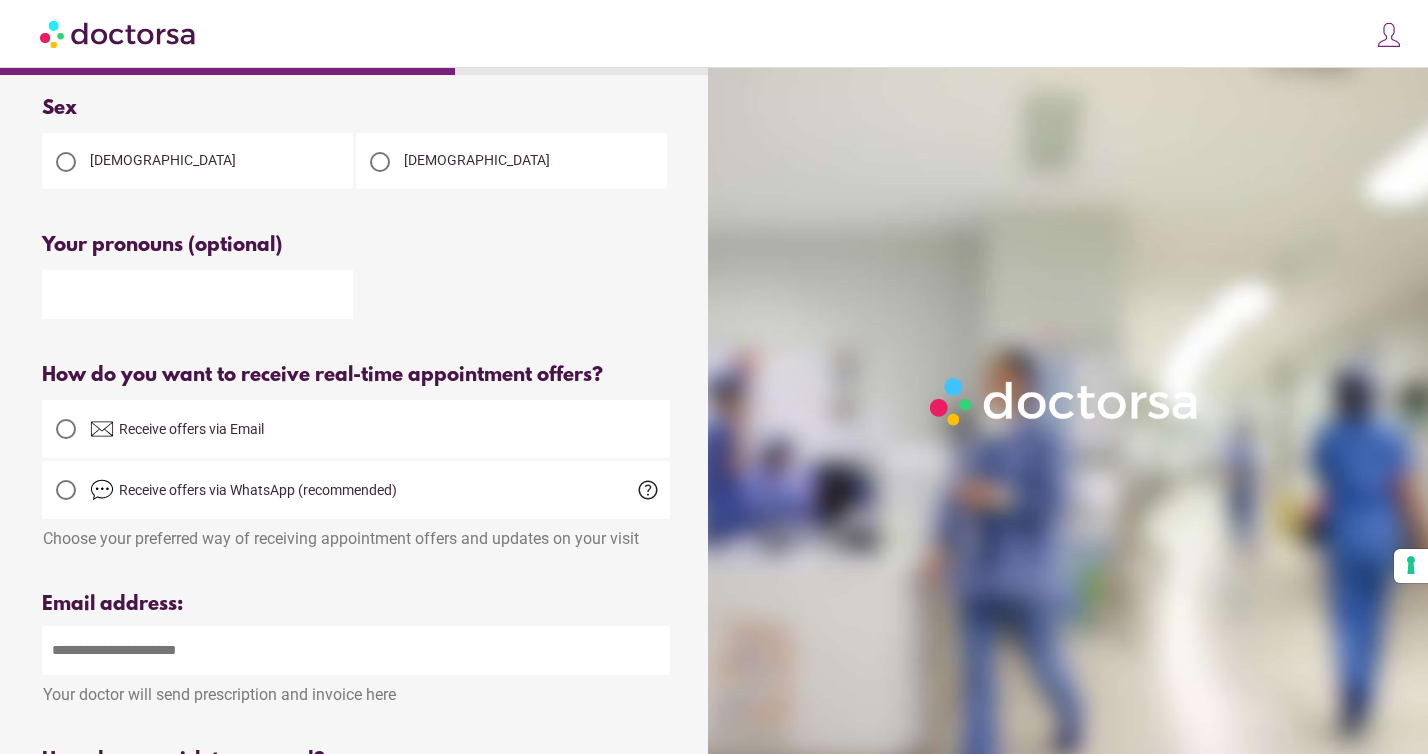 click on "Receive offers via Email" at bounding box center [191, 429] 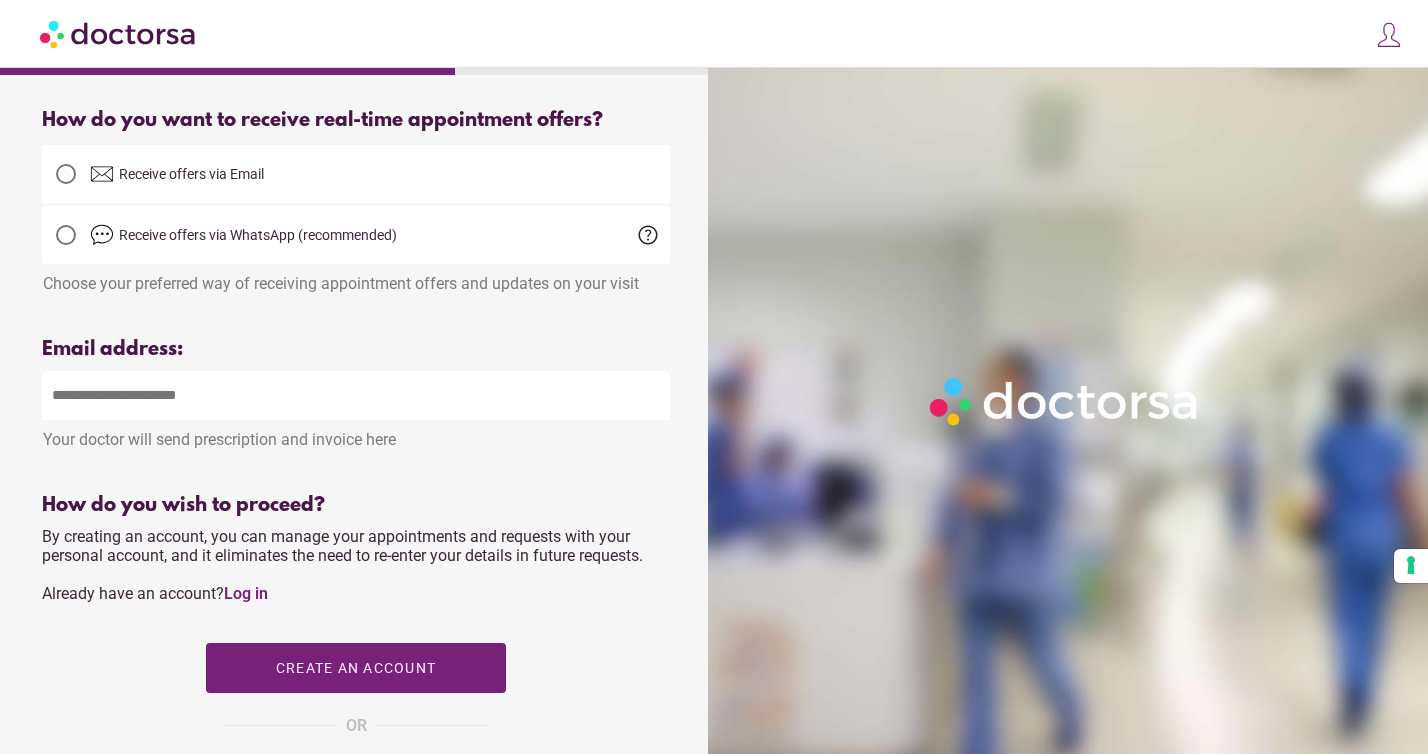 scroll, scrollTop: 497, scrollLeft: 0, axis: vertical 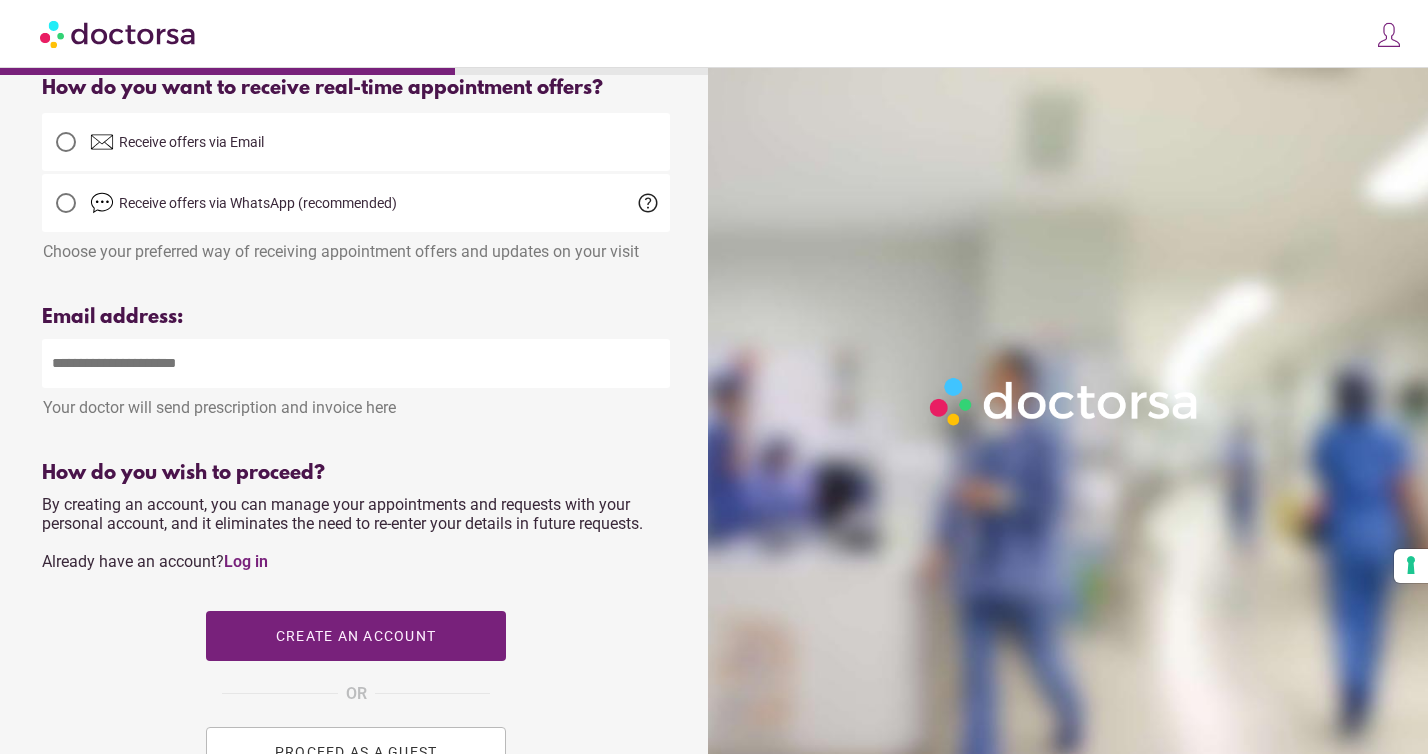 click at bounding box center (356, 363) 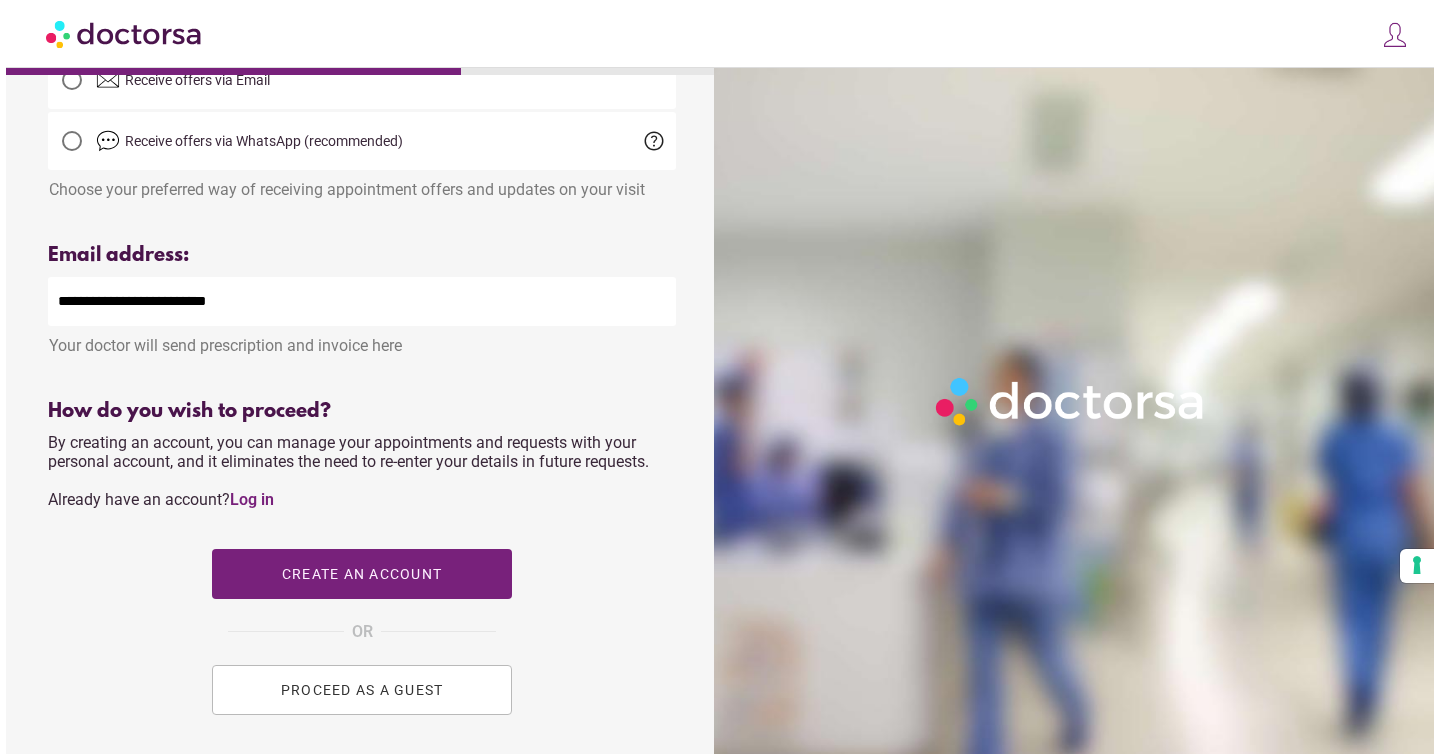 scroll, scrollTop: 587, scrollLeft: 0, axis: vertical 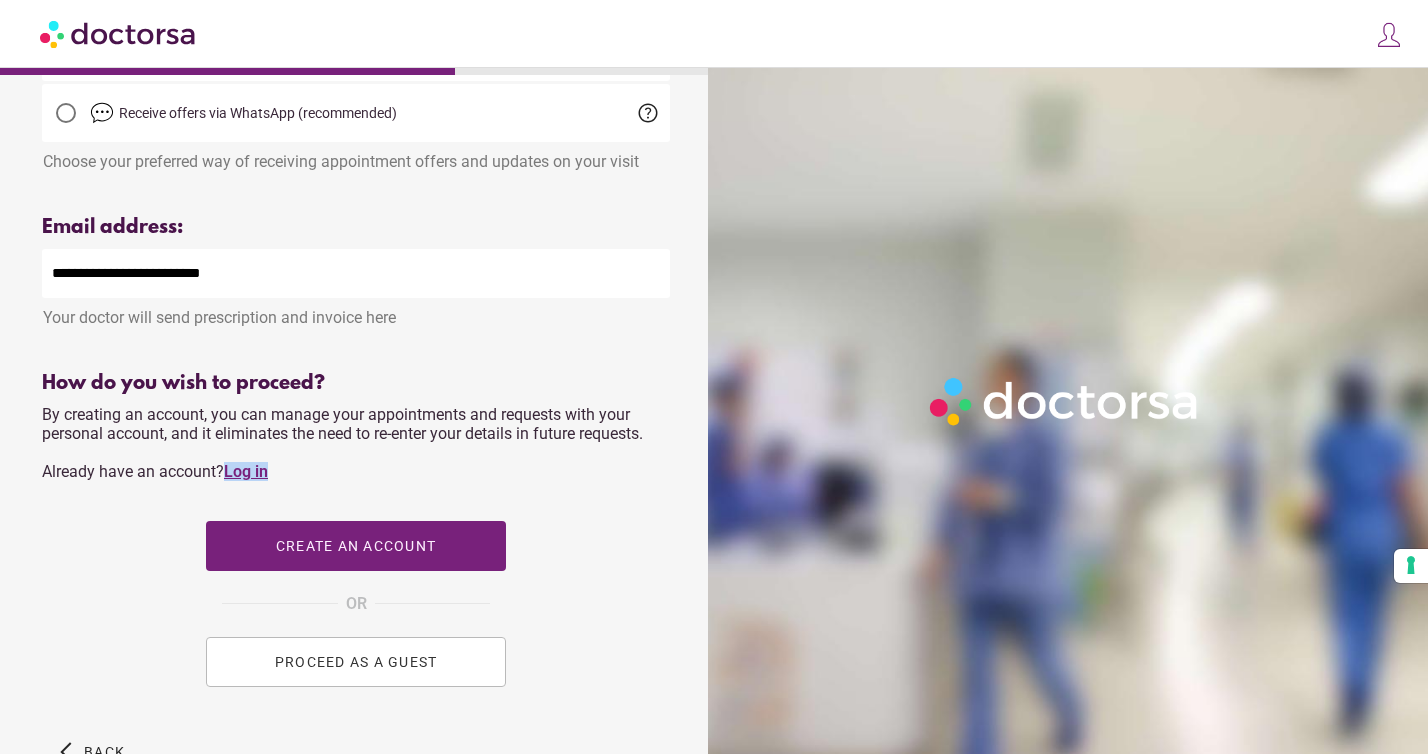 click on "Log in" at bounding box center [246, 471] 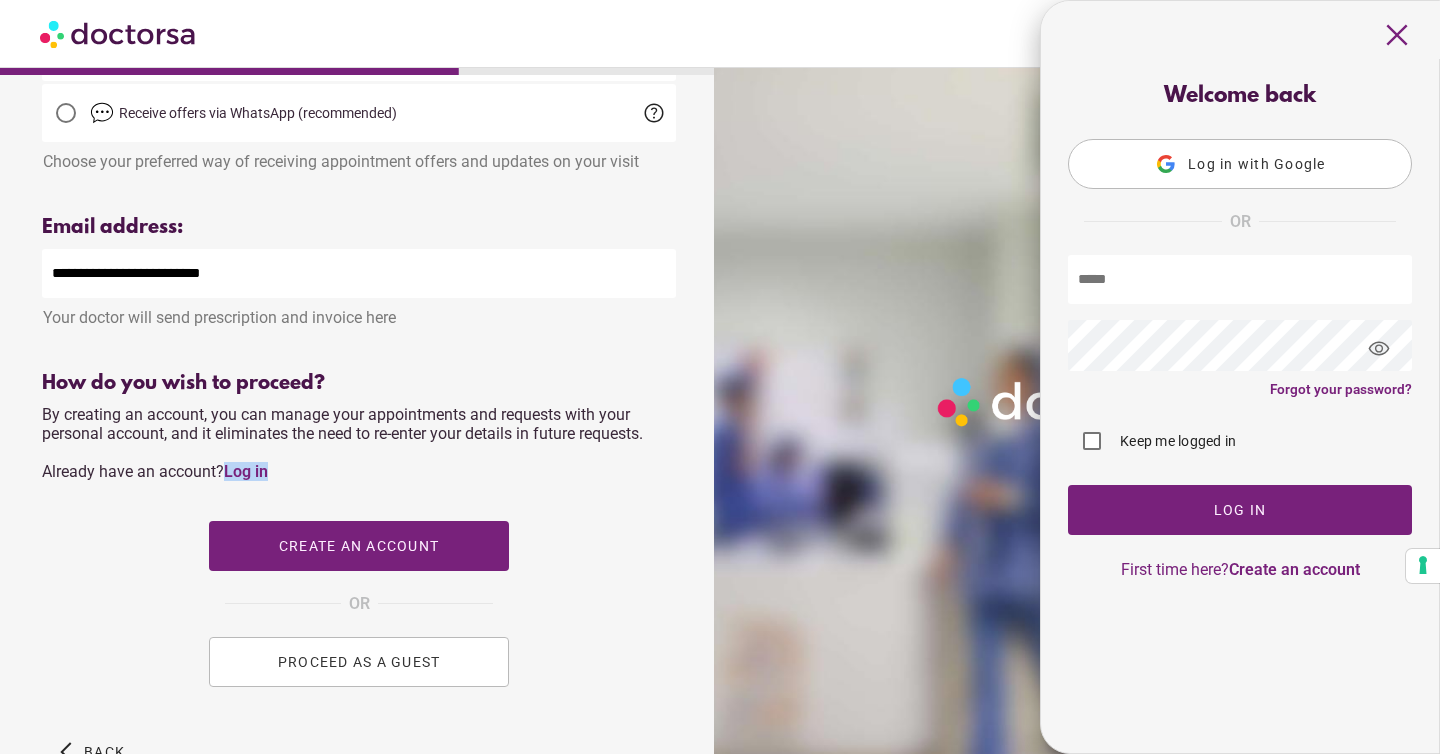 click on "Log in with Google" at bounding box center [1240, 164] 